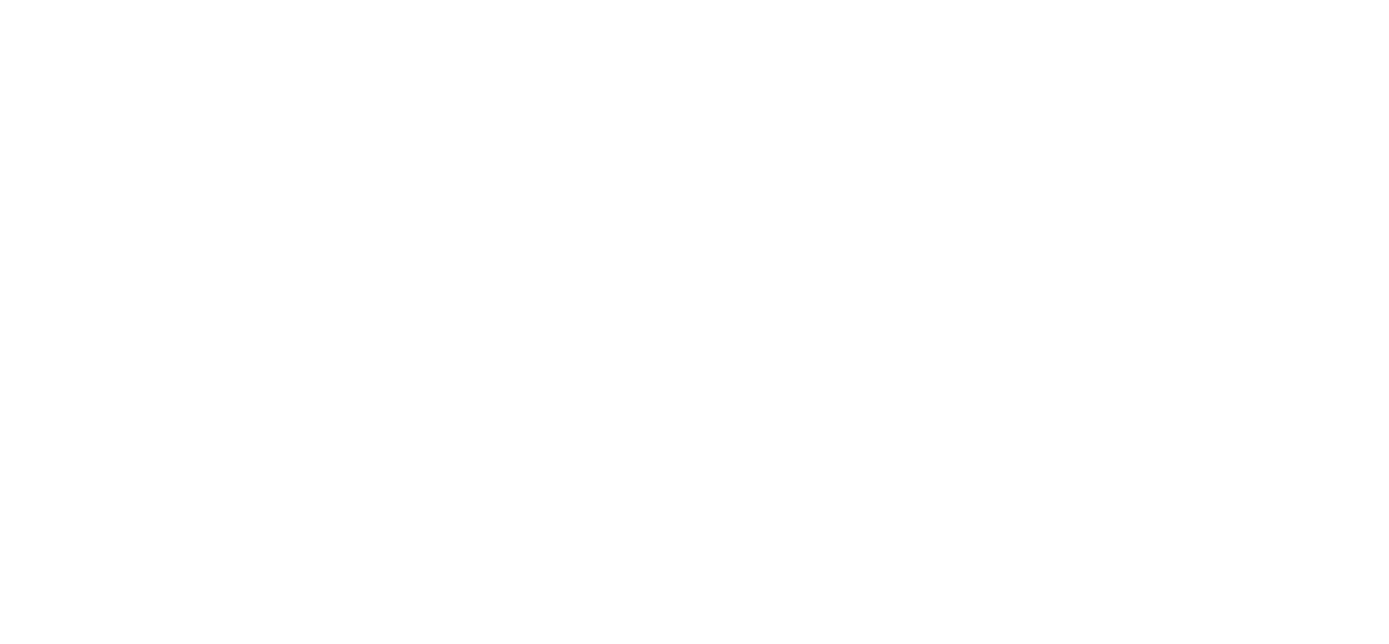 scroll, scrollTop: 0, scrollLeft: 0, axis: both 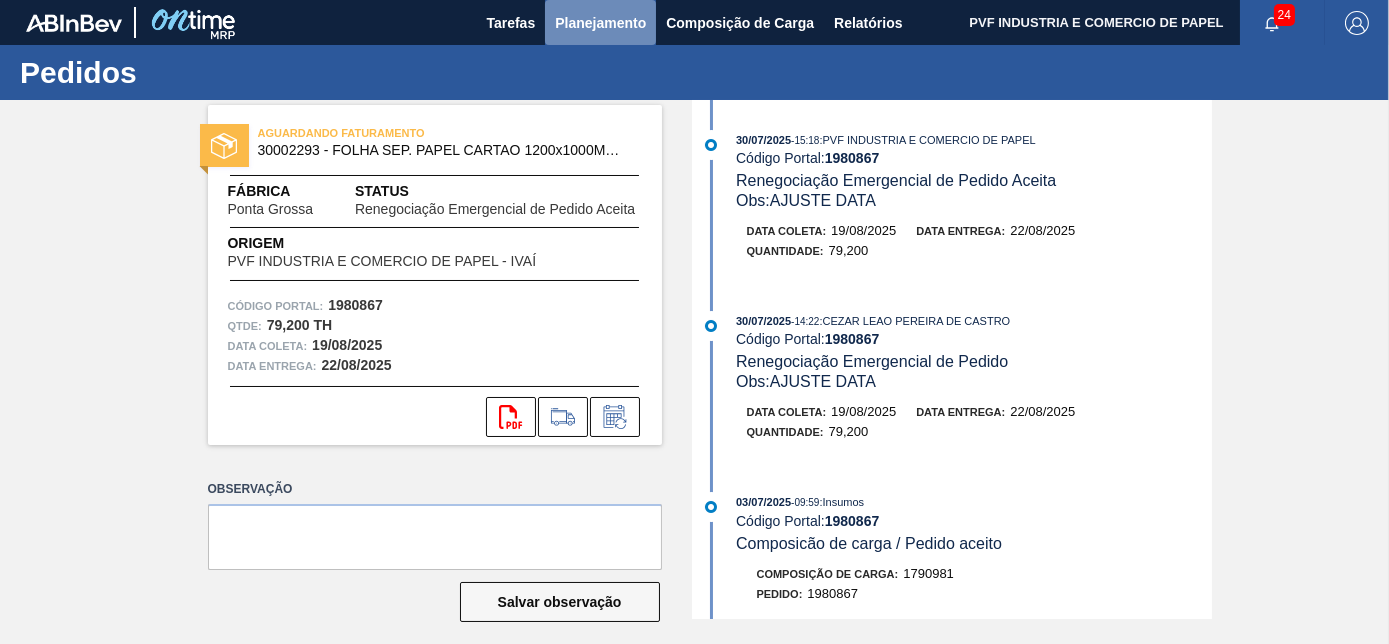 click on "Planejamento" at bounding box center [600, 23] 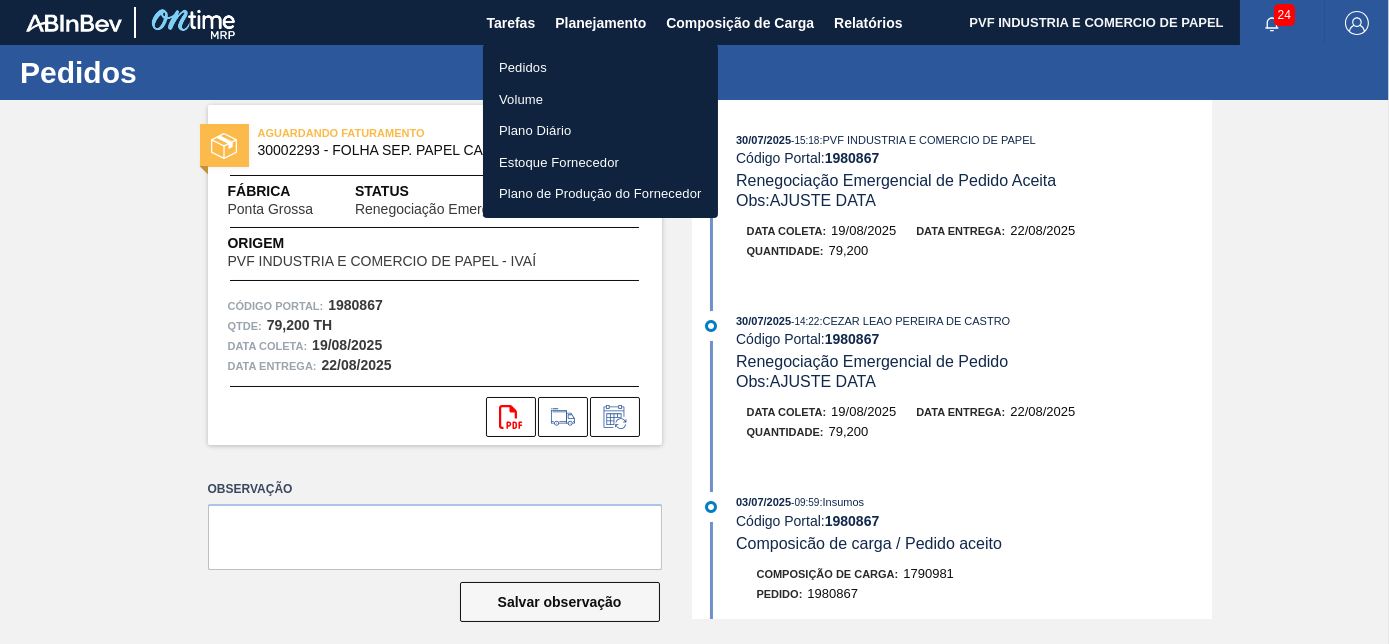 click on "Pedidos" at bounding box center [600, 68] 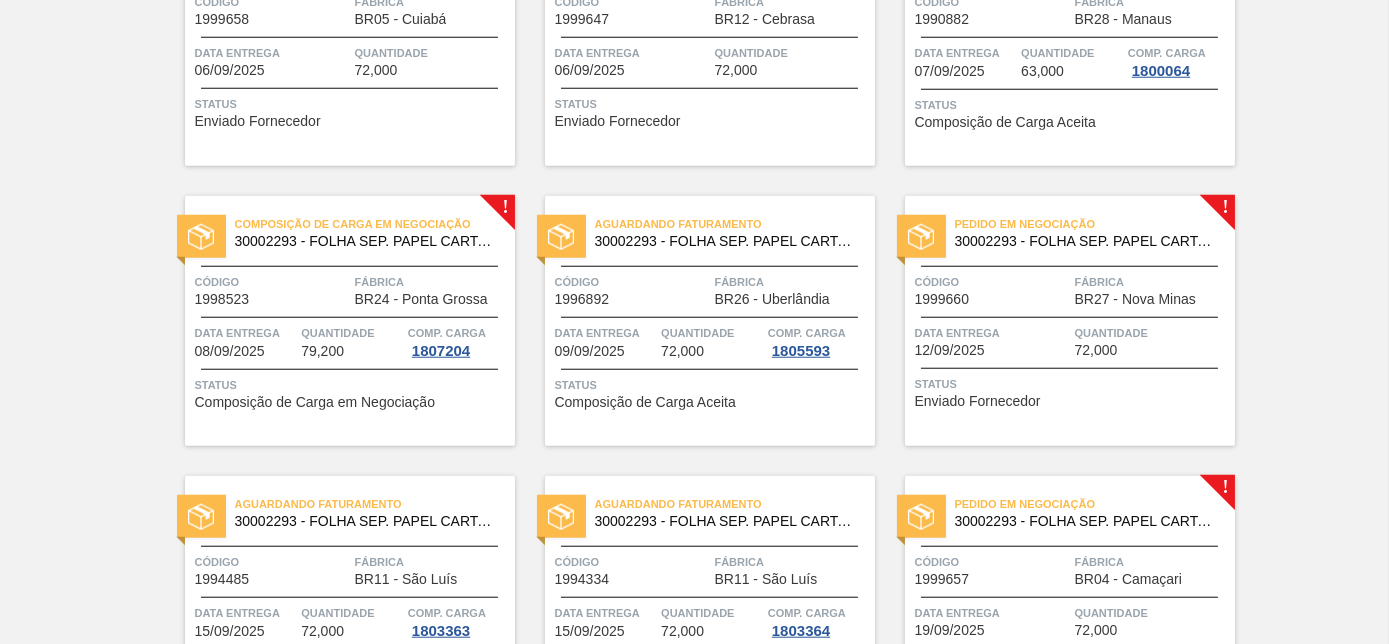 scroll, scrollTop: 4058, scrollLeft: 0, axis: vertical 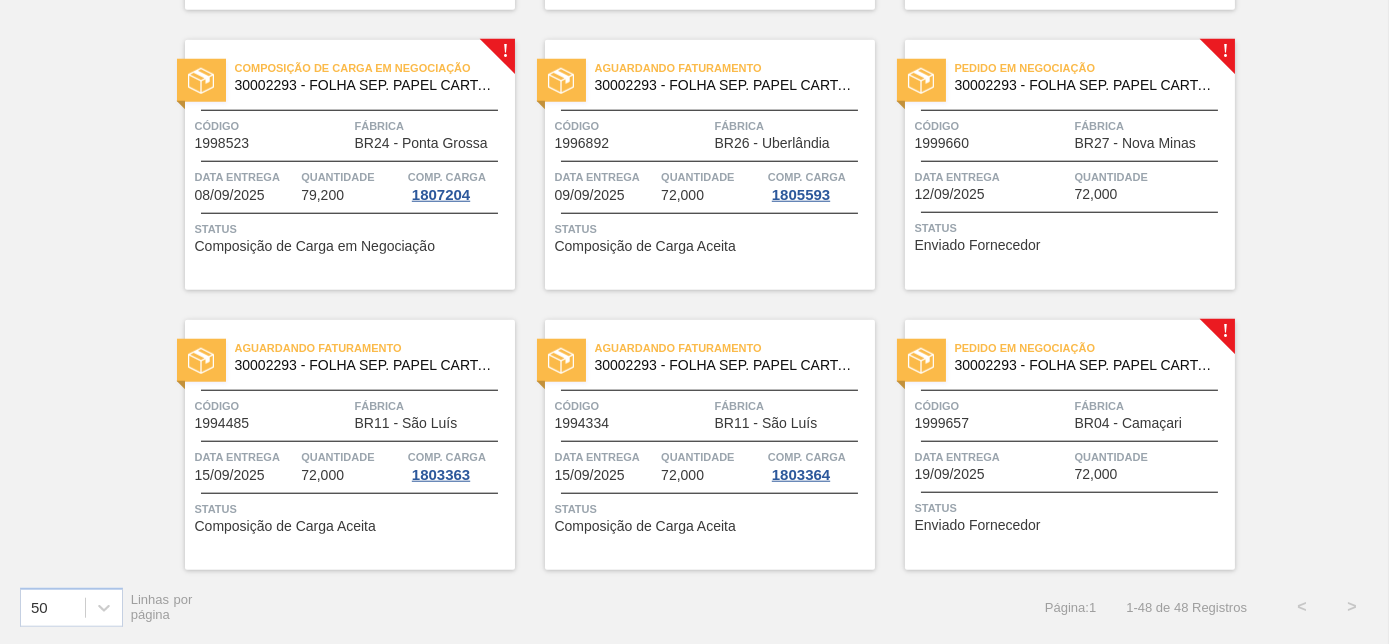 click on "Código 1996892" at bounding box center [632, 133] 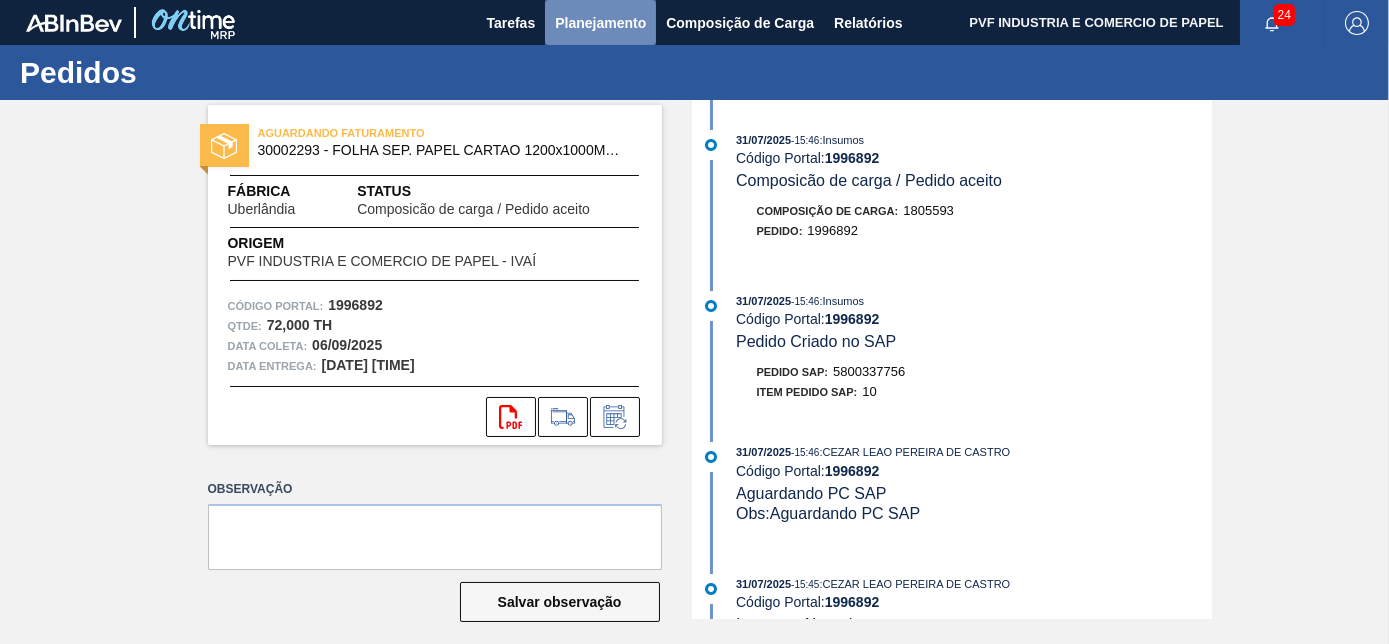 click on "Planejamento" at bounding box center [600, 23] 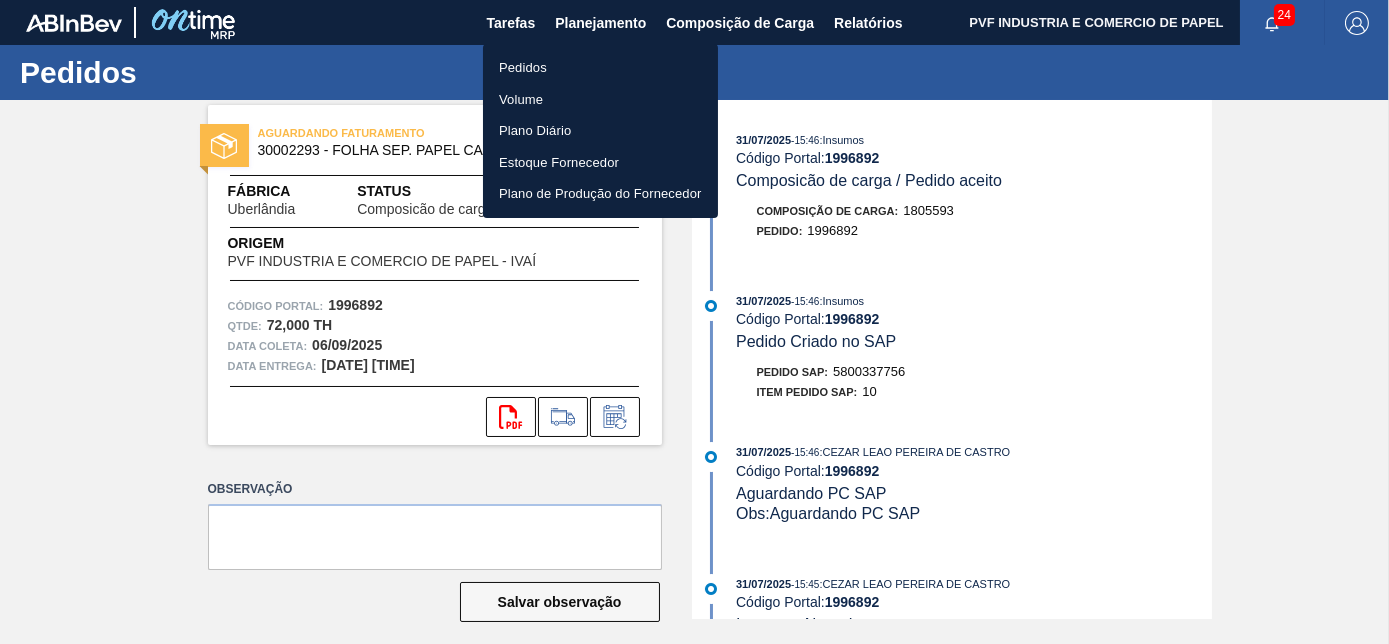 click on "Pedidos" at bounding box center [600, 68] 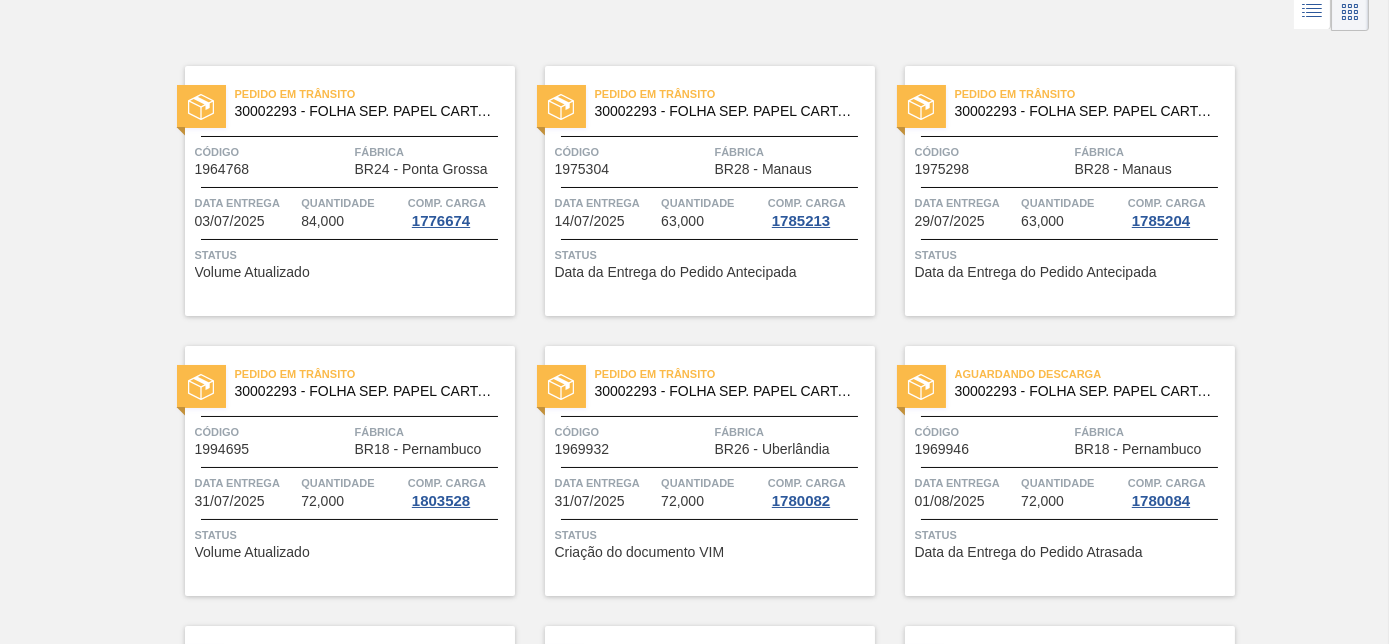 scroll, scrollTop: 0, scrollLeft: 0, axis: both 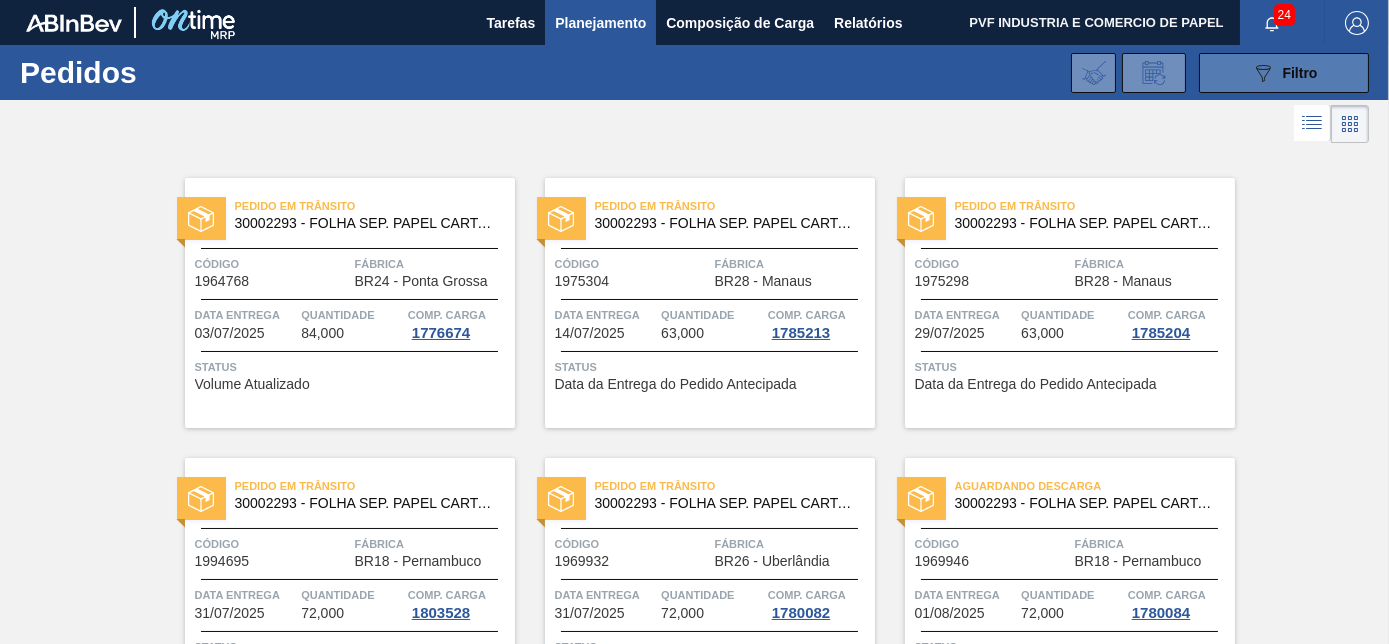 click on "089F7B8B-B2A5-4AFE-B5C0-19BA573D28AC" 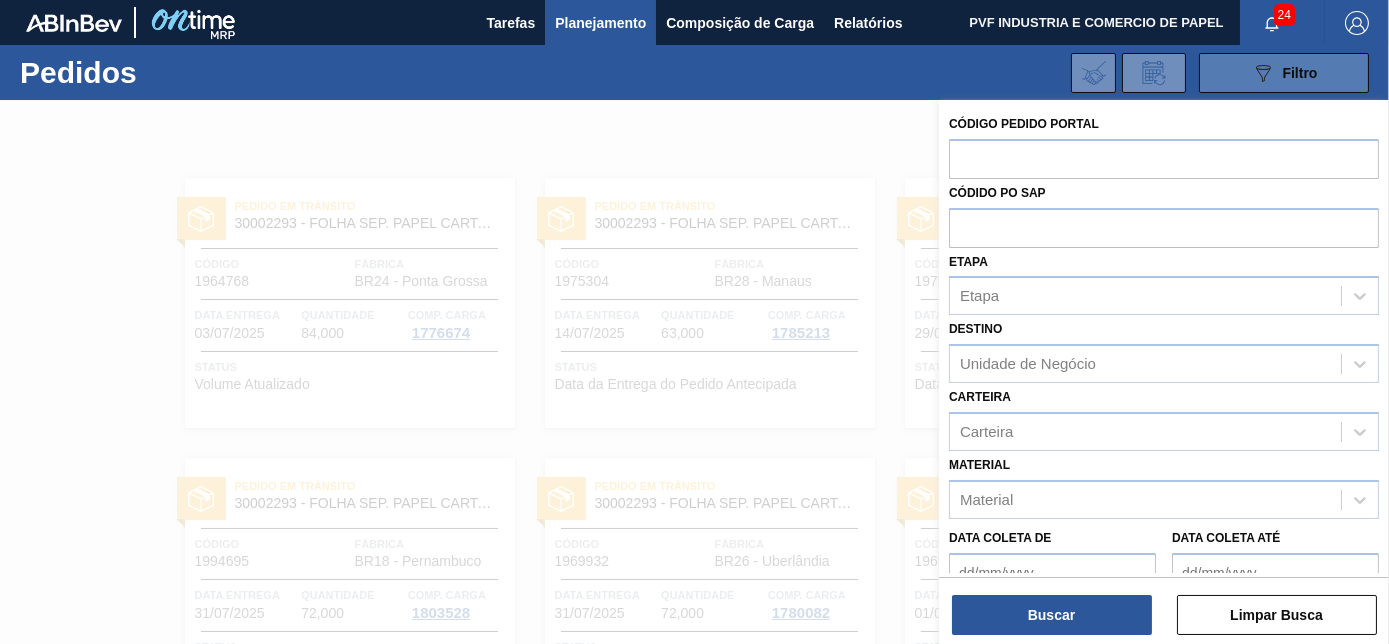 type 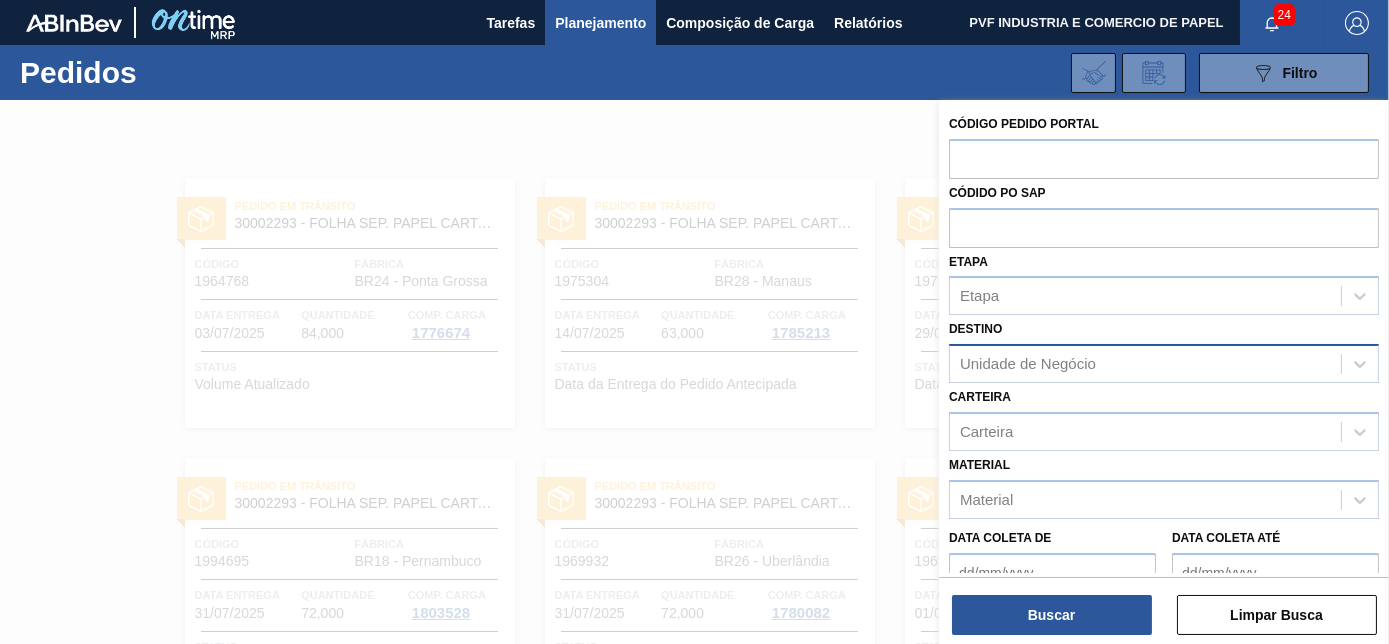 click on "Unidade de Negócio" at bounding box center [1145, 364] 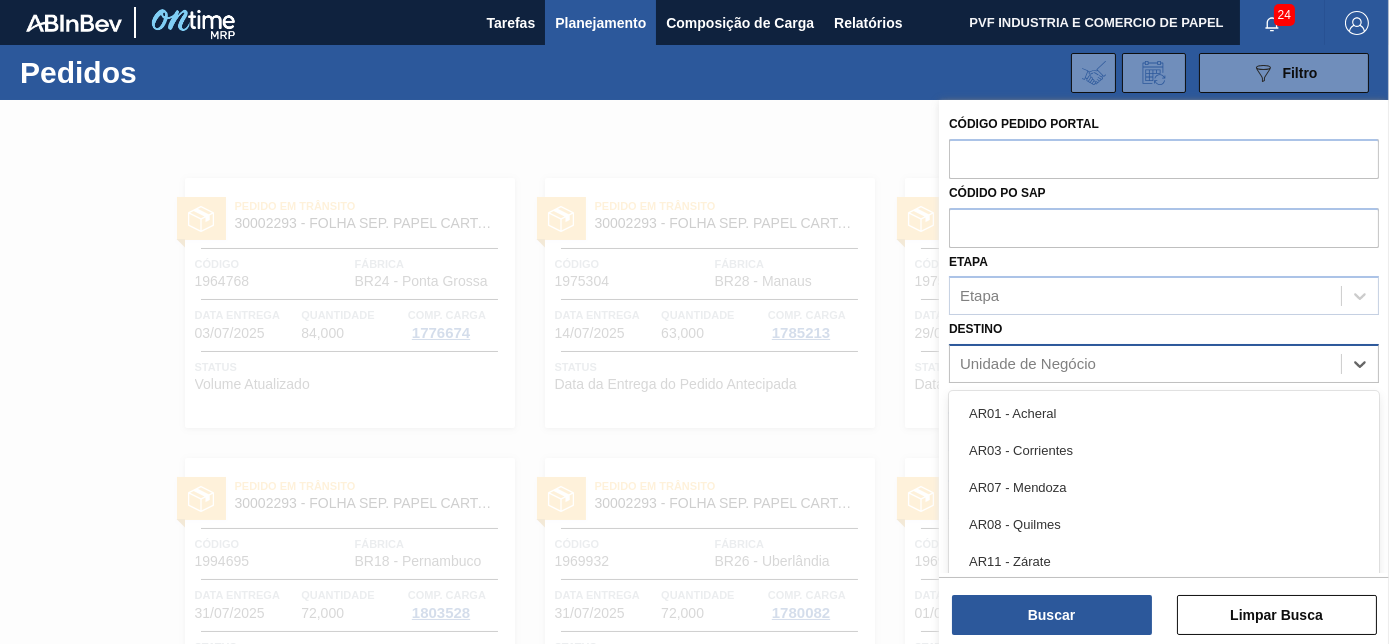 scroll, scrollTop: 53, scrollLeft: 0, axis: vertical 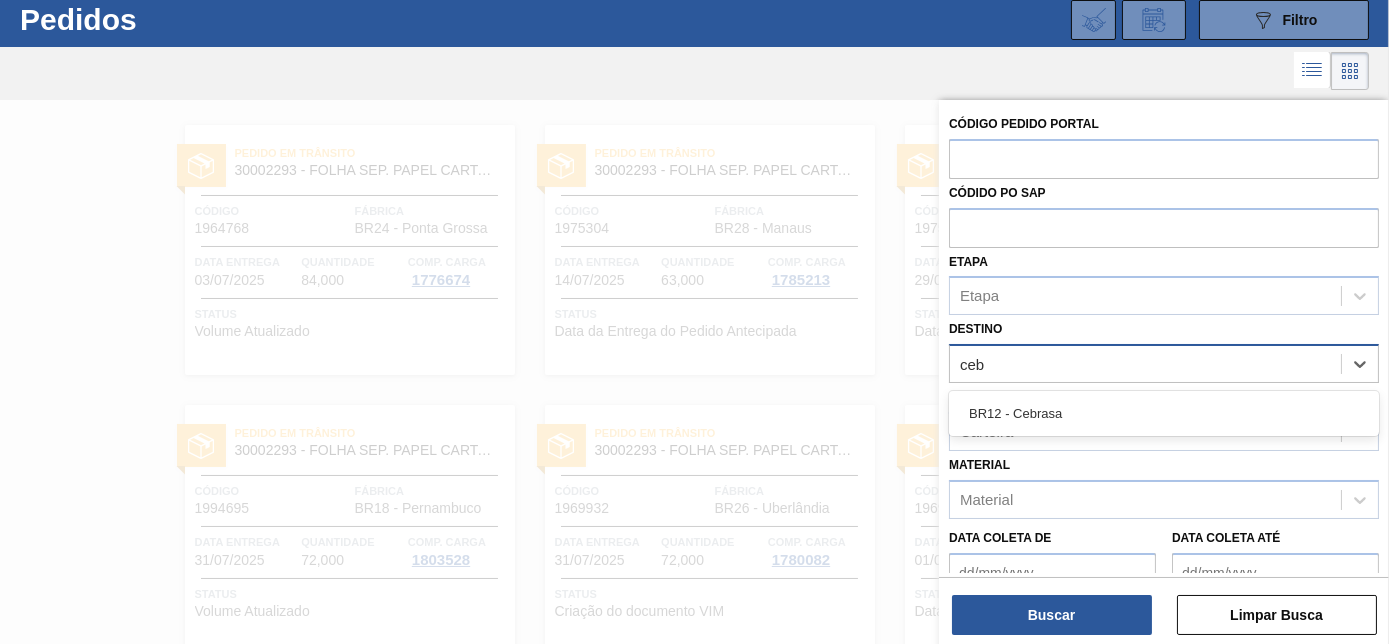 type on "cebr" 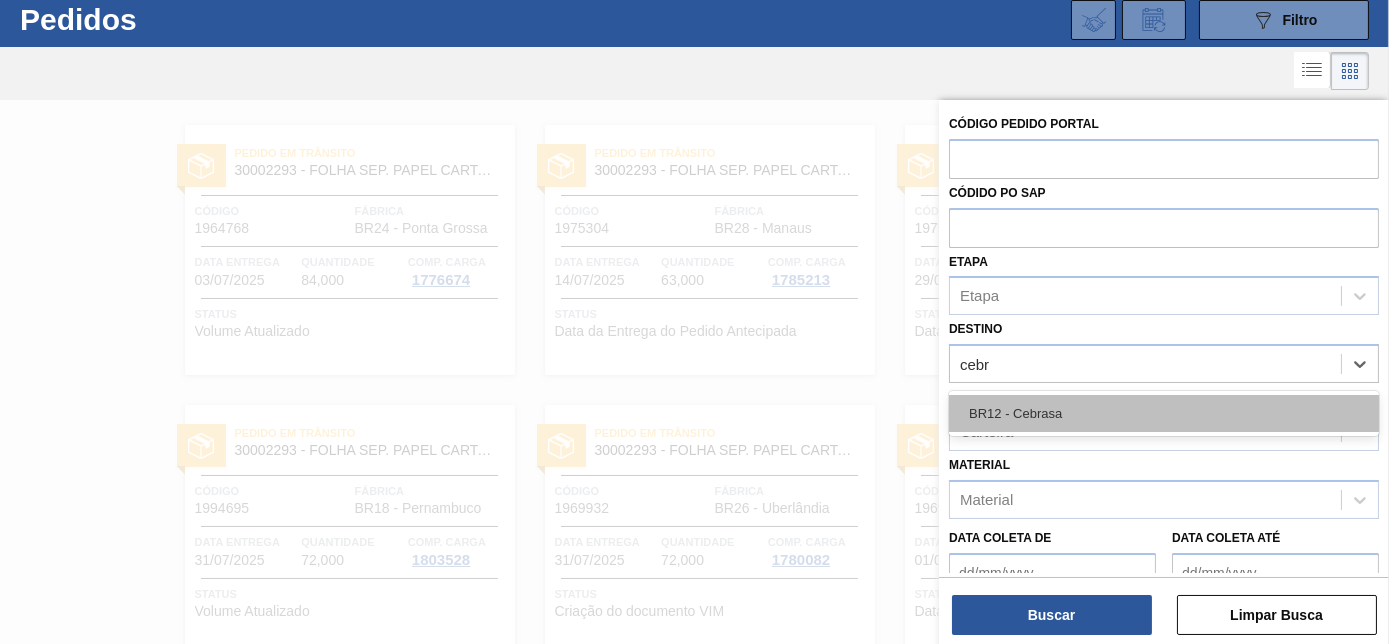 click on "BR12 - Cebrasa" at bounding box center [1164, 413] 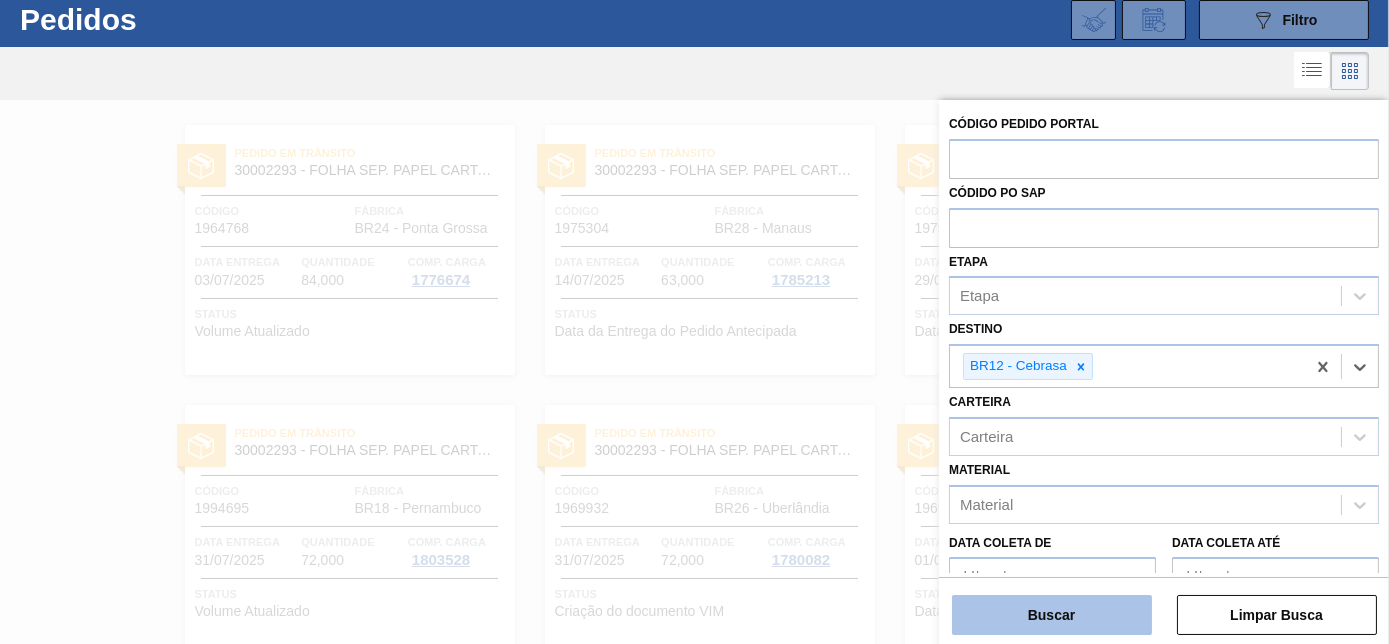 click on "Buscar" at bounding box center (1052, 615) 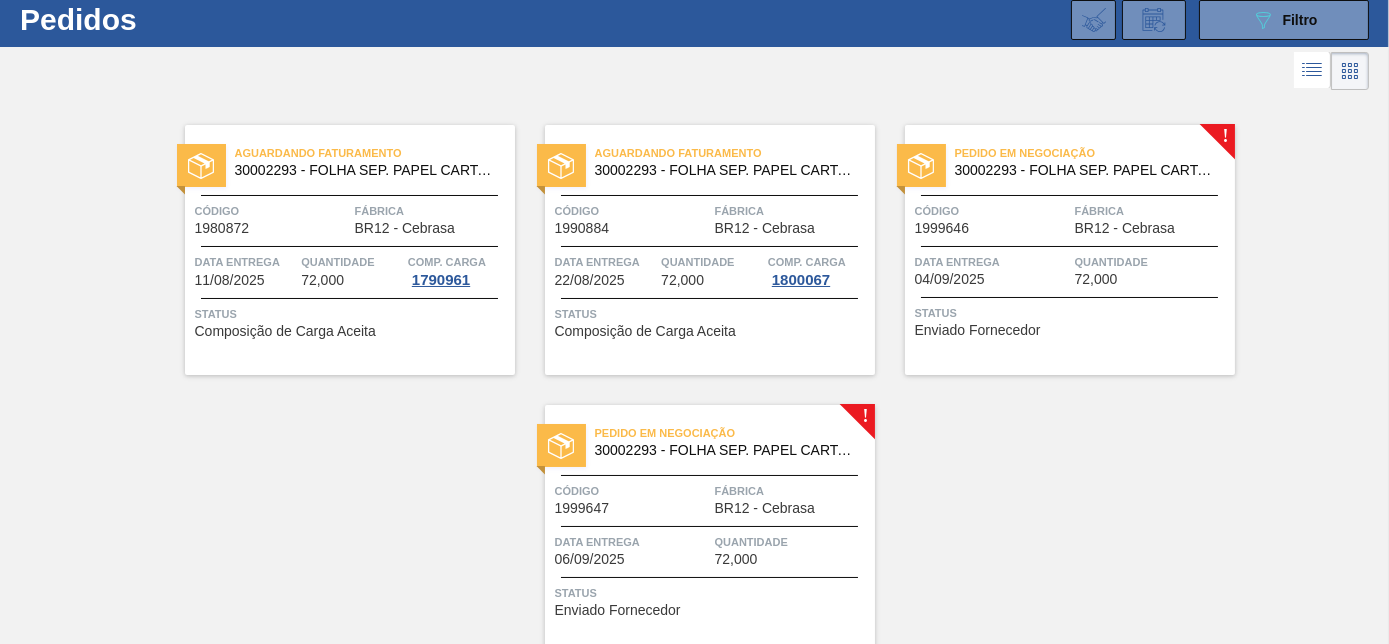 click on "30002293 - FOLHA SEP. PAPEL CARTAO 1200x1000M 350g" at bounding box center [1087, 170] 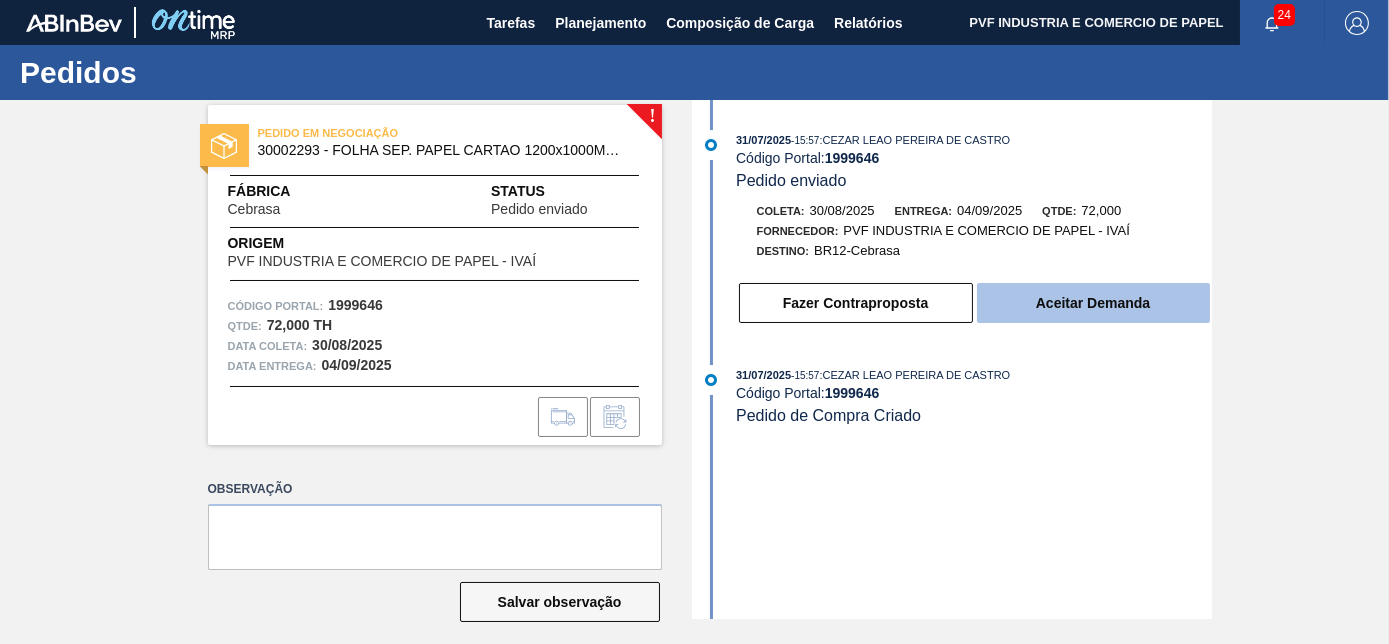 click on "Aceitar Demanda" at bounding box center [1093, 303] 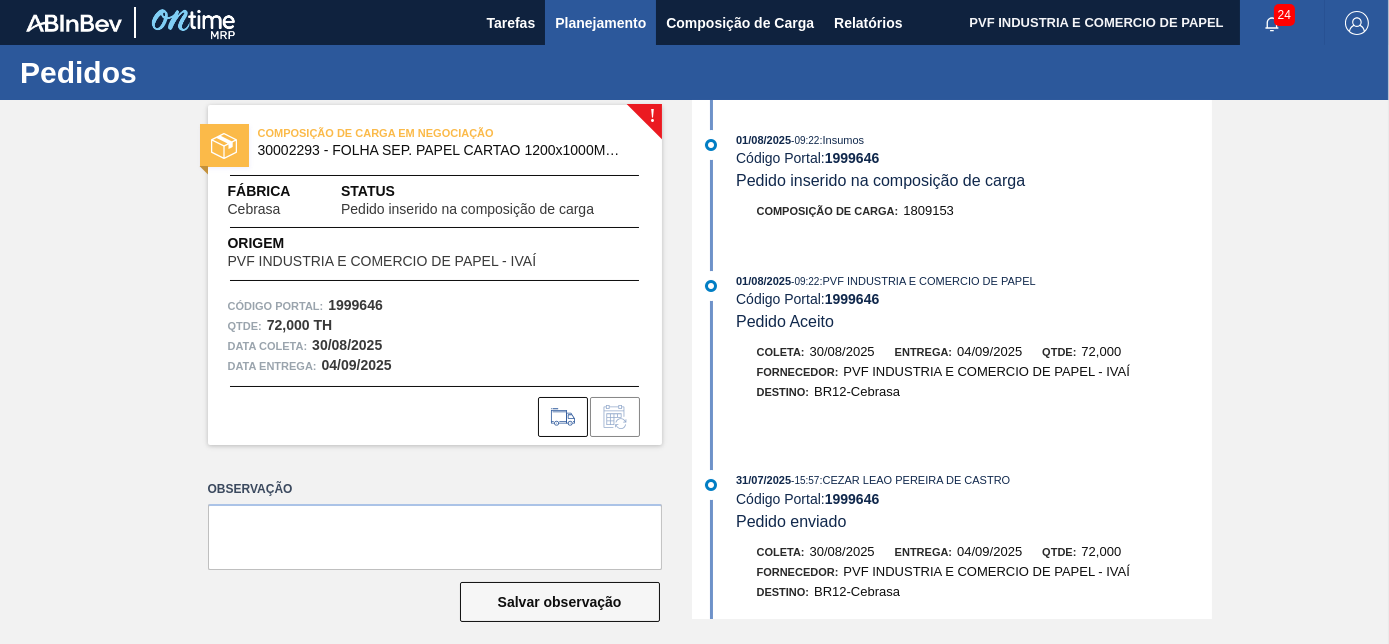 click on "Planejamento" at bounding box center [600, 23] 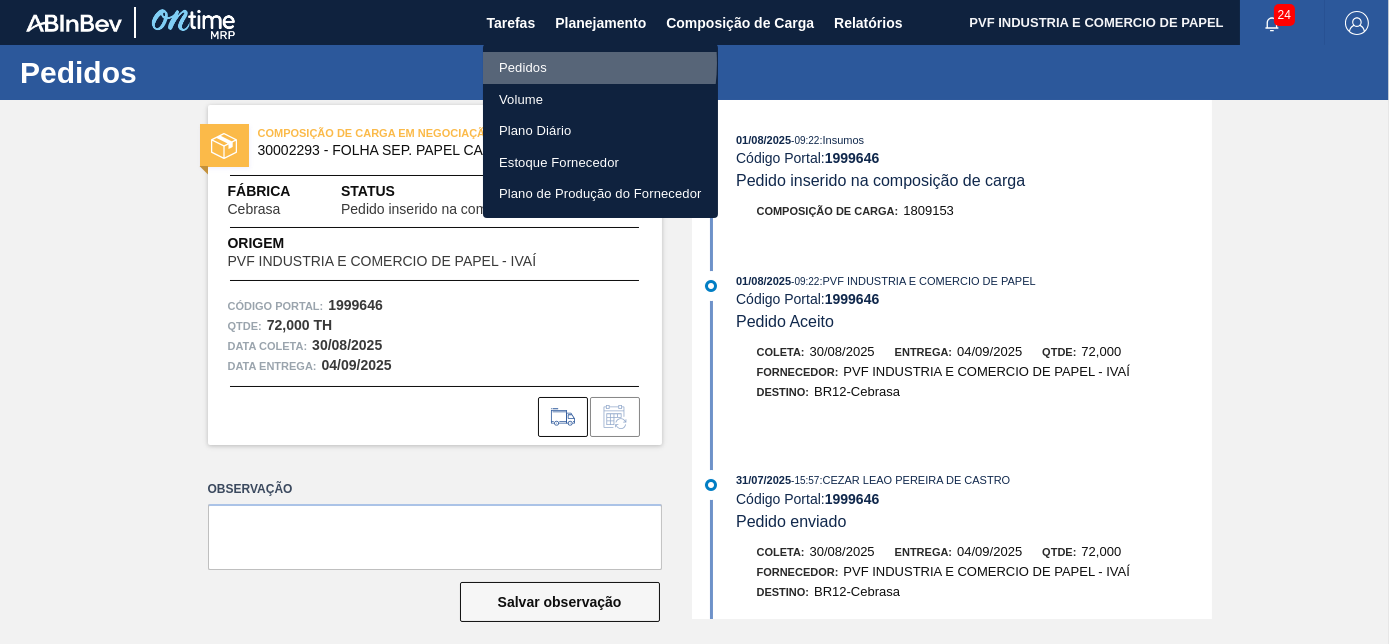 click on "Pedidos" at bounding box center [600, 68] 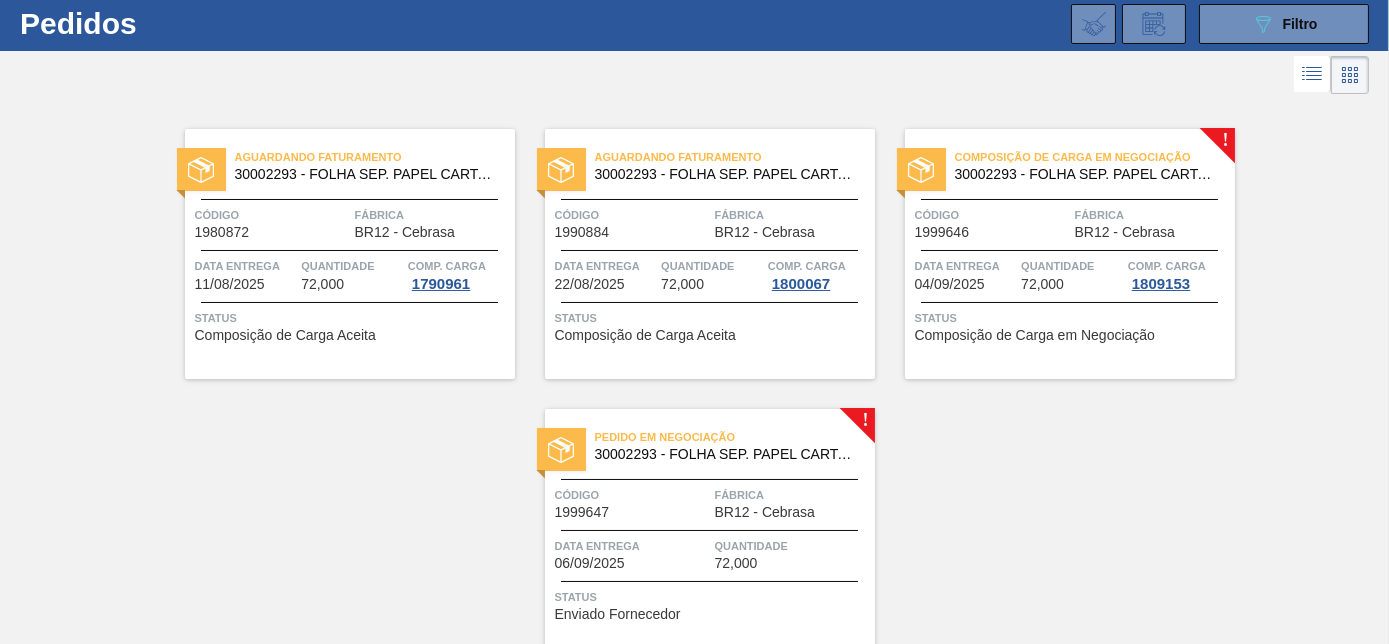 scroll, scrollTop: 138, scrollLeft: 0, axis: vertical 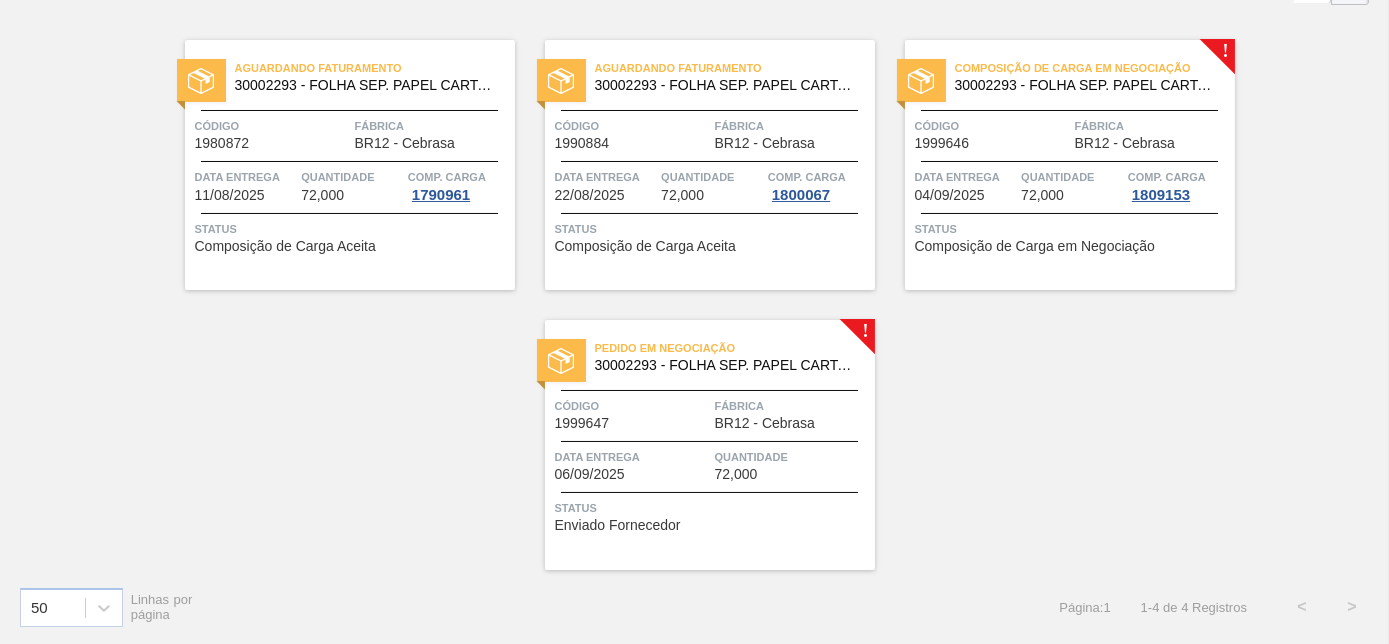 click on "Código" at bounding box center (632, 406) 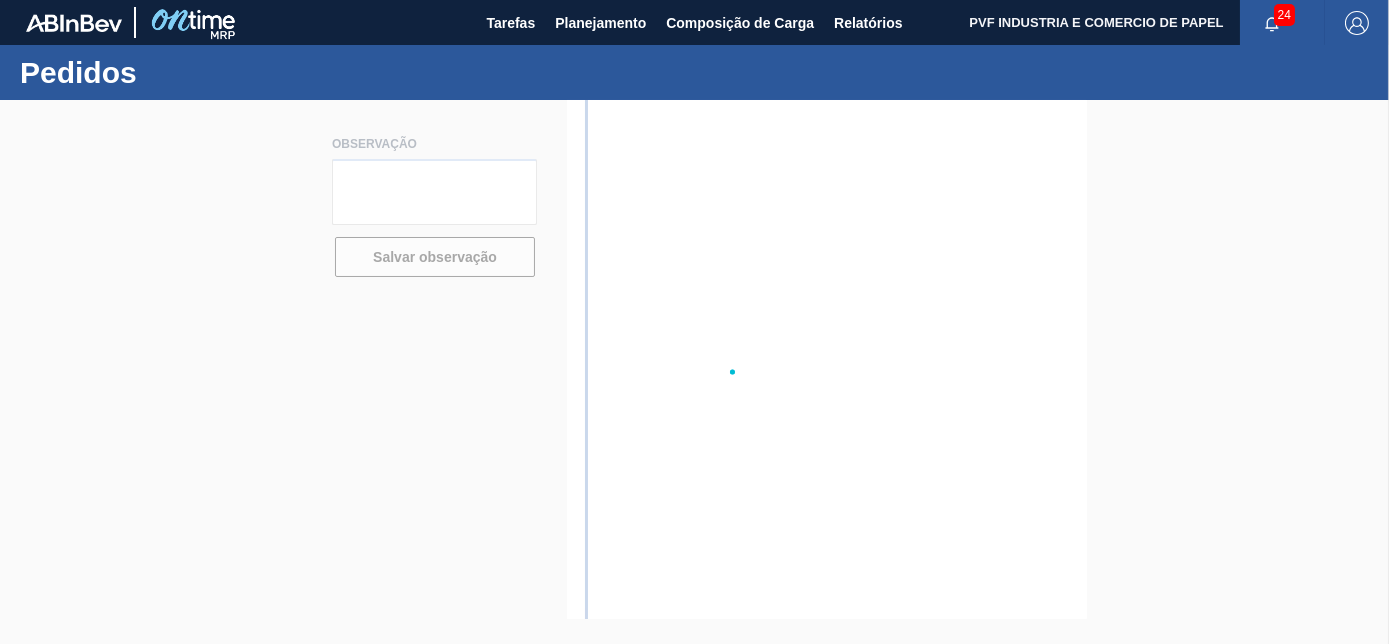 scroll, scrollTop: 0, scrollLeft: 0, axis: both 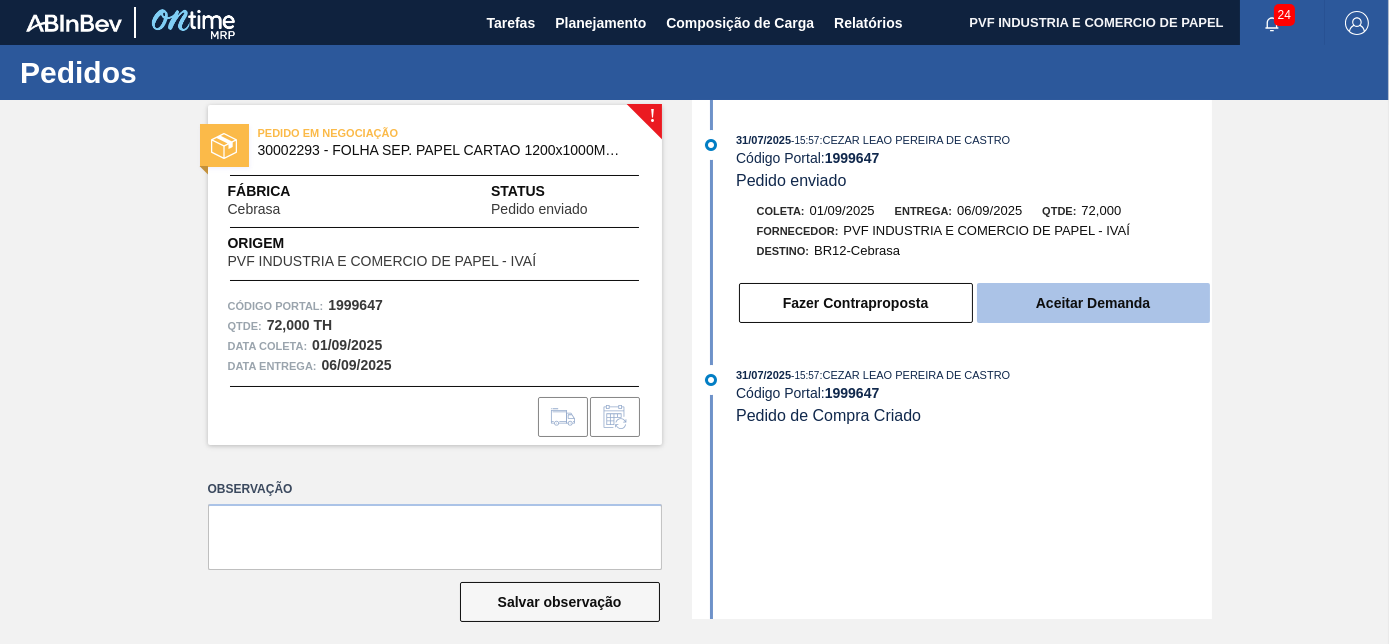 click on "Aceitar Demanda" at bounding box center [1093, 303] 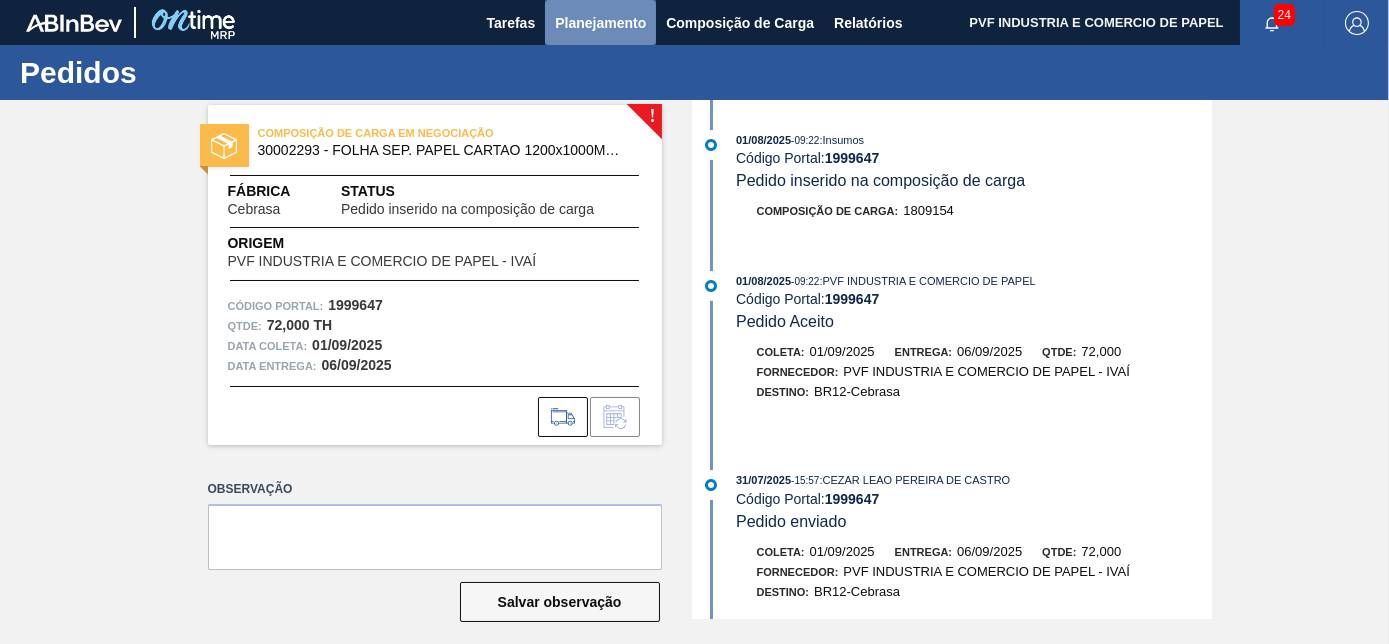 click on "Planejamento" at bounding box center [600, 23] 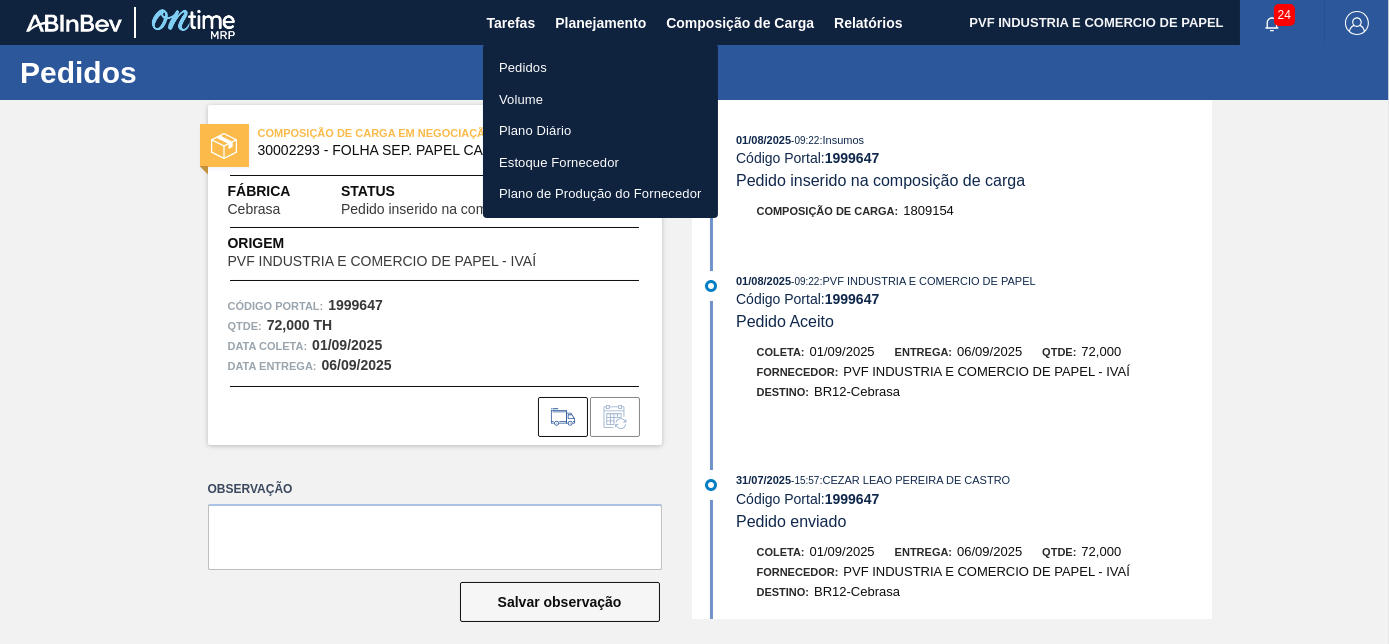 click on "Pedidos" at bounding box center [600, 68] 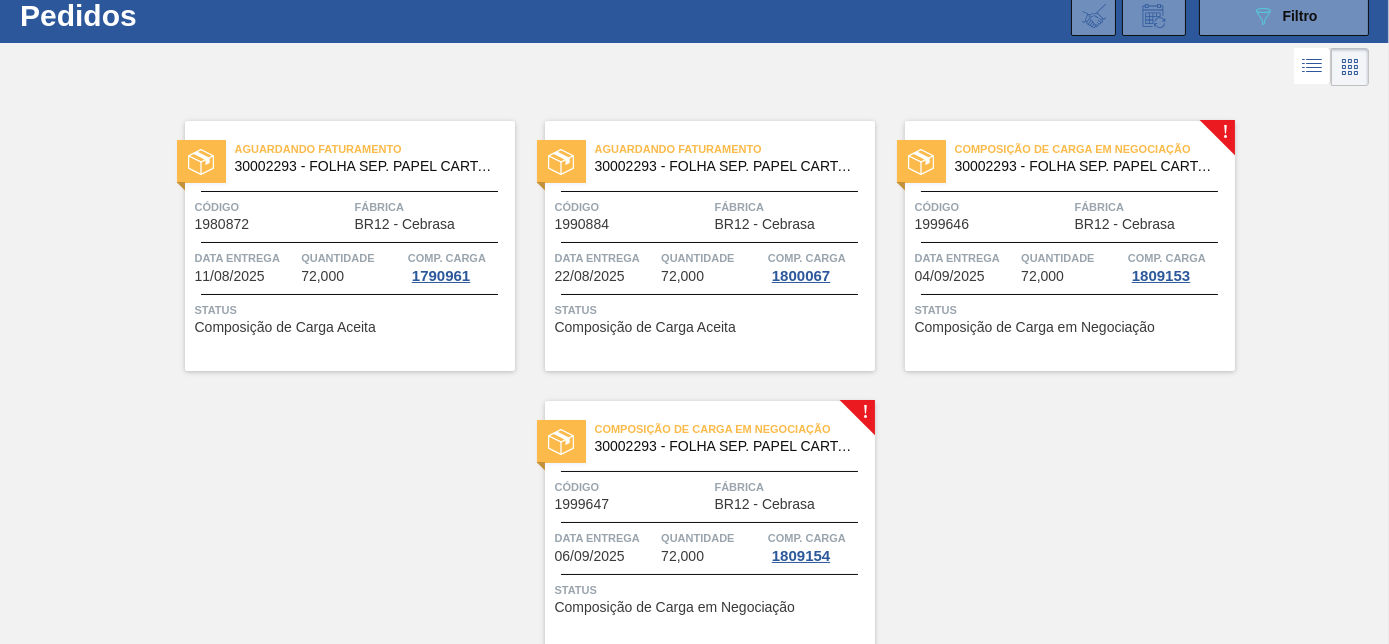 scroll, scrollTop: 0, scrollLeft: 0, axis: both 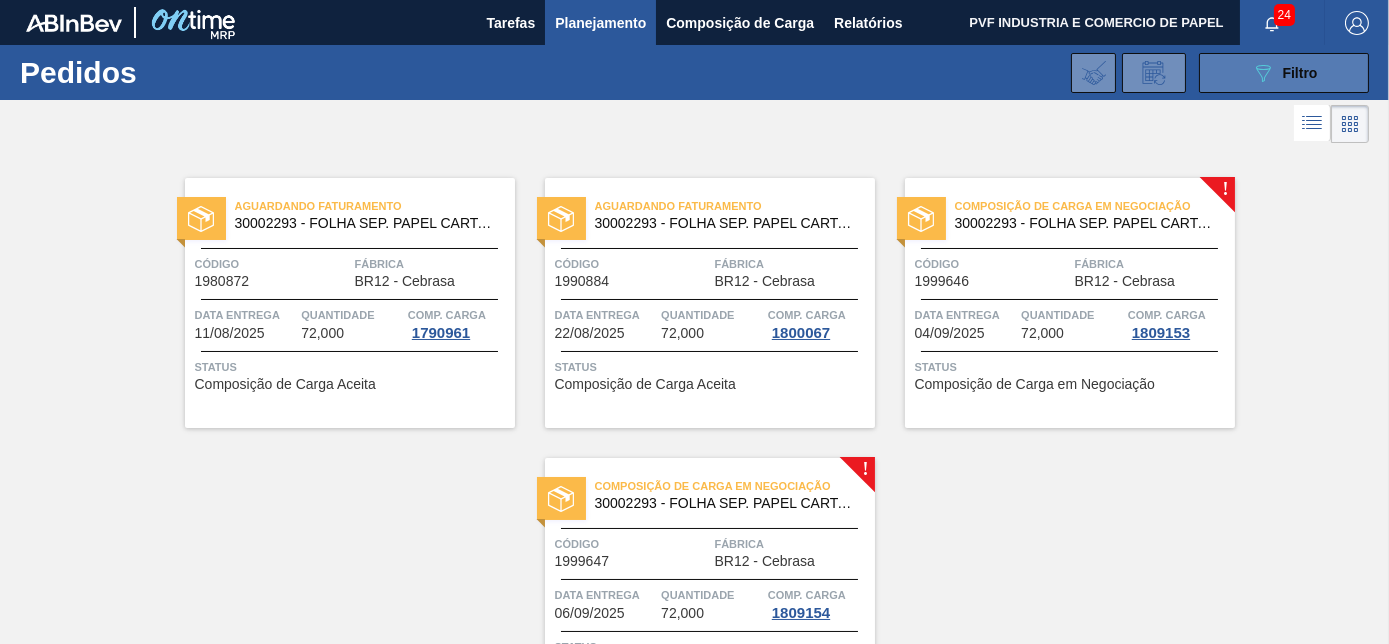 click on "089F7B8B-B2A5-4AFE-B5C0-19BA573D28AC Filtro" at bounding box center [1284, 73] 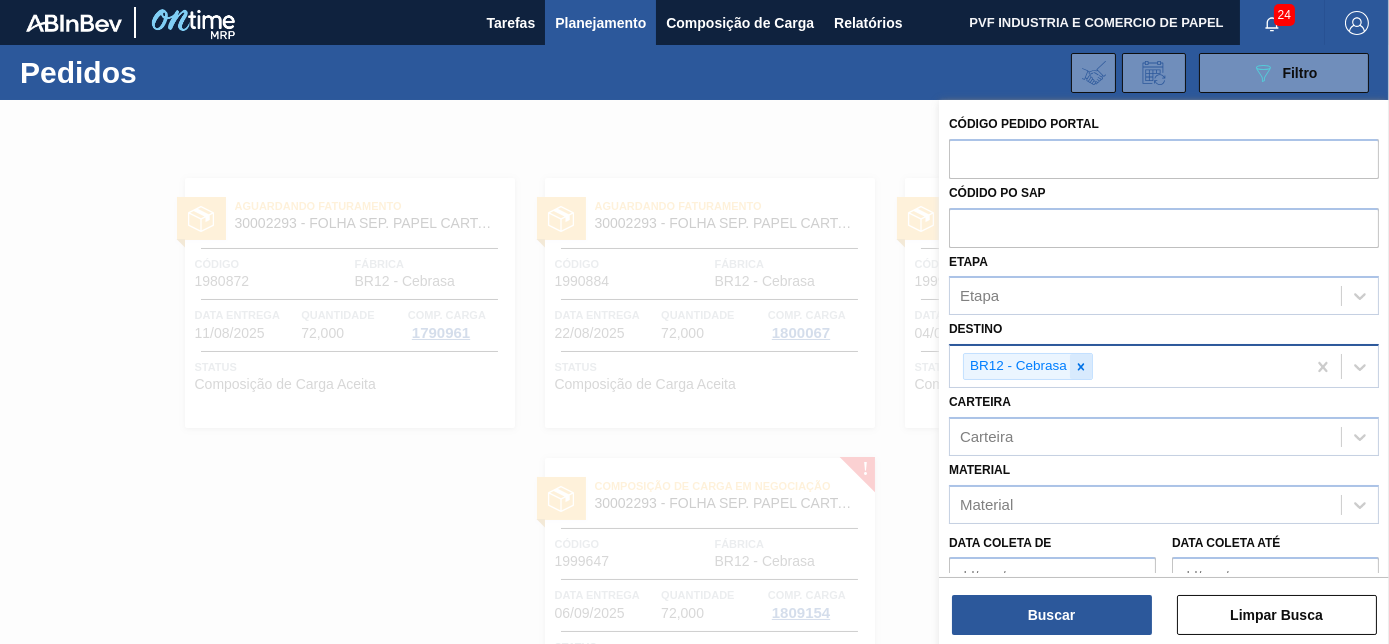 click 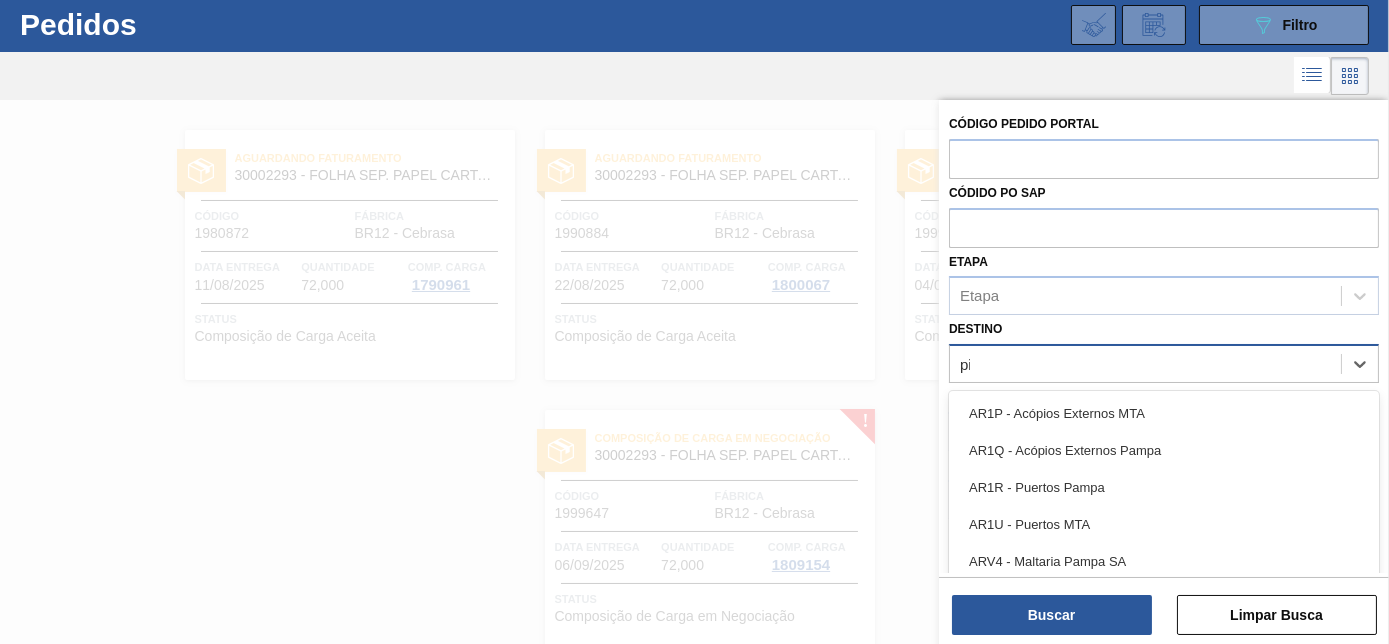 scroll, scrollTop: 53, scrollLeft: 0, axis: vertical 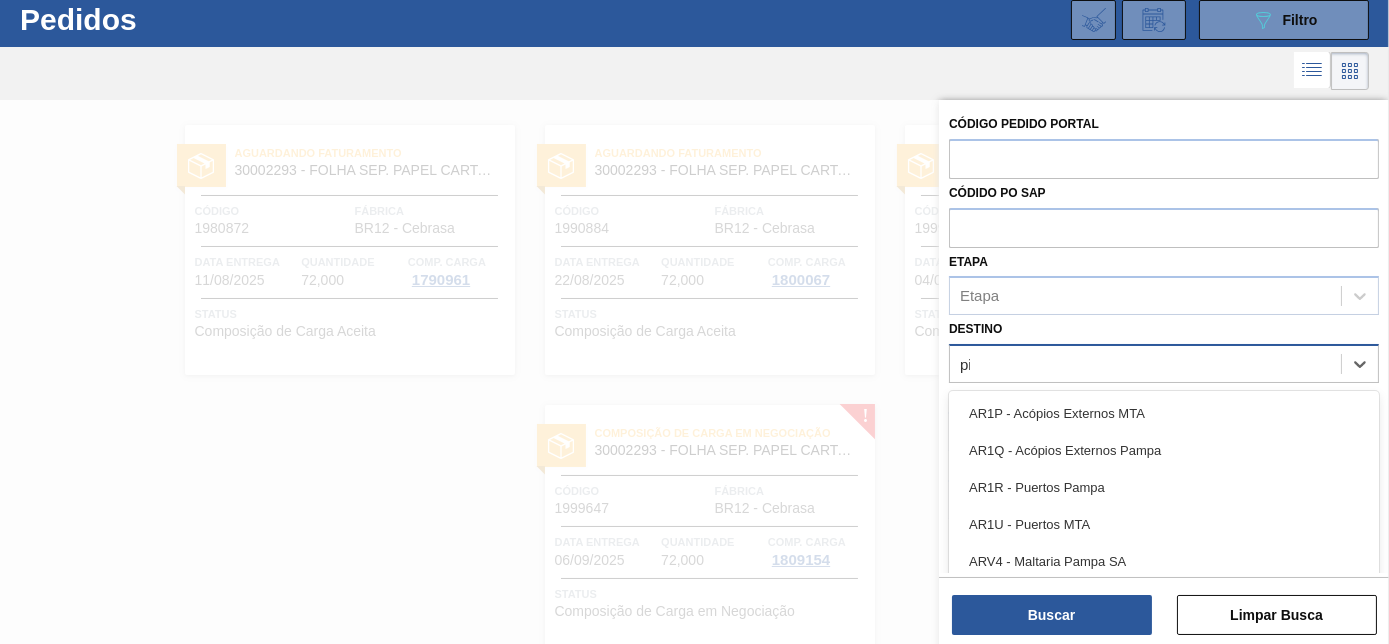 type on "pir" 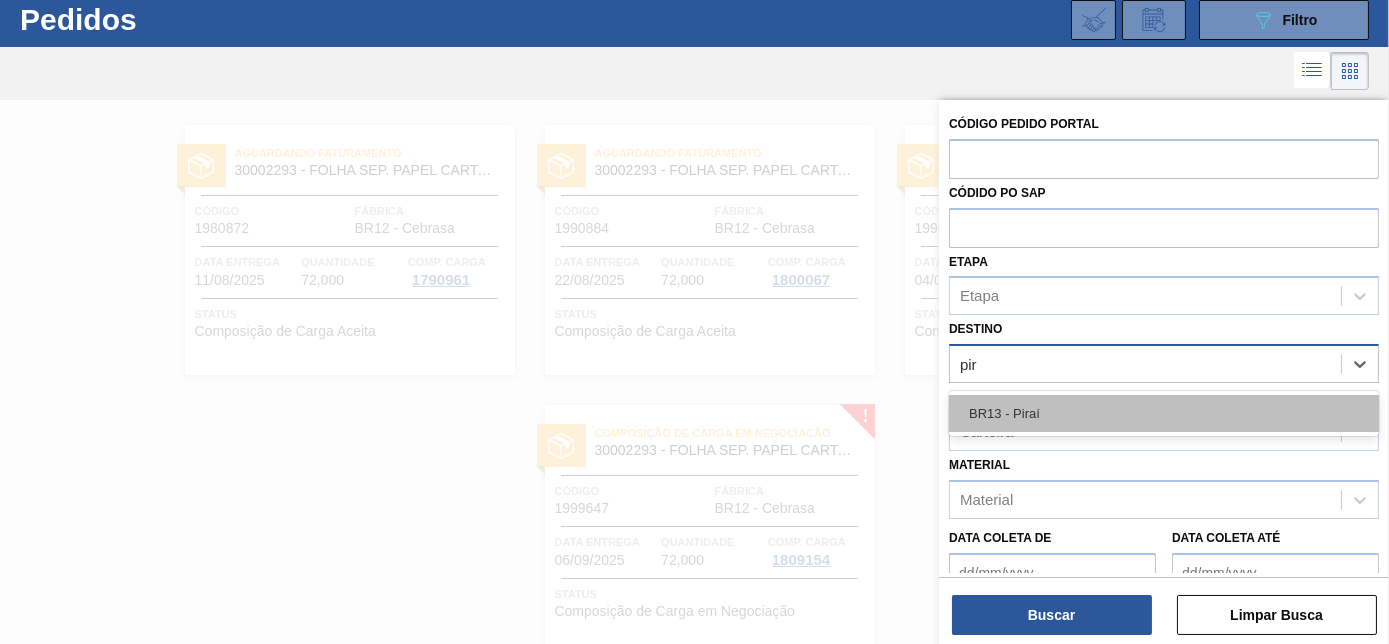click on "BR13 - Piraí" at bounding box center [1164, 413] 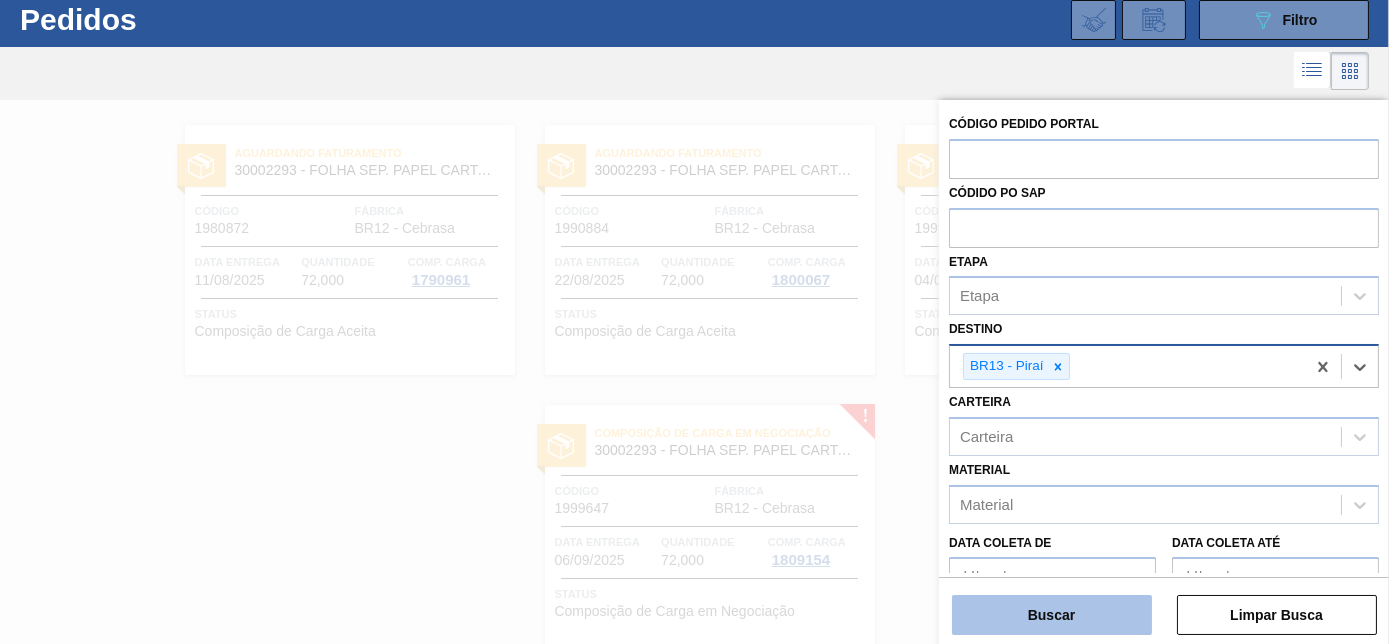 click on "Buscar" at bounding box center (1052, 615) 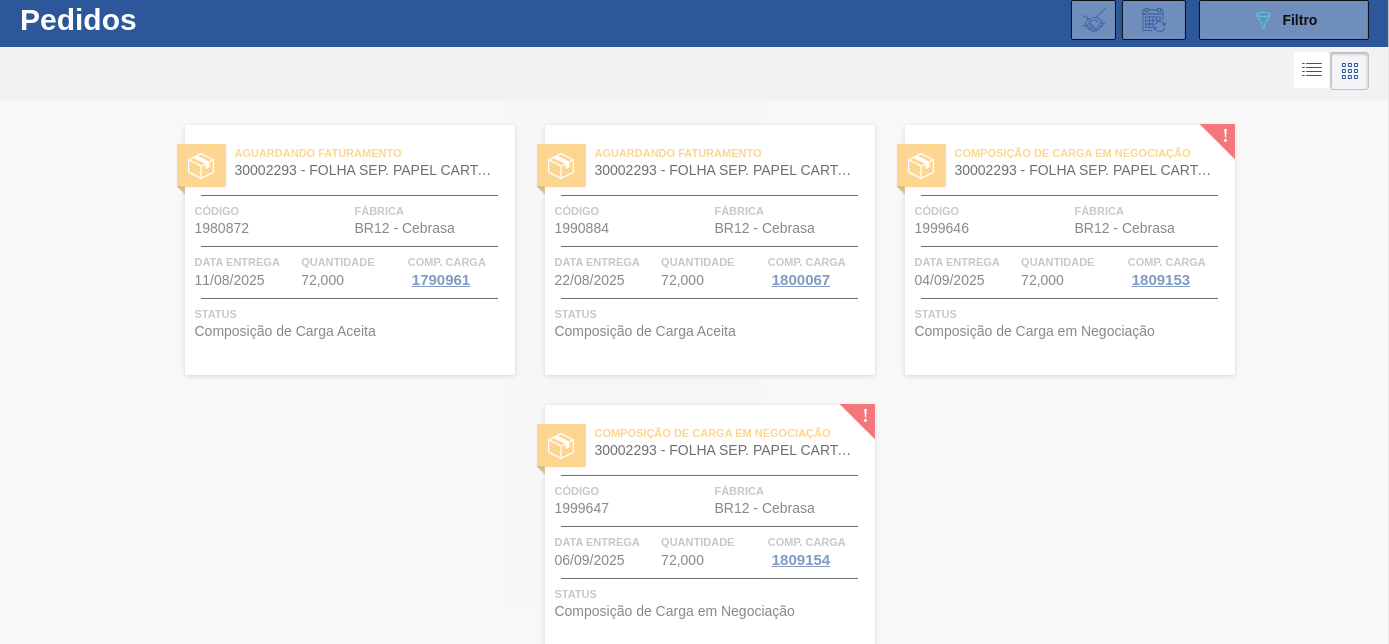 scroll, scrollTop: 0, scrollLeft: 0, axis: both 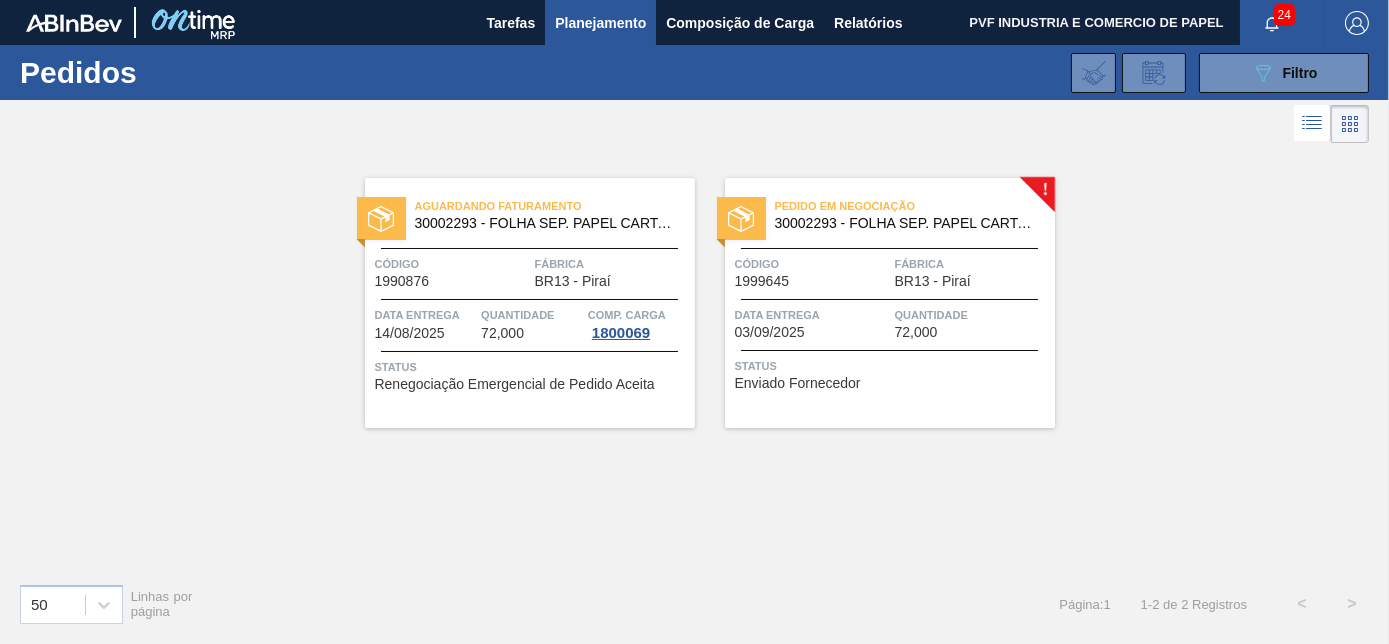 click on "Código" at bounding box center [812, 264] 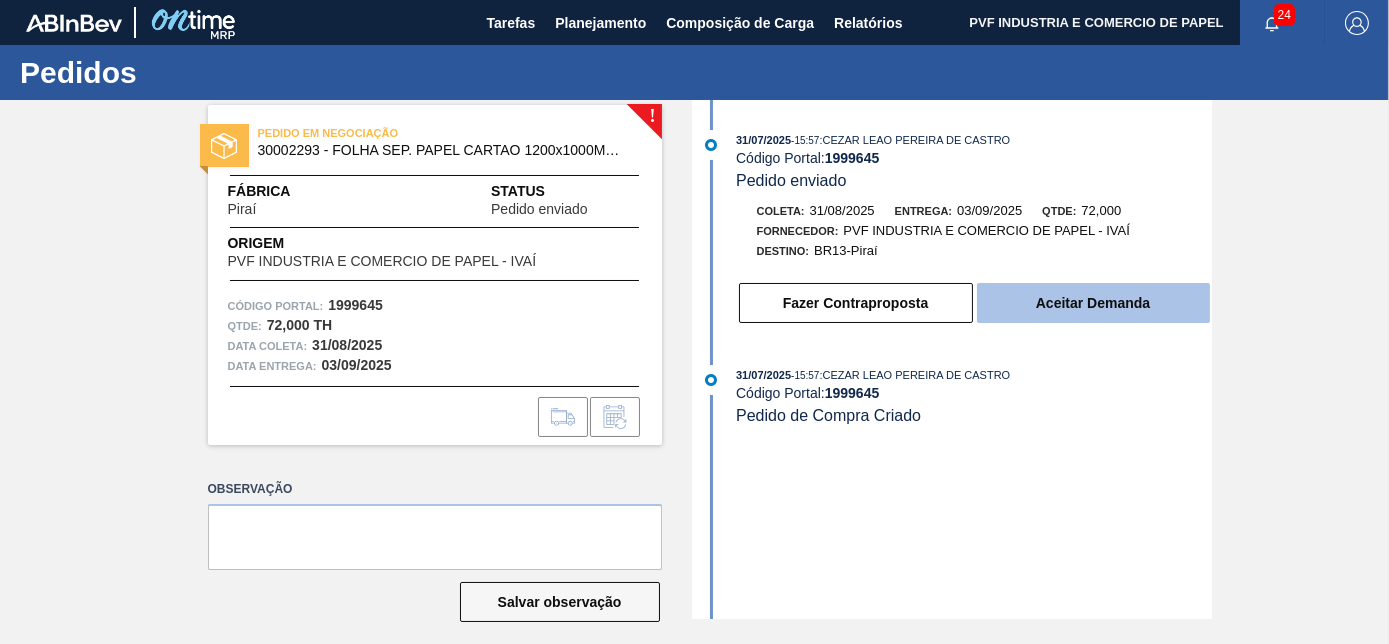 click on "Aceitar Demanda" at bounding box center [1093, 303] 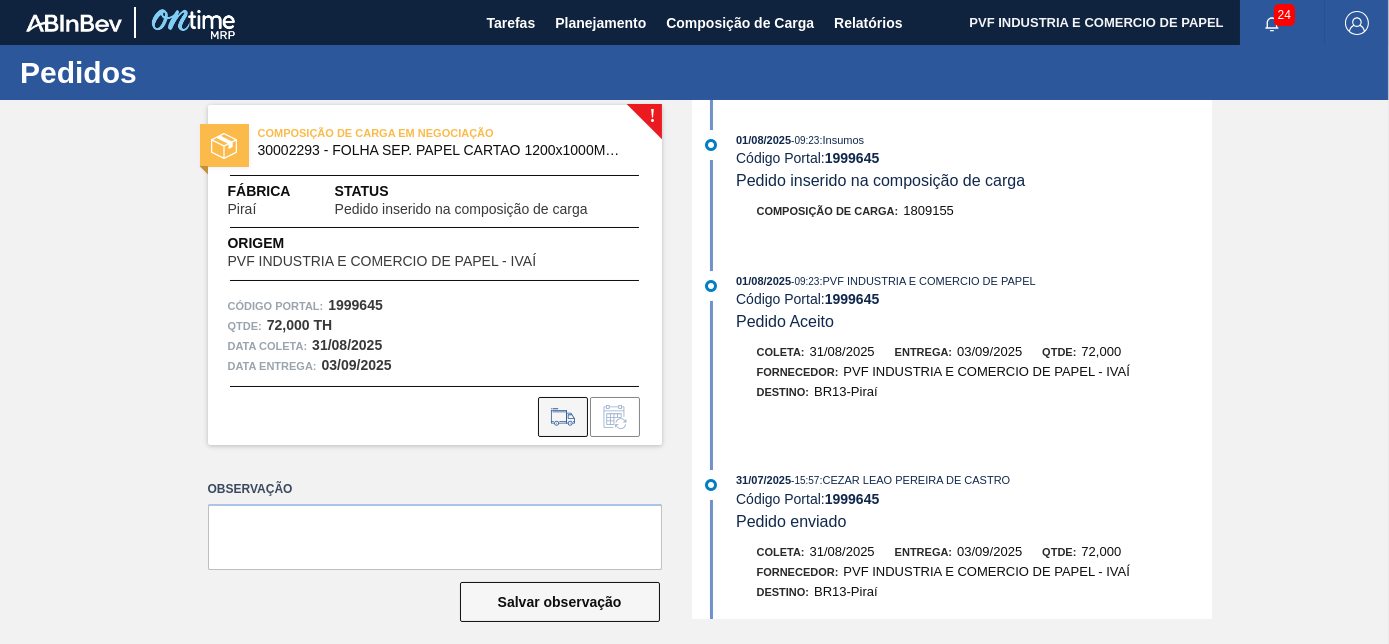 click 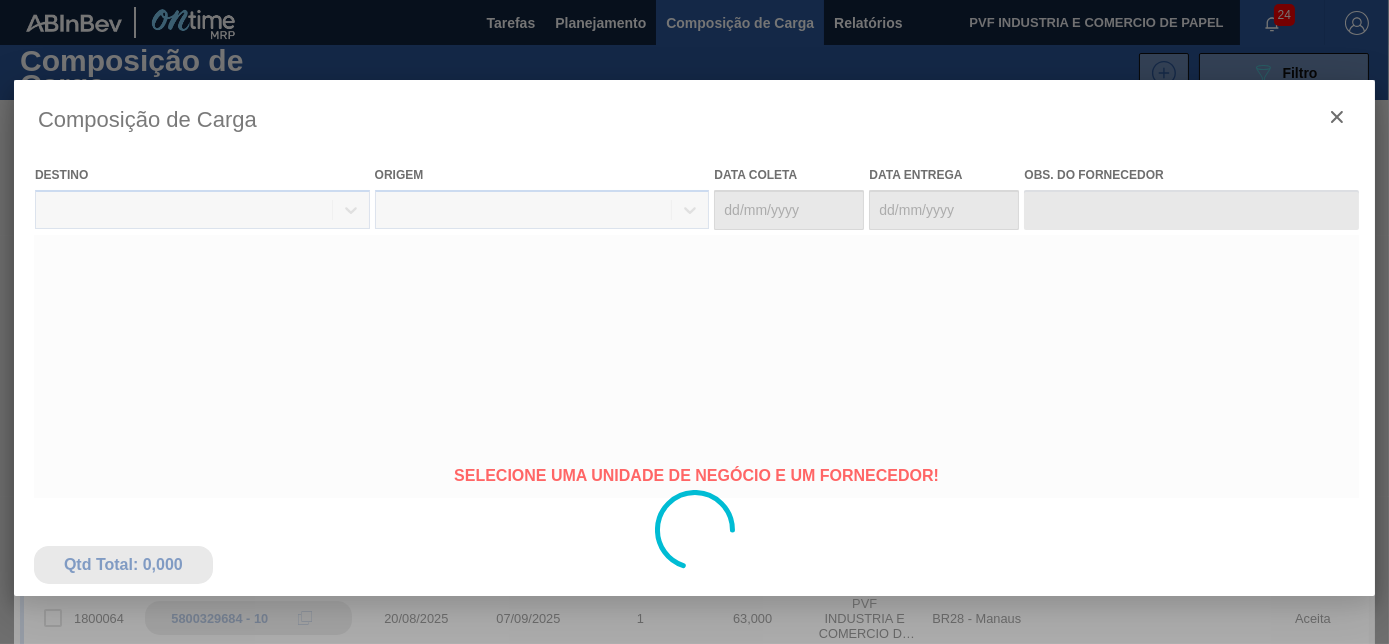type on "31/08/2025" 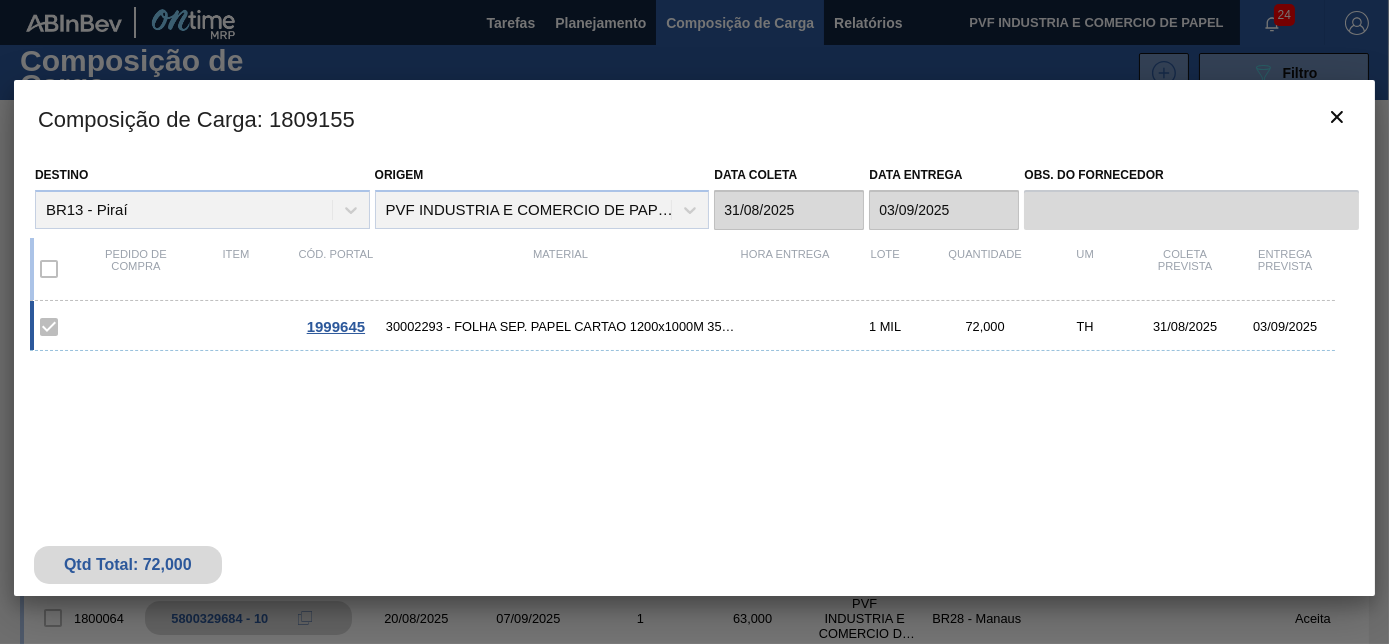 click at bounding box center (49, 269) 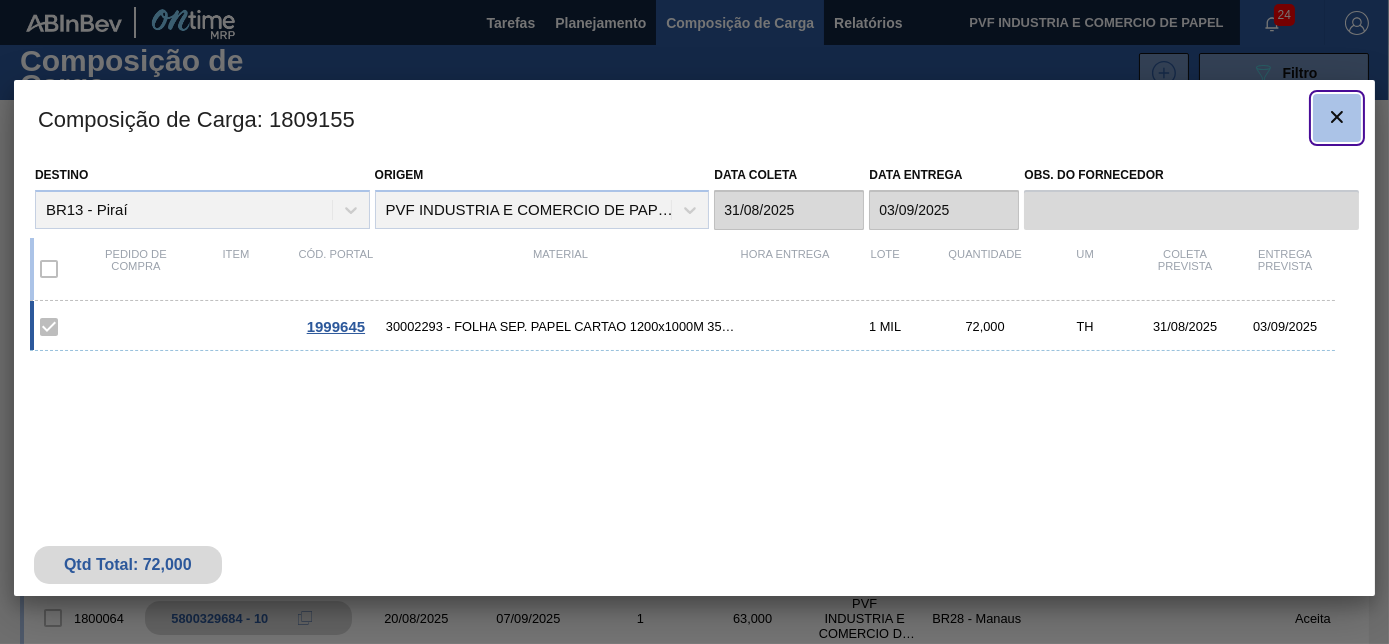 click 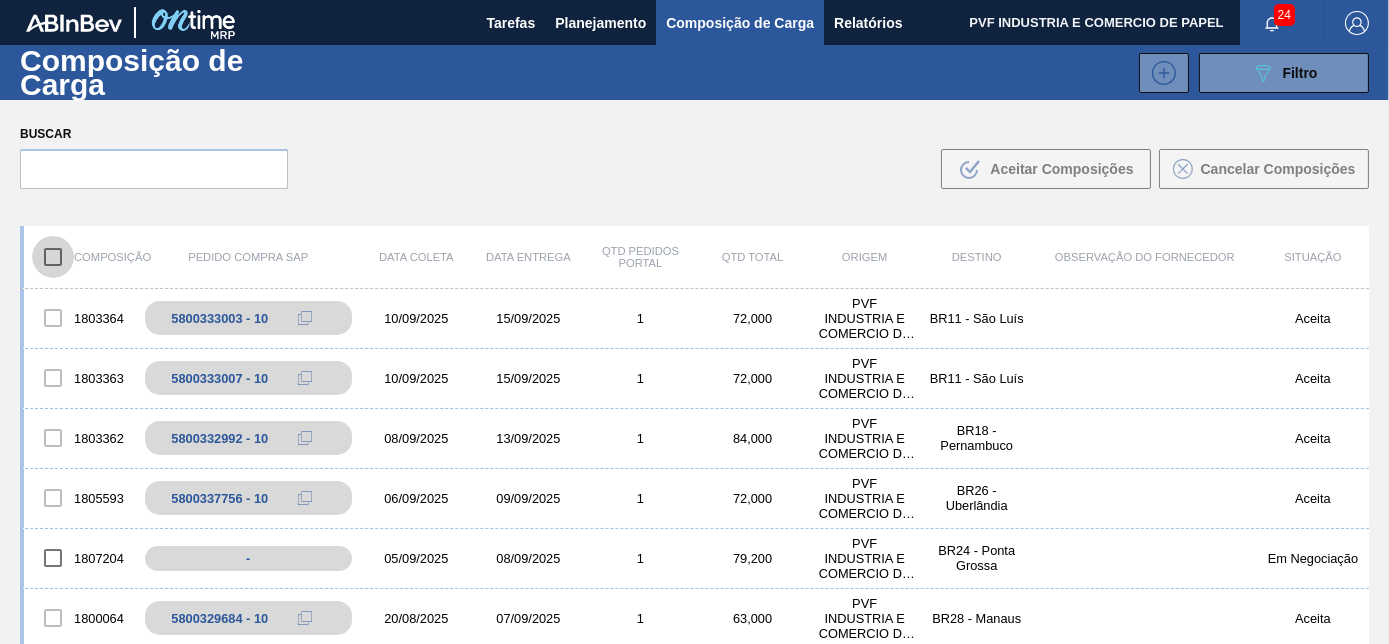 click at bounding box center (53, 257) 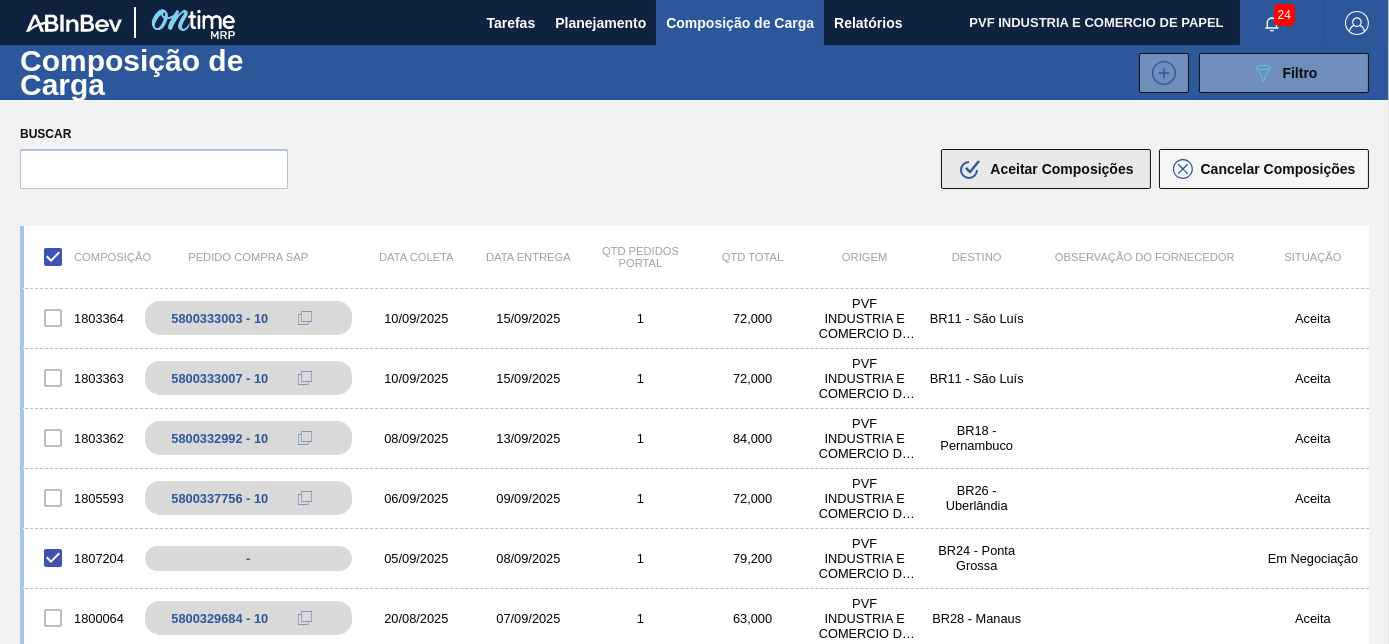 click on "Aceitar Composições" at bounding box center (1061, 169) 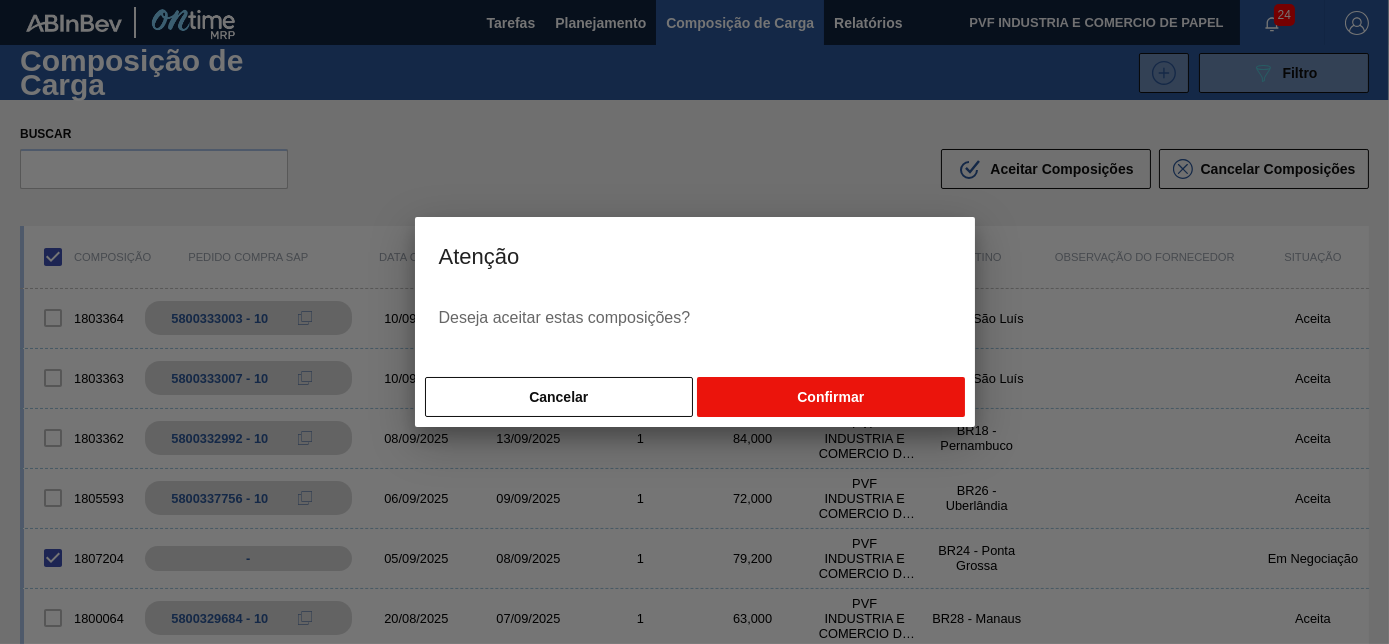 click on "Confirmar" at bounding box center [830, 397] 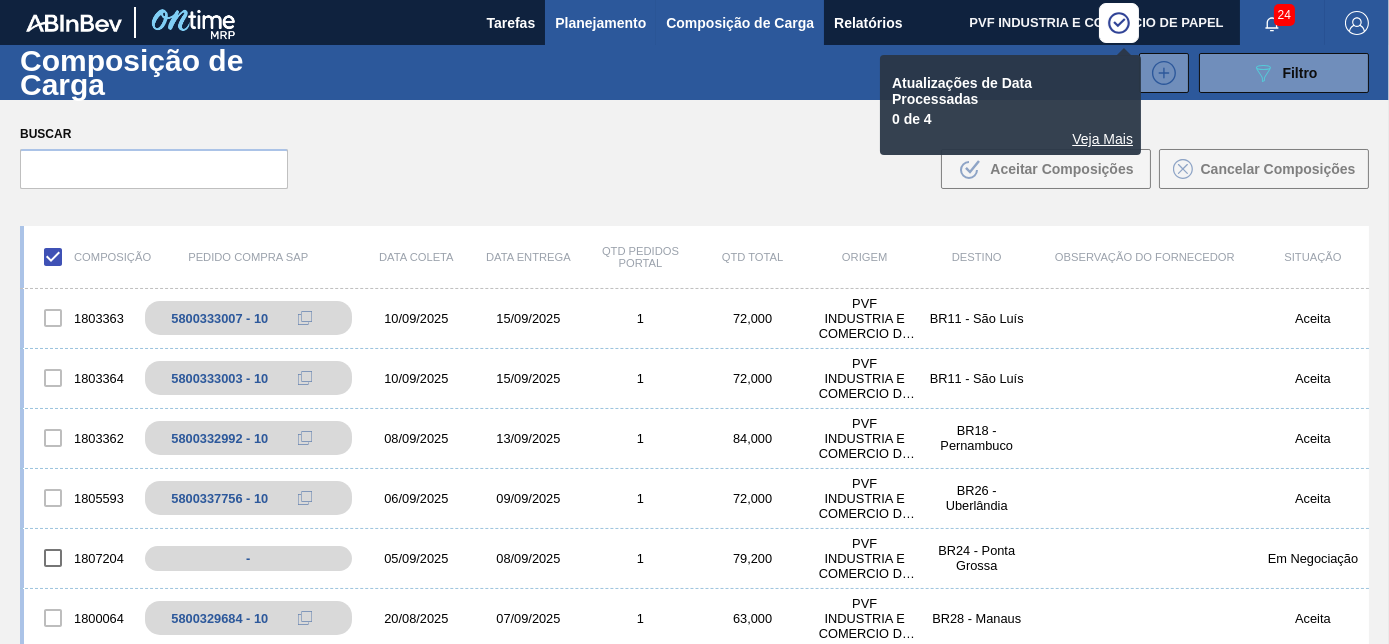 click on "Planejamento" at bounding box center (600, 23) 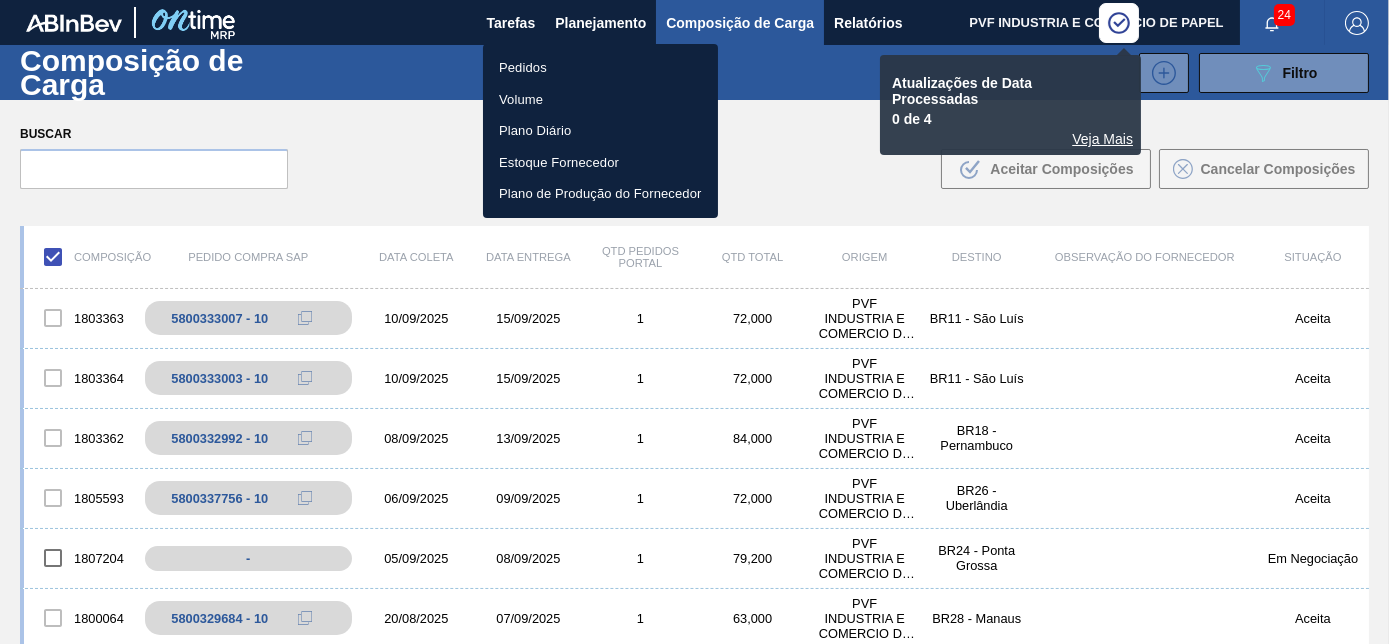 click on "Pedidos" at bounding box center (600, 68) 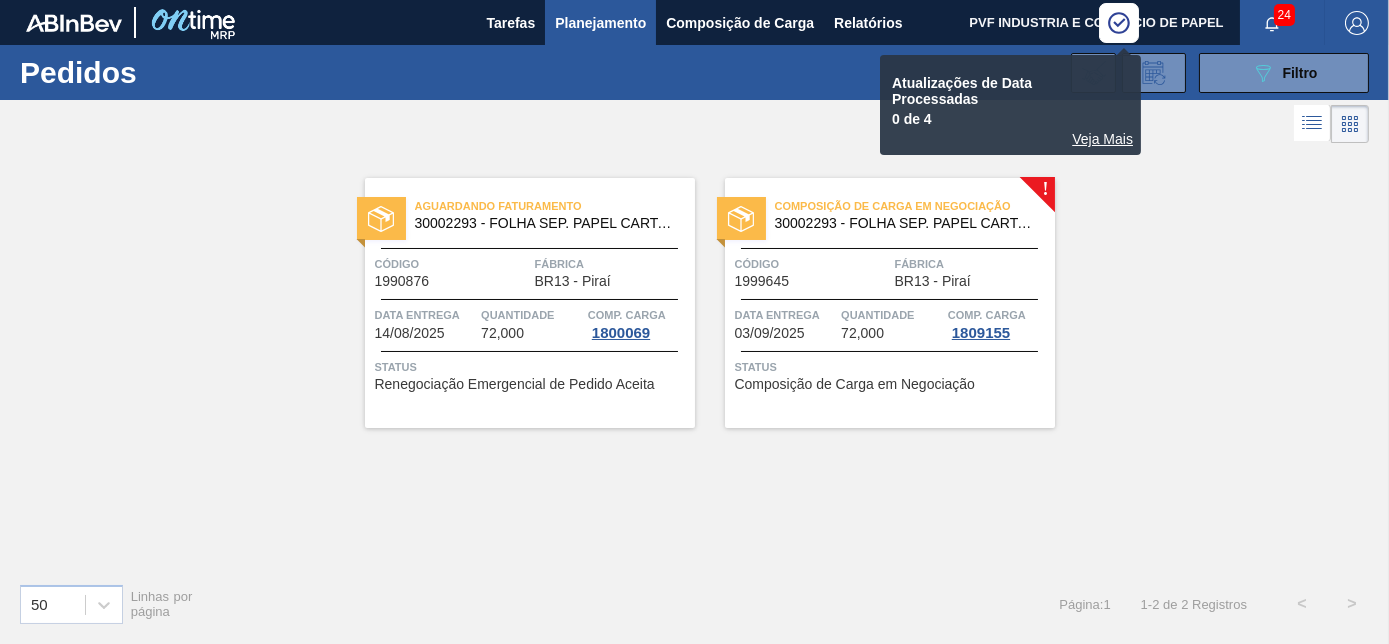 click on "Fábrica" at bounding box center (972, 264) 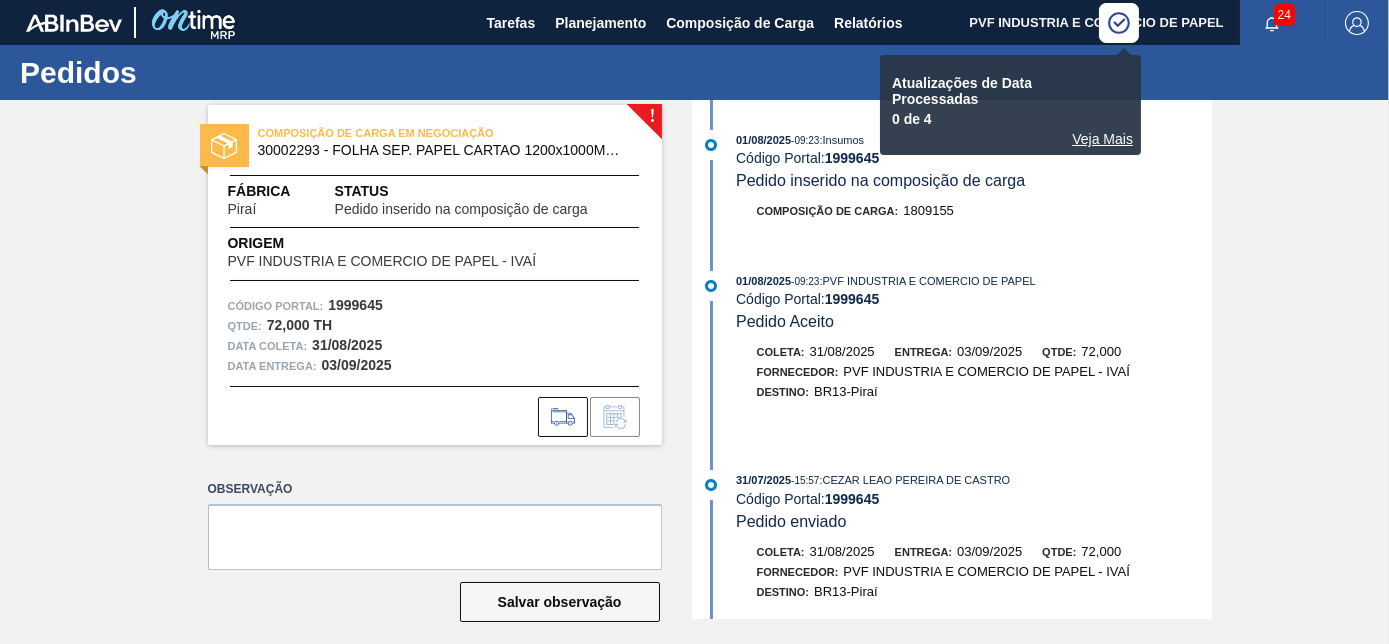 click on "Veja Mais" at bounding box center [1010, 139] 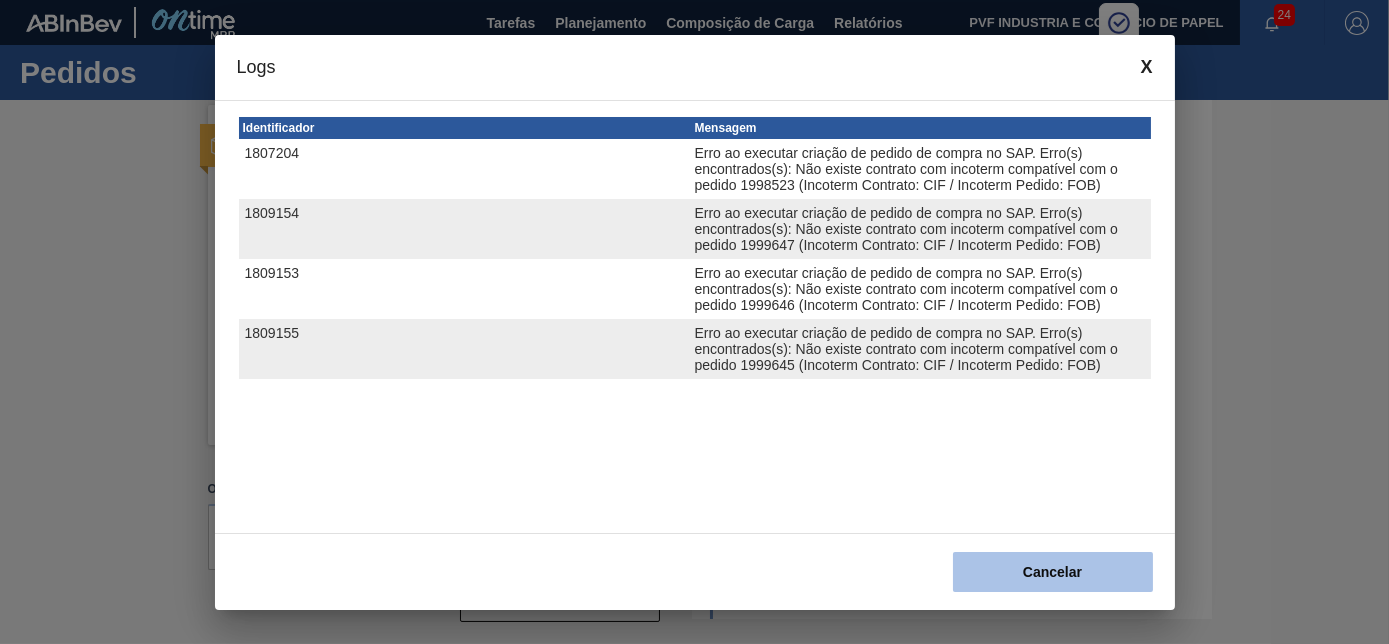 click on "Cancelar" at bounding box center (1053, 572) 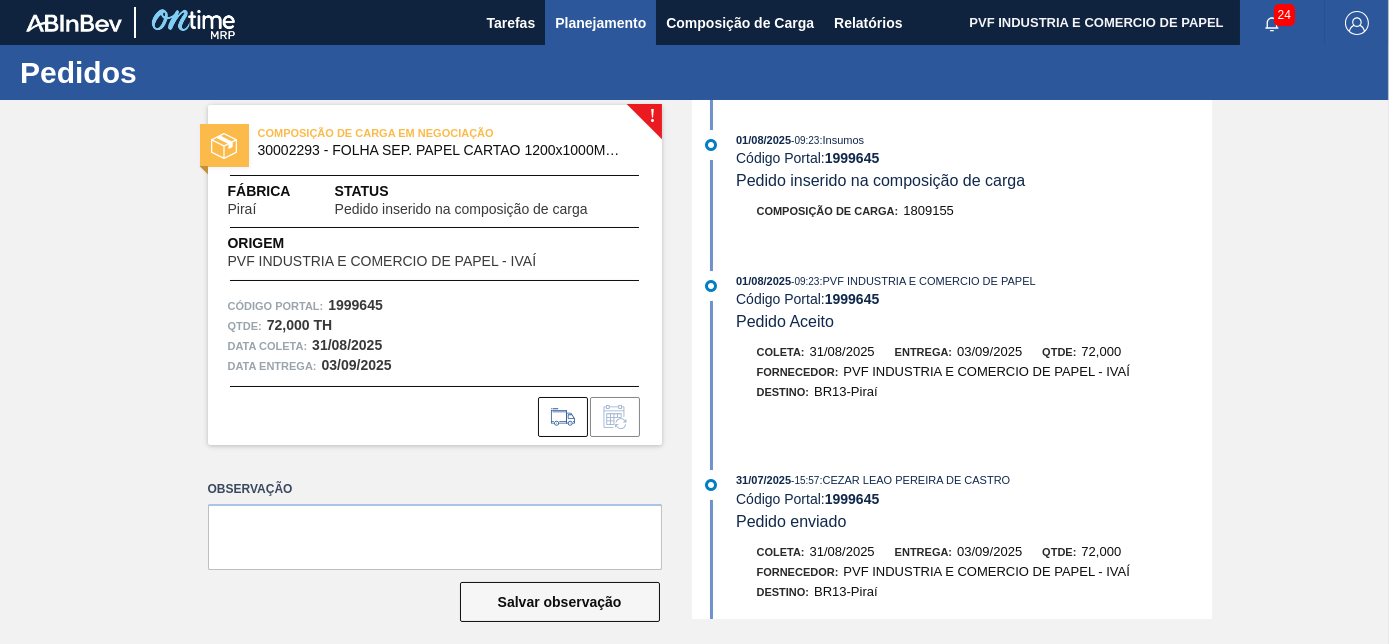 click on "Planejamento" at bounding box center (600, 22) 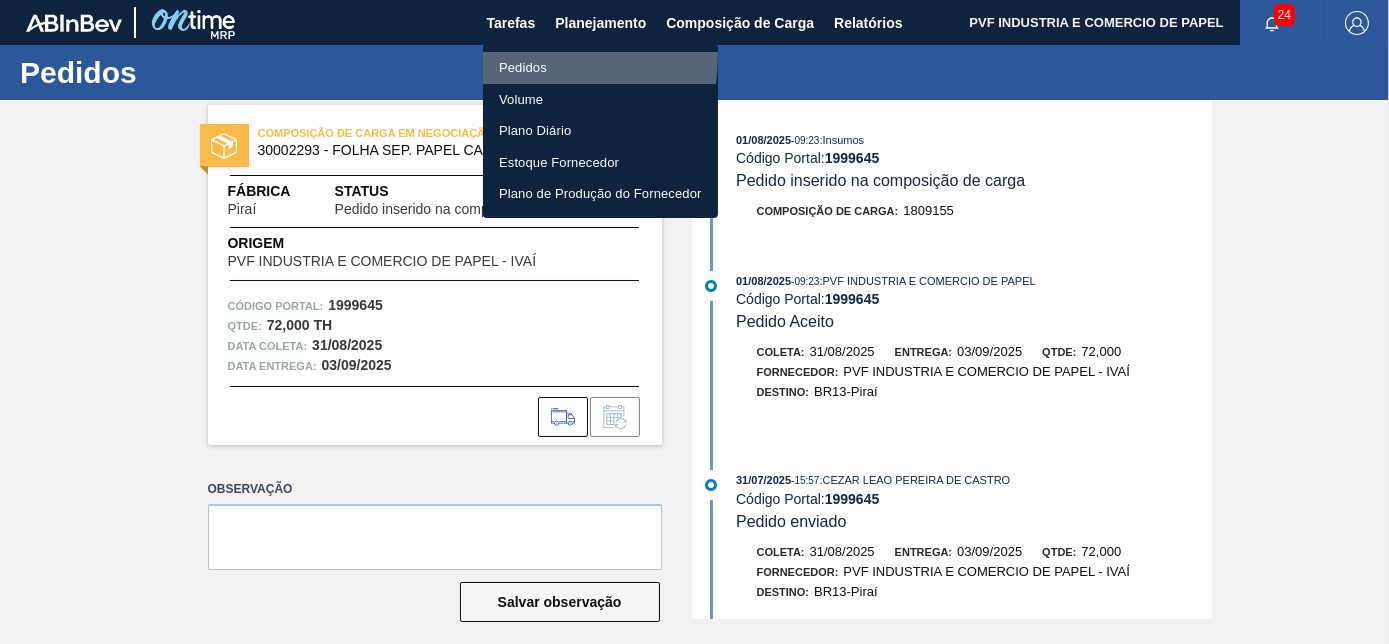 click on "Pedidos" at bounding box center (600, 68) 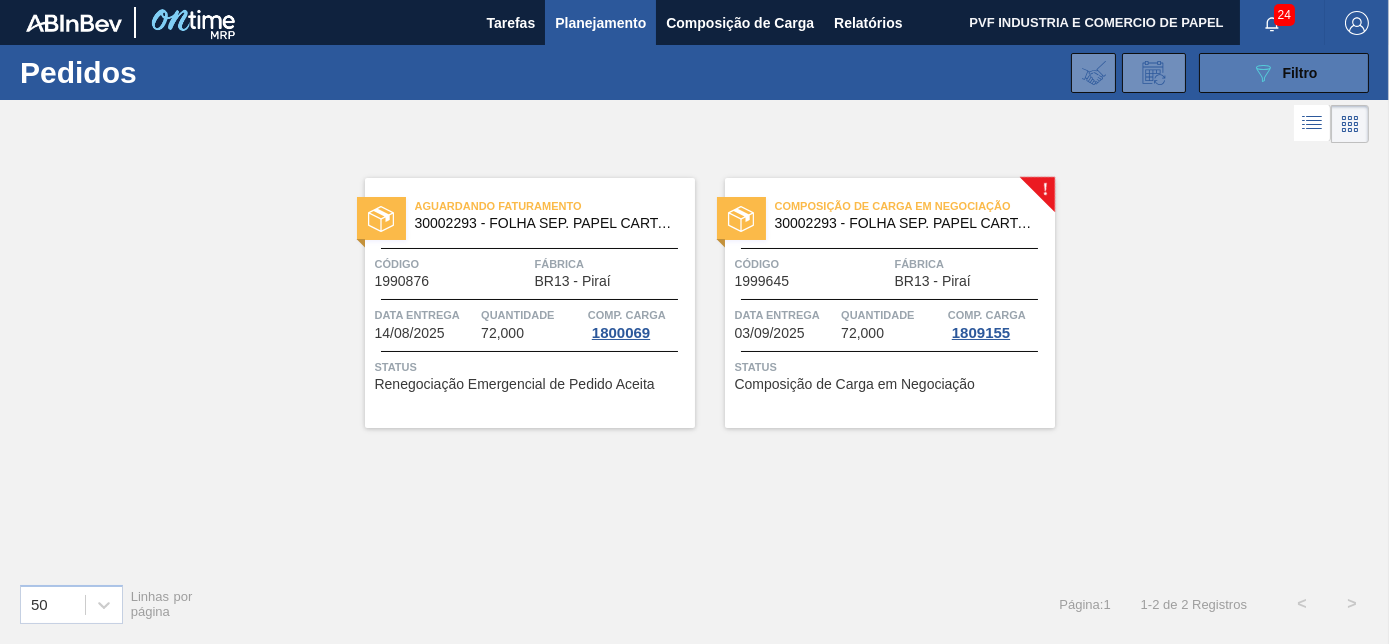 click on "089F7B8B-B2A5-4AFE-B5C0-19BA573D28AC" 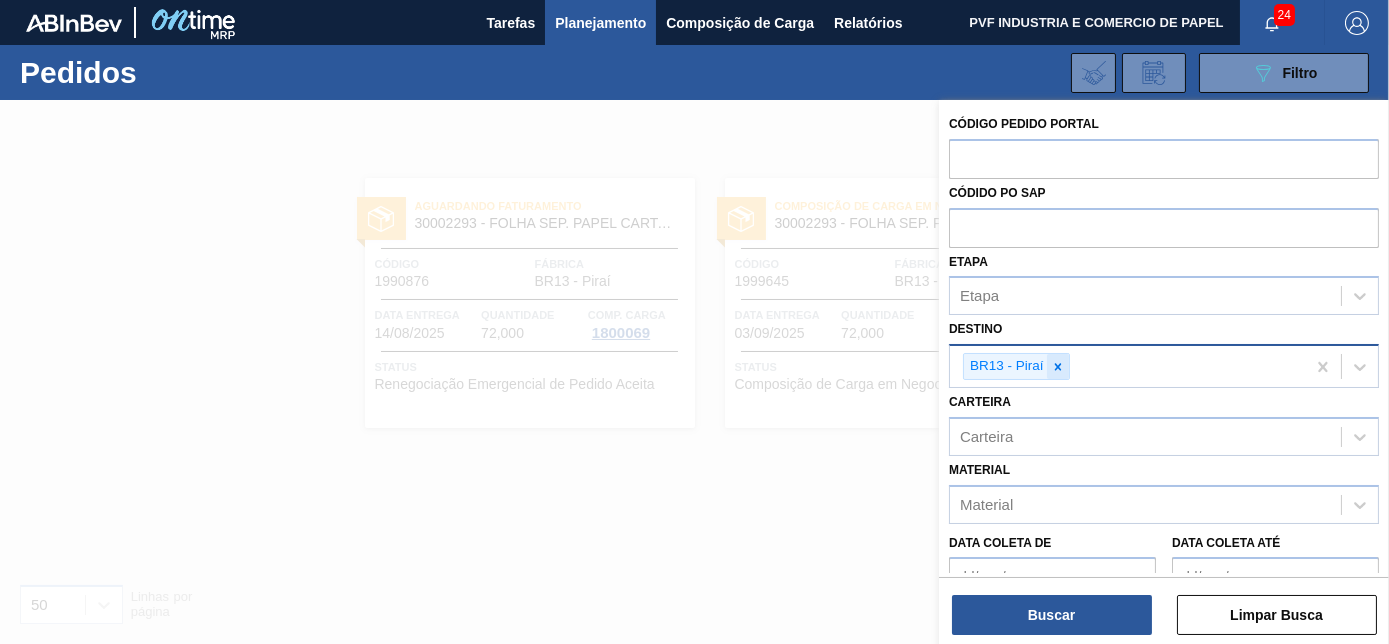 click 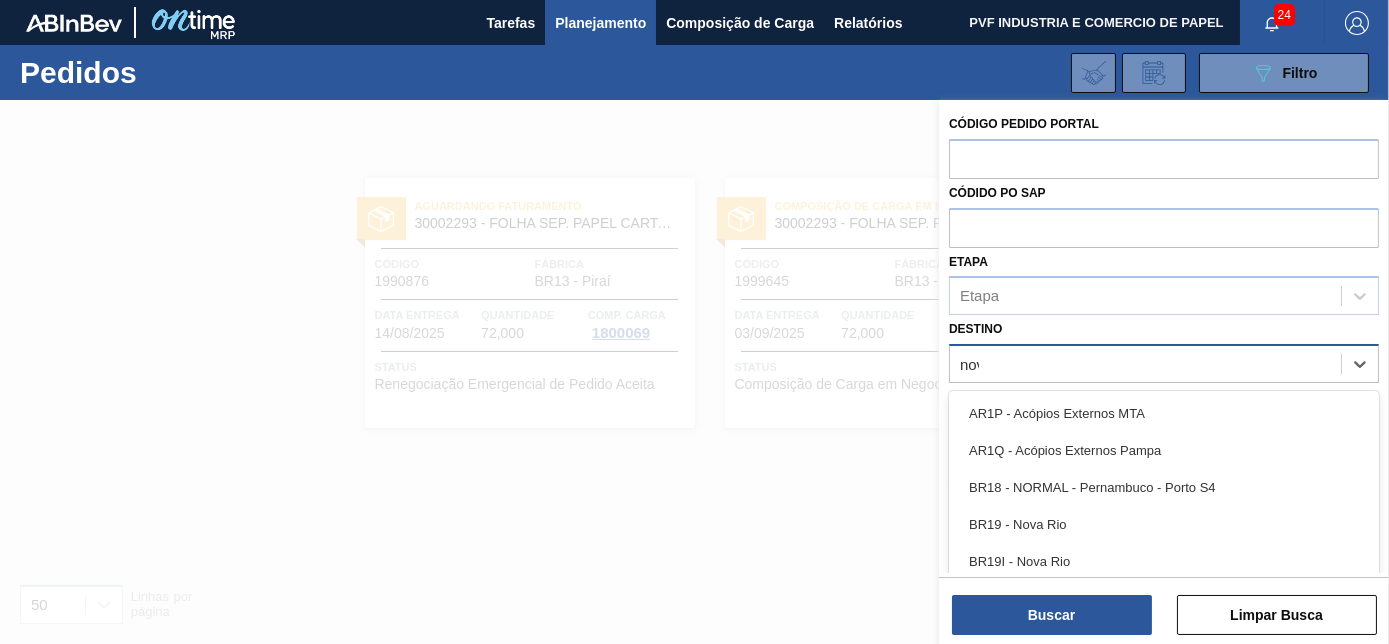 type on "nova" 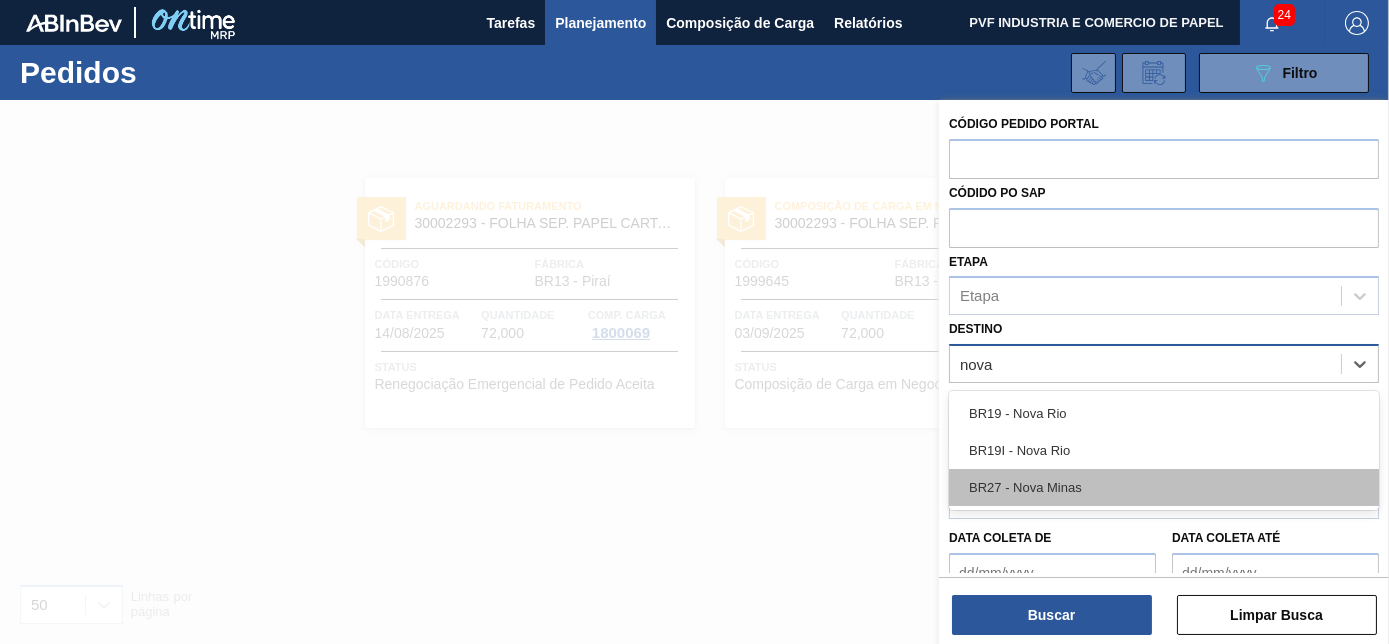 click on "BR27 - Nova Minas" at bounding box center (1164, 487) 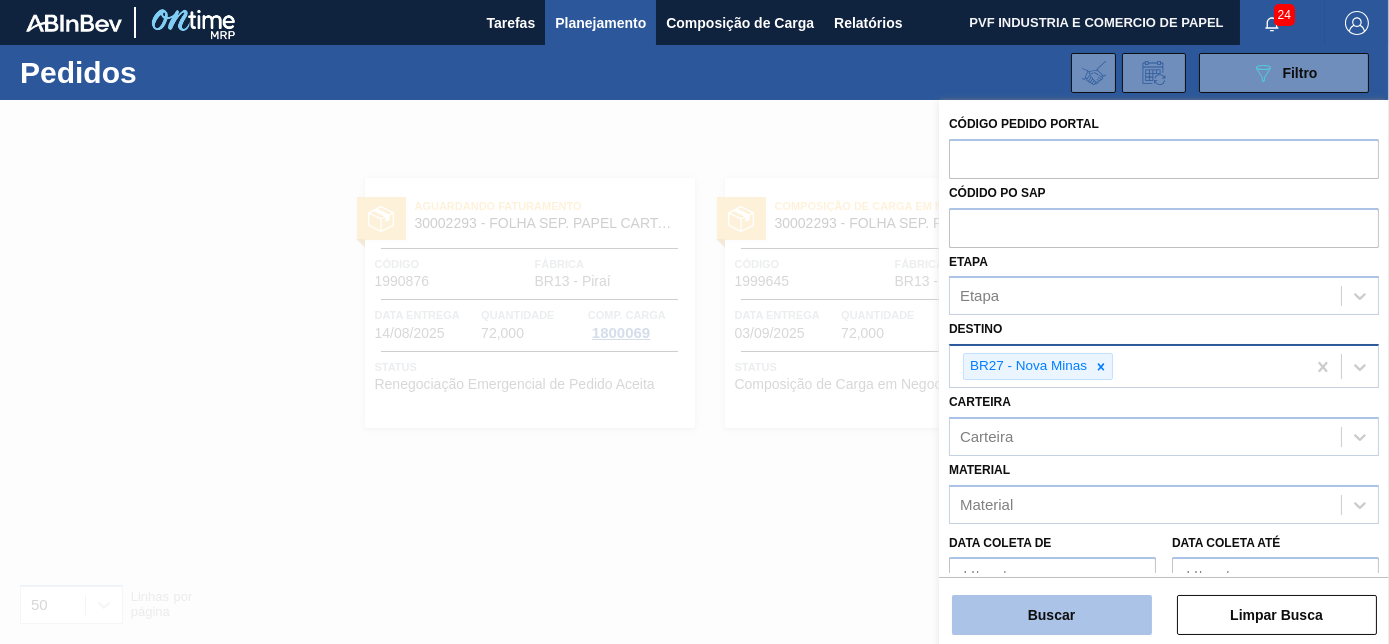 click on "Buscar" at bounding box center [1052, 615] 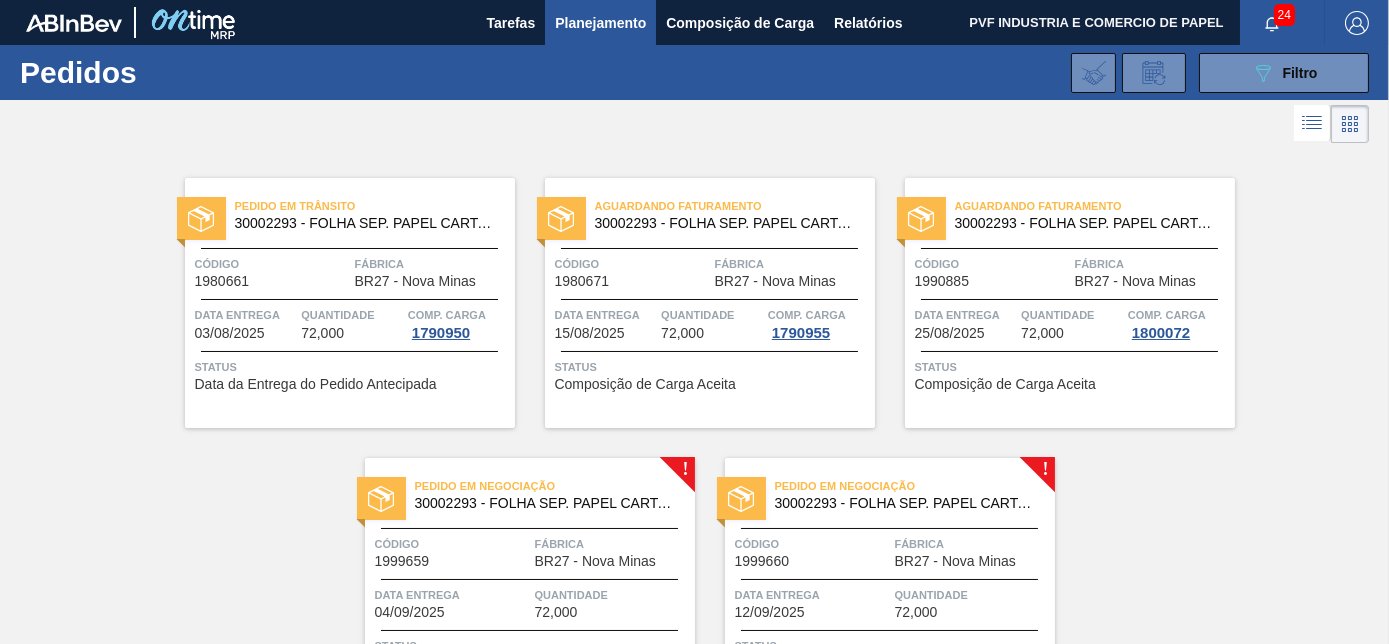 scroll, scrollTop: 138, scrollLeft: 0, axis: vertical 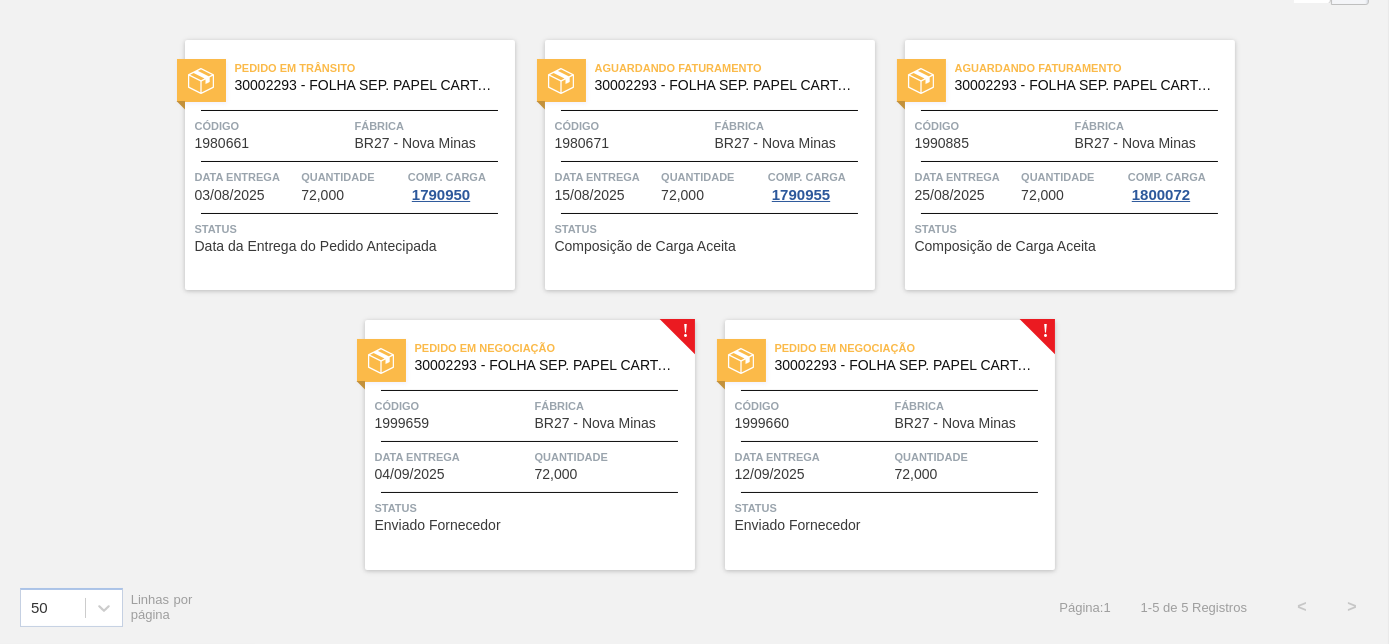 click on "Código" at bounding box center [452, 406] 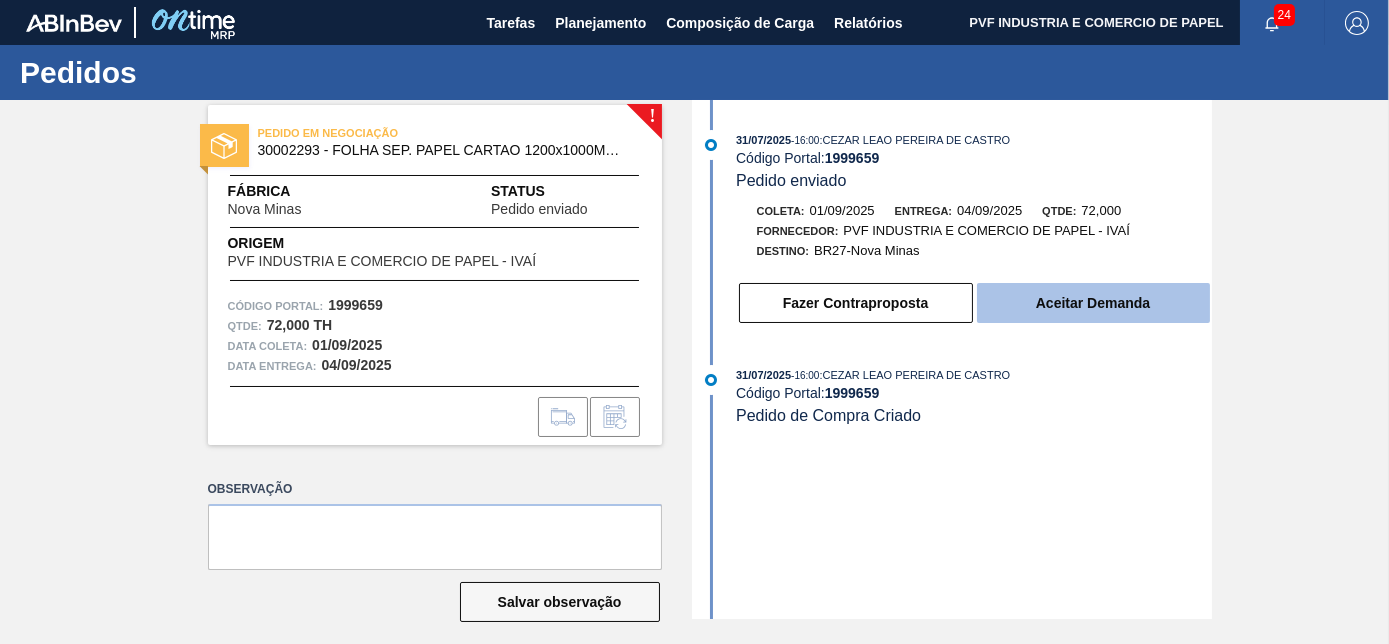 click on "Aceitar Demanda" at bounding box center (1093, 303) 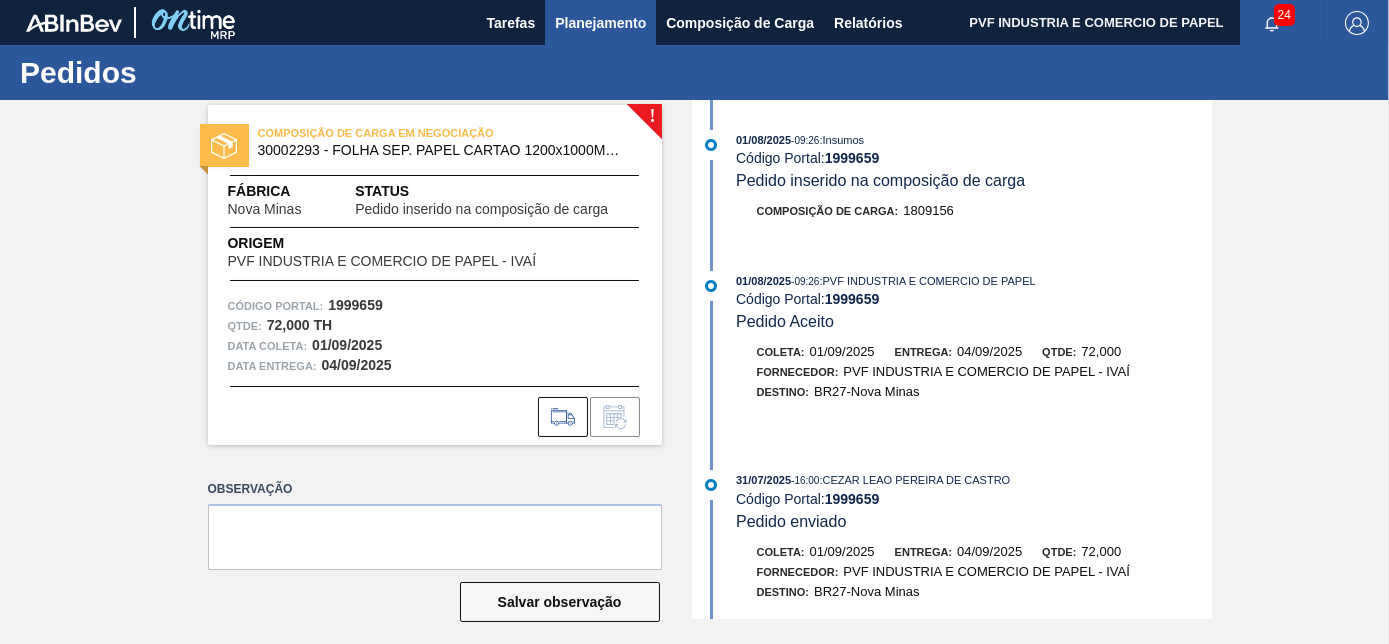 click on "Planejamento" at bounding box center [600, 23] 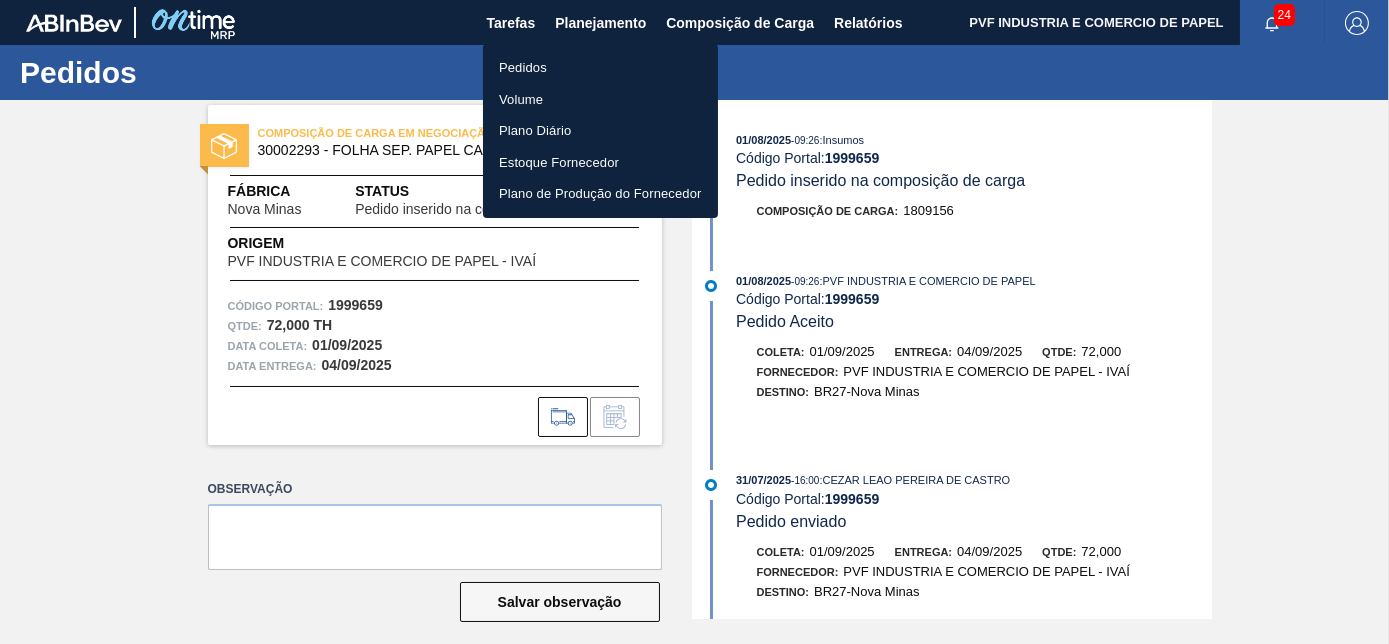 click on "Pedidos" at bounding box center (600, 68) 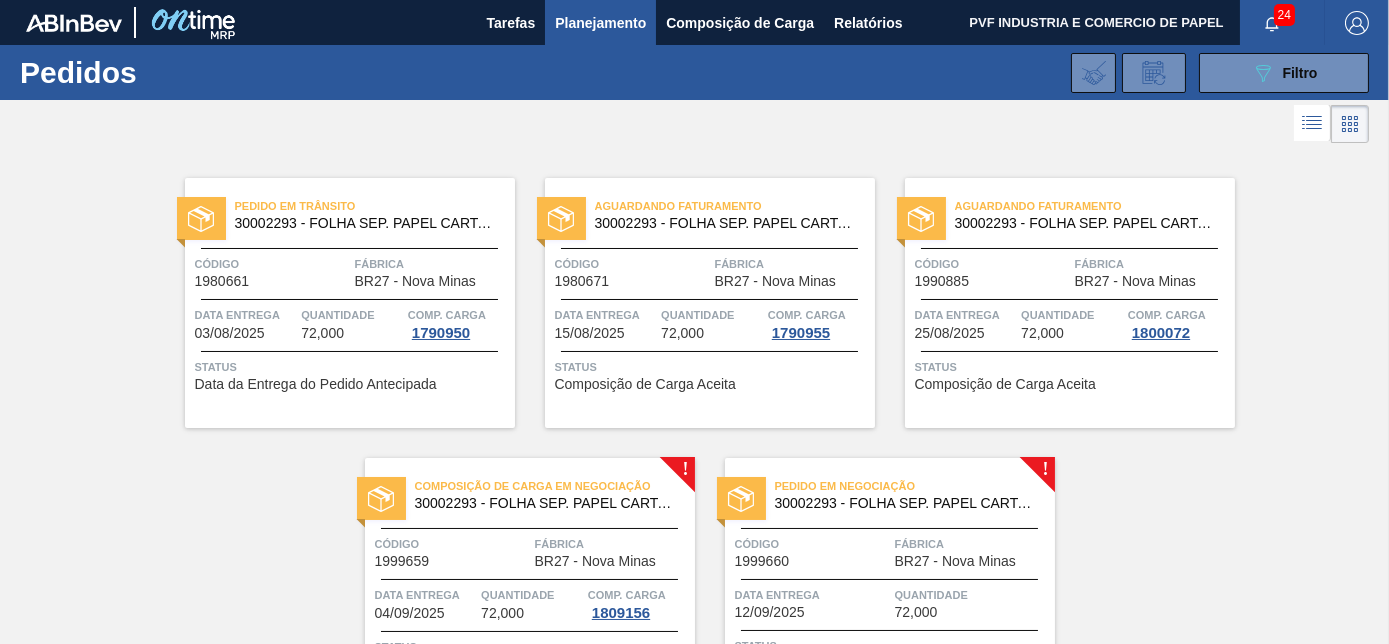 scroll, scrollTop: 138, scrollLeft: 0, axis: vertical 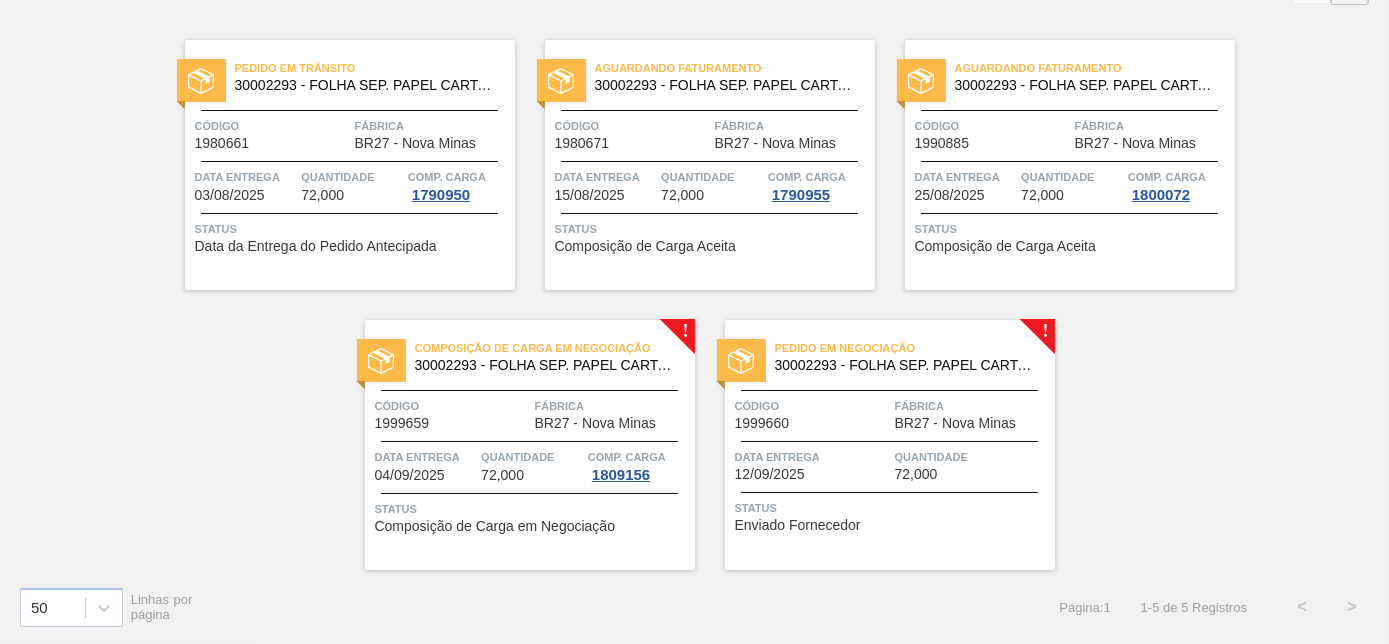 click on "Código" at bounding box center (812, 406) 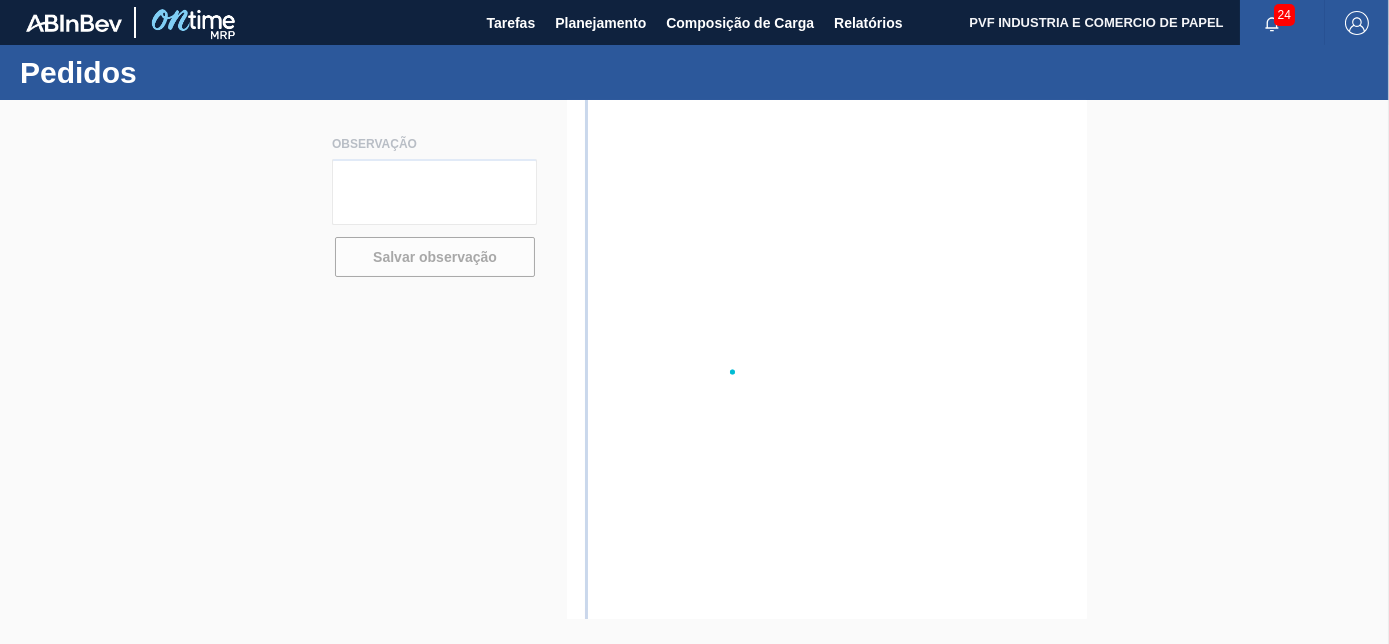 scroll, scrollTop: 0, scrollLeft: 0, axis: both 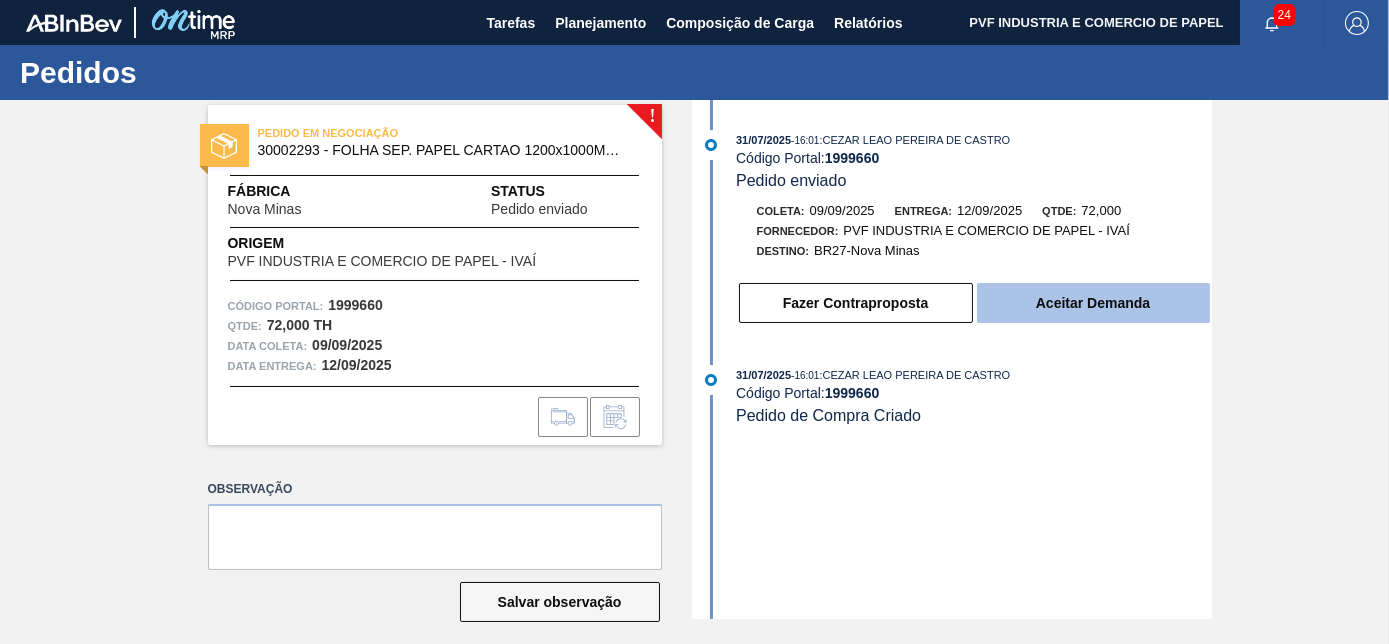 click on "Aceitar Demanda" at bounding box center (1093, 303) 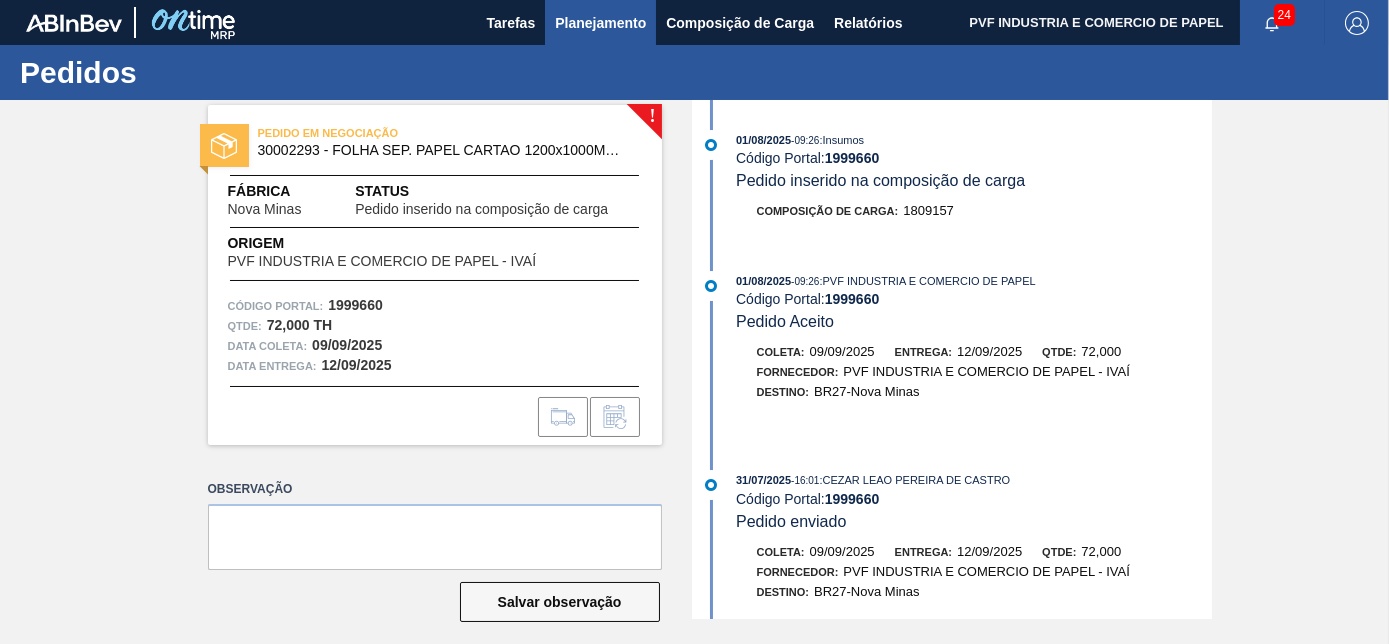 click on "Planejamento" at bounding box center (600, 22) 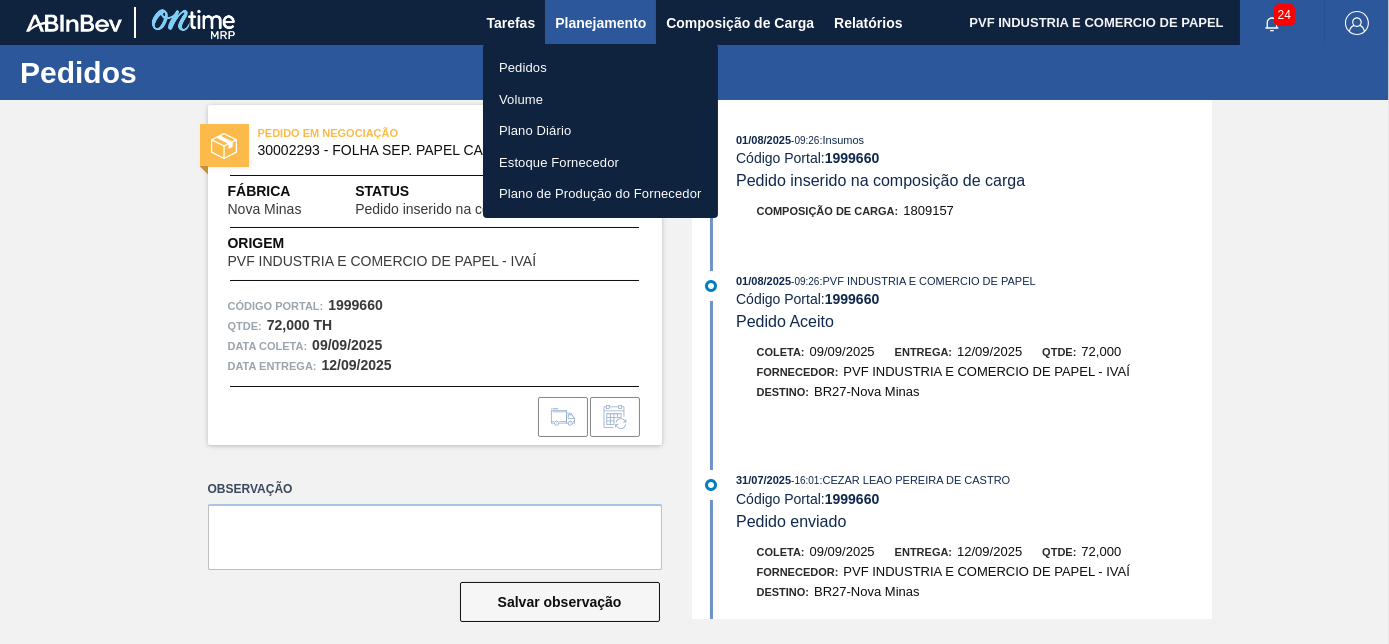 click at bounding box center [694, 322] 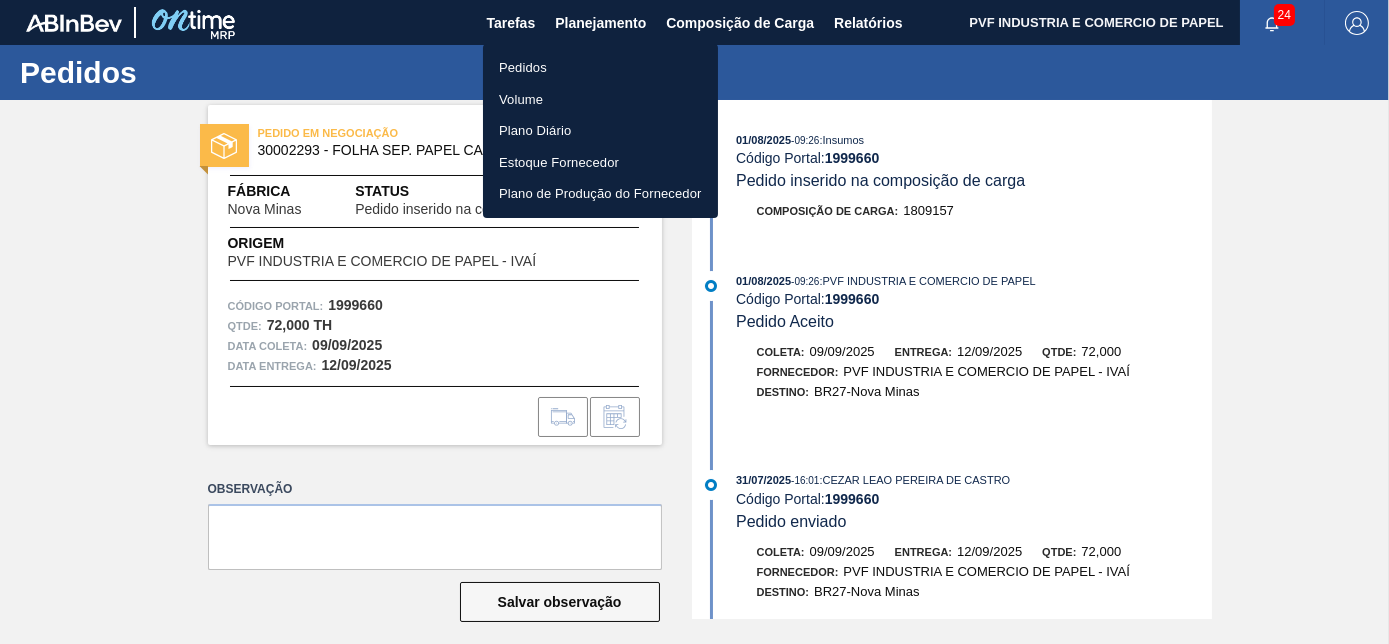 click on "Pedidos Volume Plano Diário Estoque Fornecedor  Plano de Produção do Fornecedor" at bounding box center [694, 322] 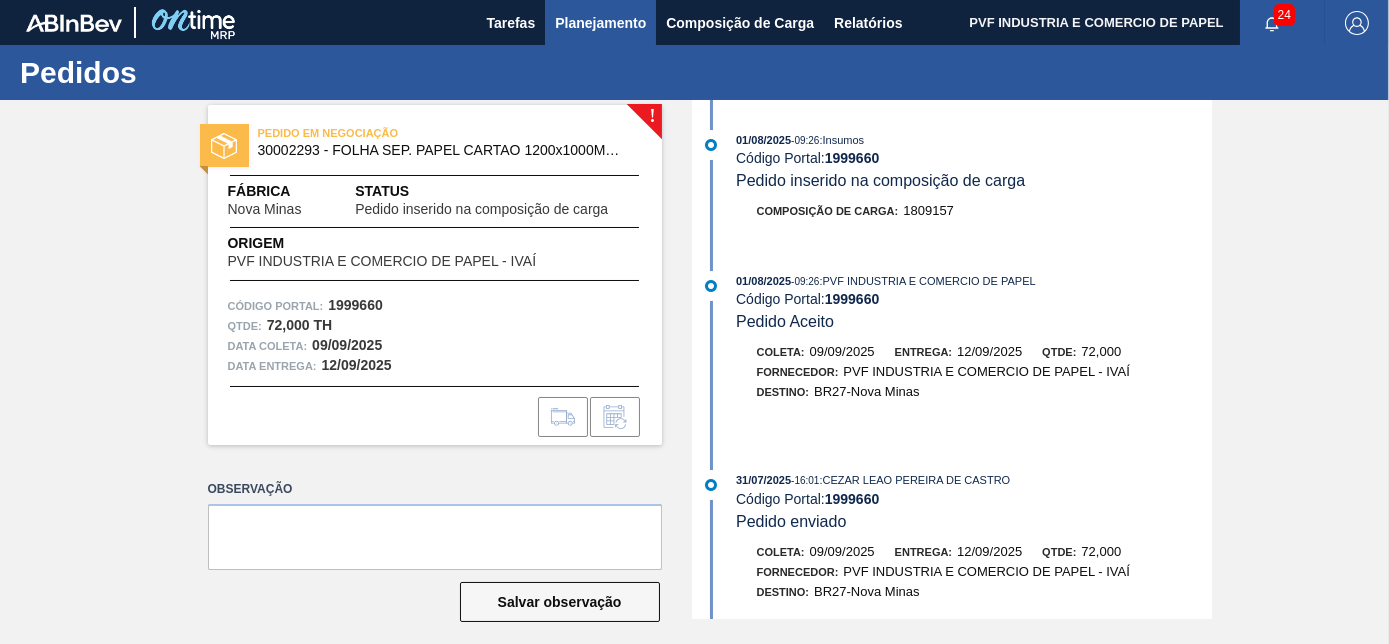 click on "Planejamento" at bounding box center [600, 23] 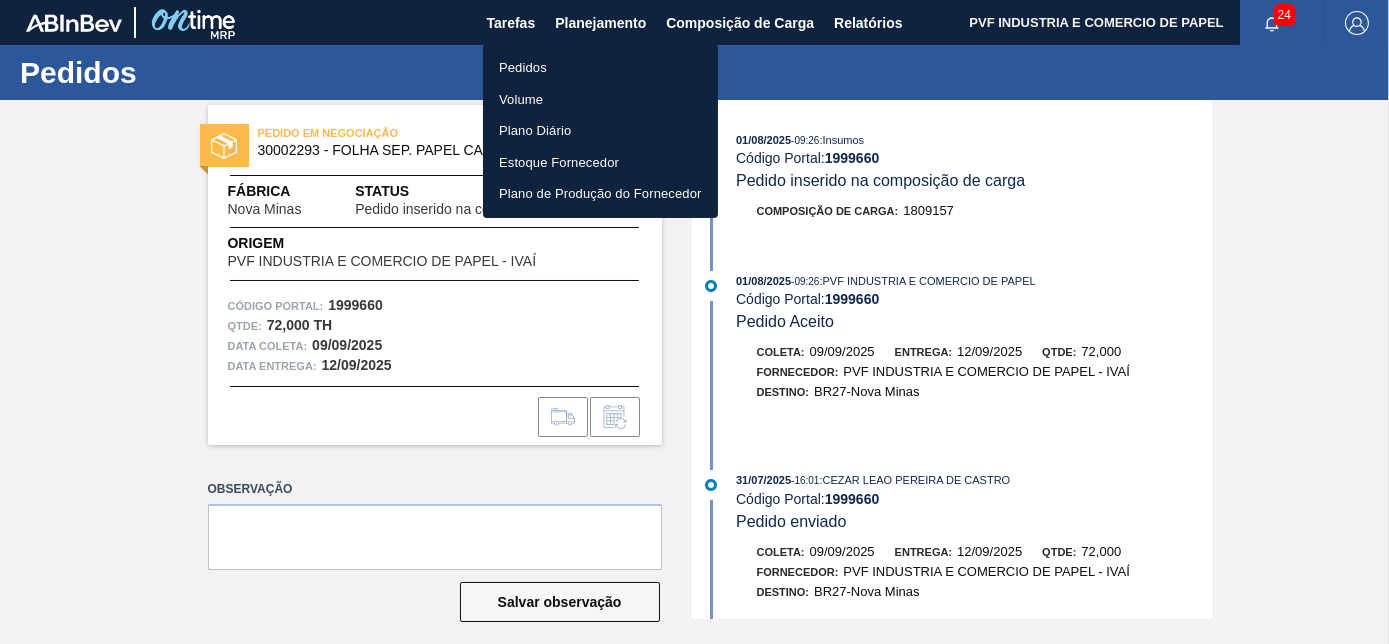 click on "Pedidos" at bounding box center (600, 68) 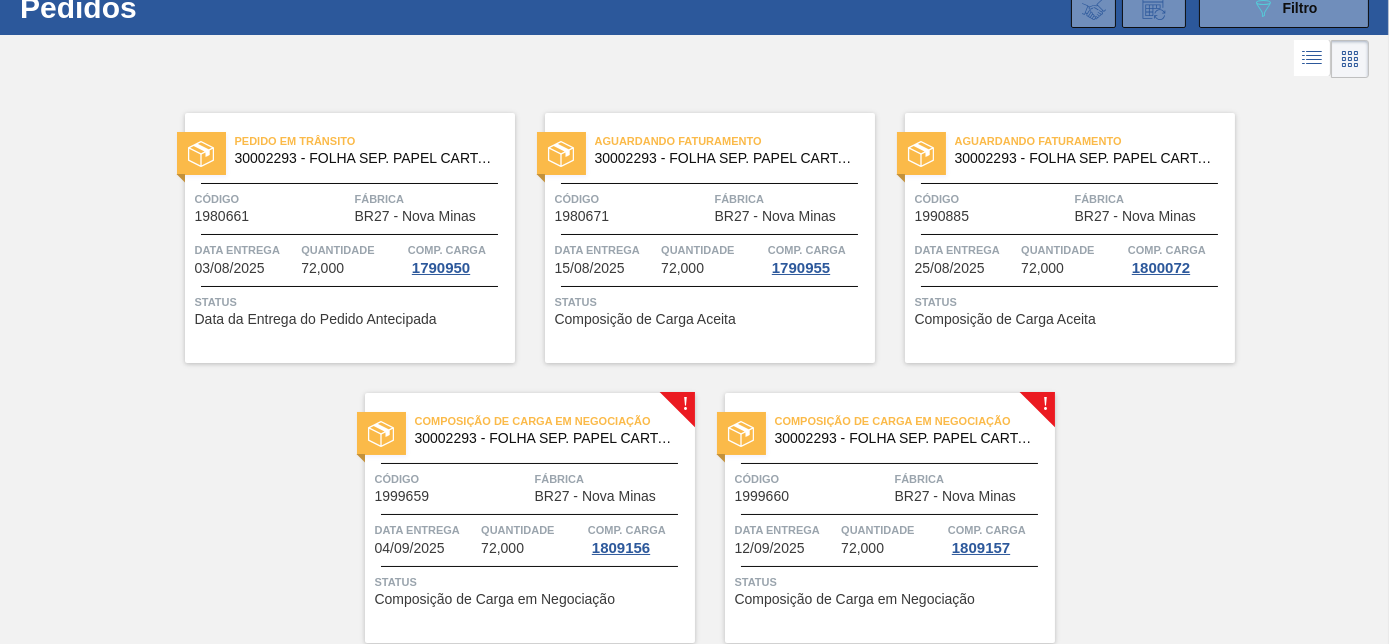 scroll, scrollTop: 0, scrollLeft: 0, axis: both 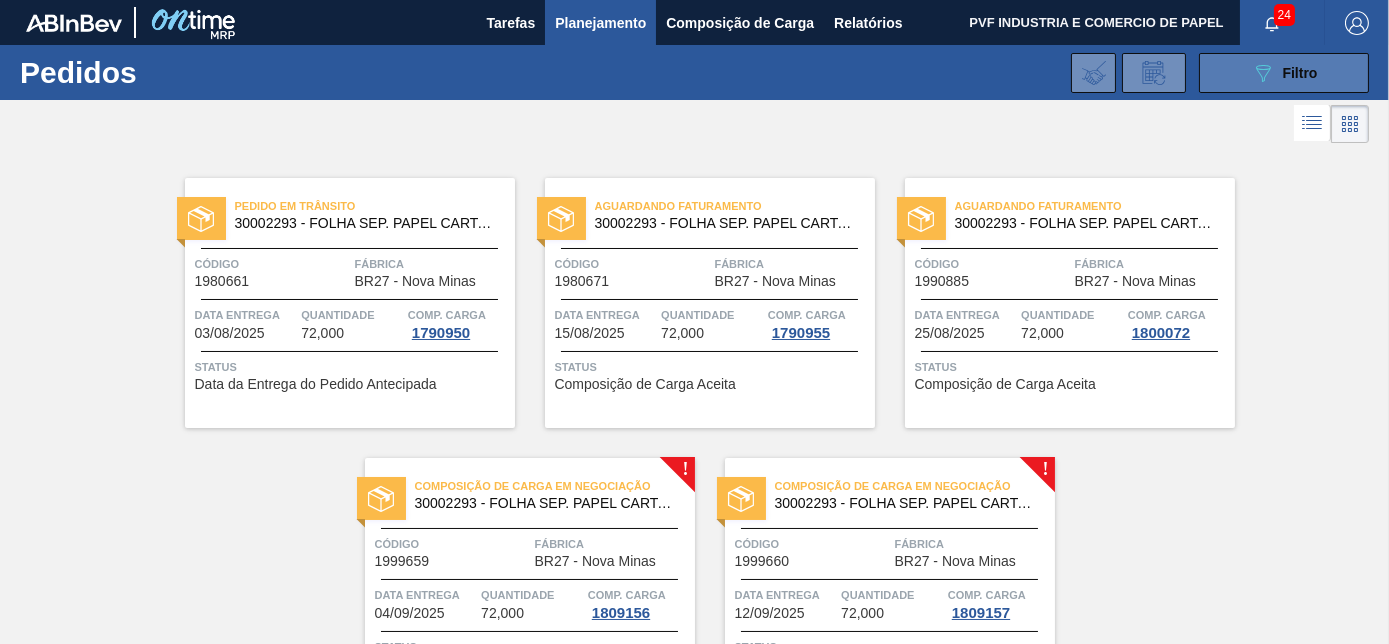click on "089F7B8B-B2A5-4AFE-B5C0-19BA573D28AC Filtro" at bounding box center (1284, 73) 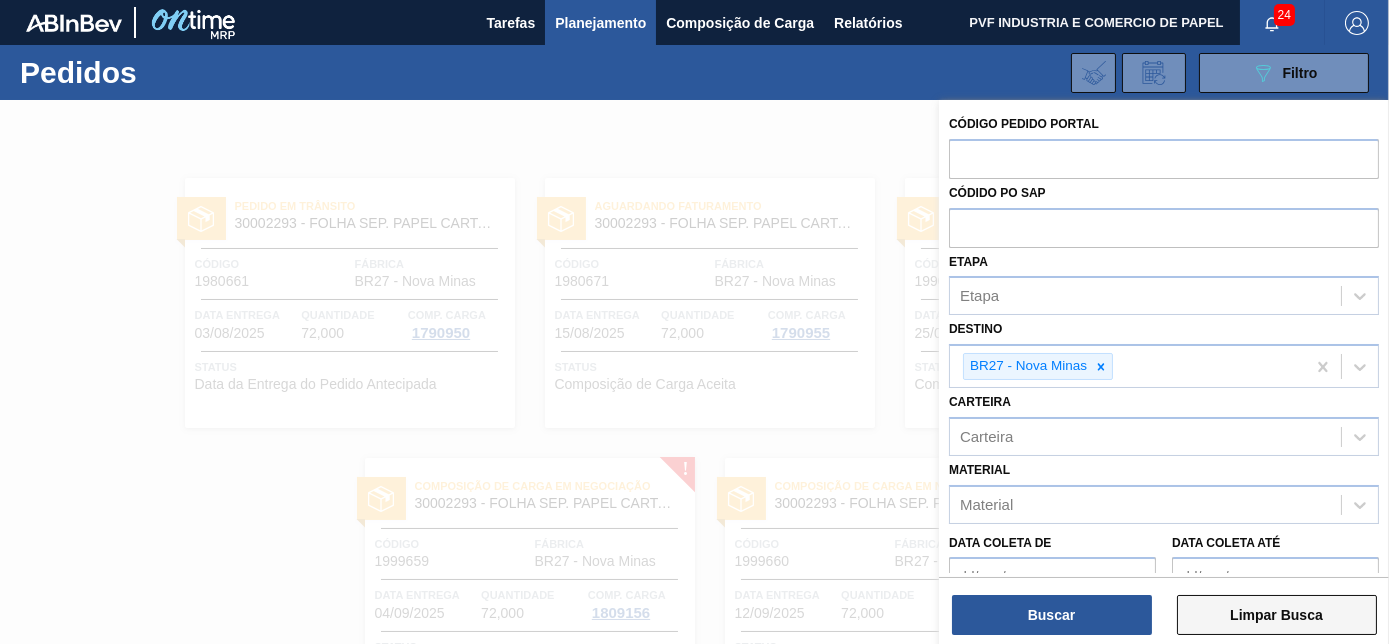 click on "Limpar Busca" at bounding box center [1277, 615] 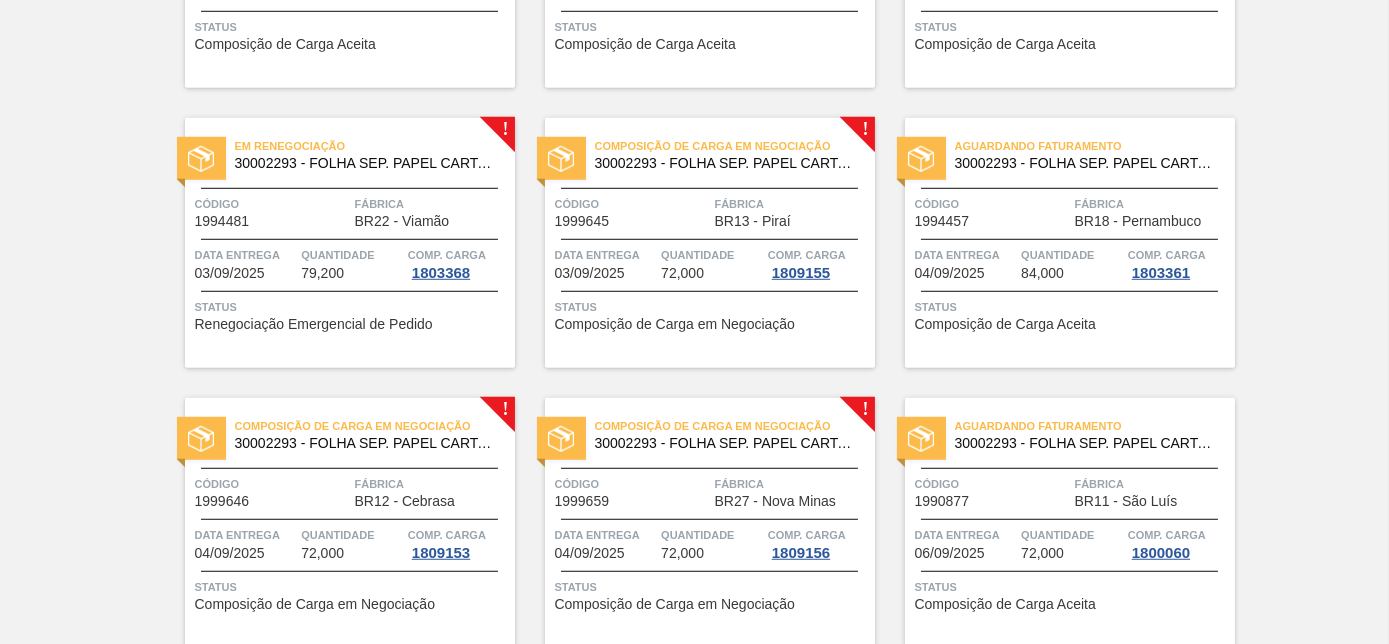 scroll, scrollTop: 3181, scrollLeft: 0, axis: vertical 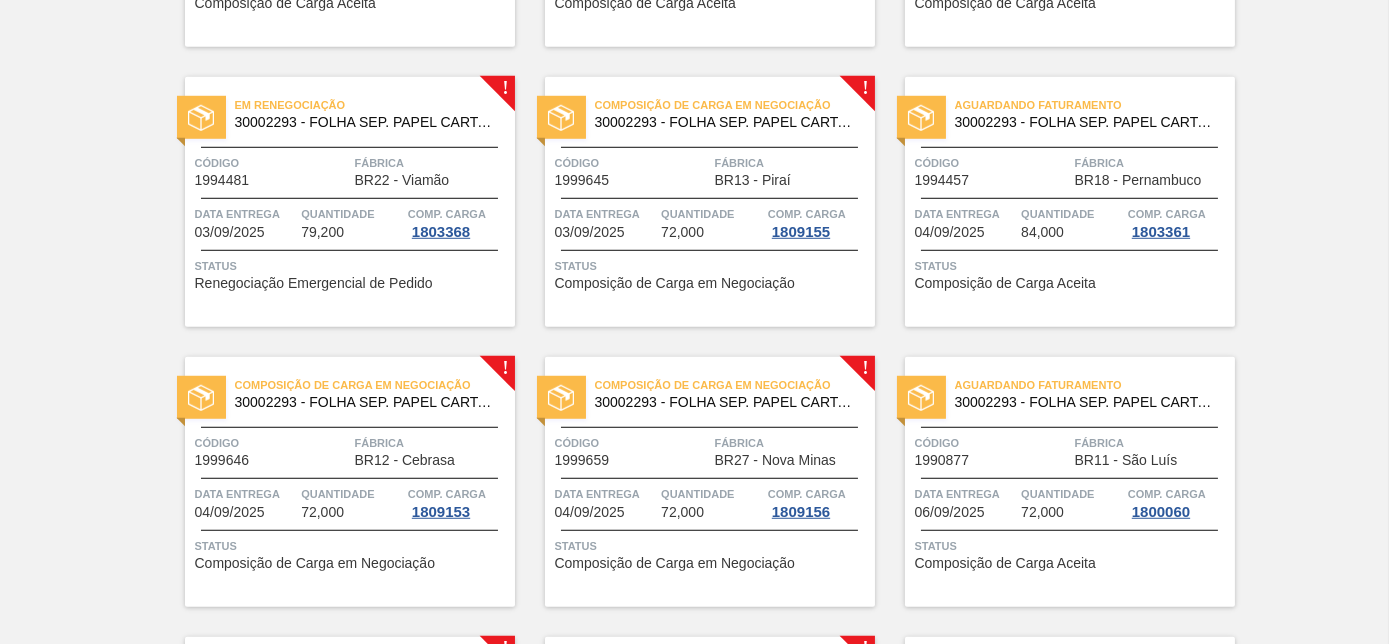 click on "Fábrica" at bounding box center (432, 163) 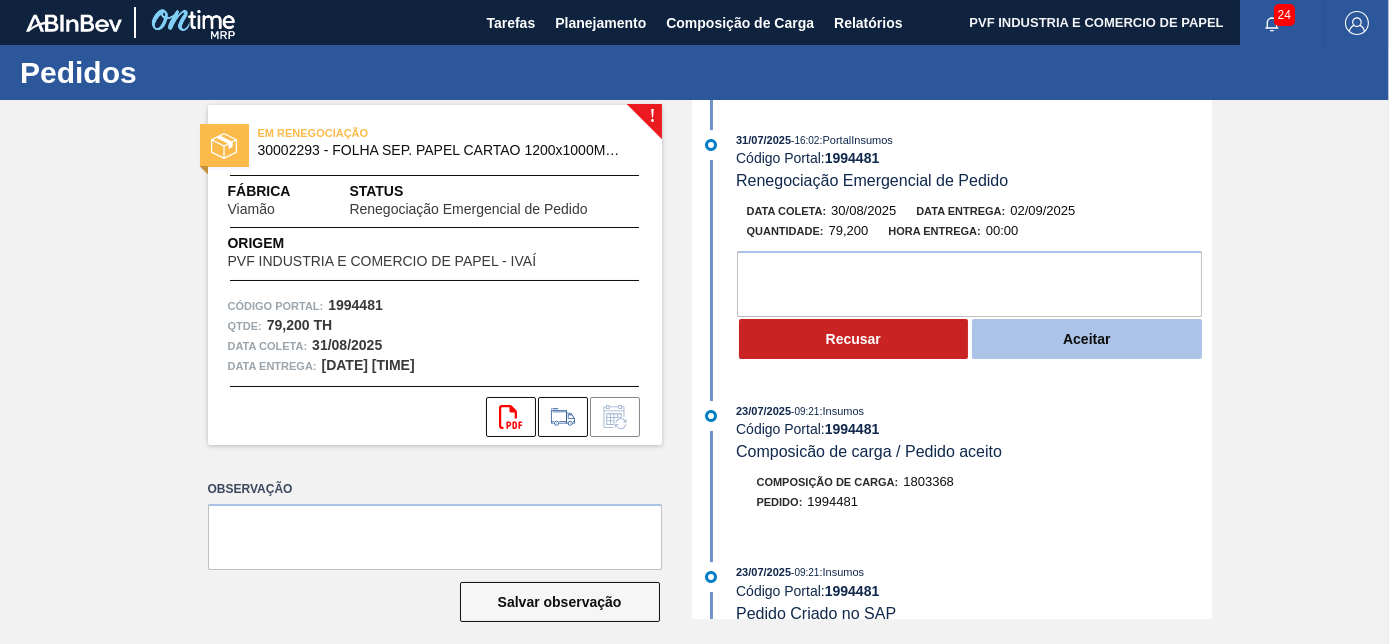 click on "Aceitar" at bounding box center [1087, 339] 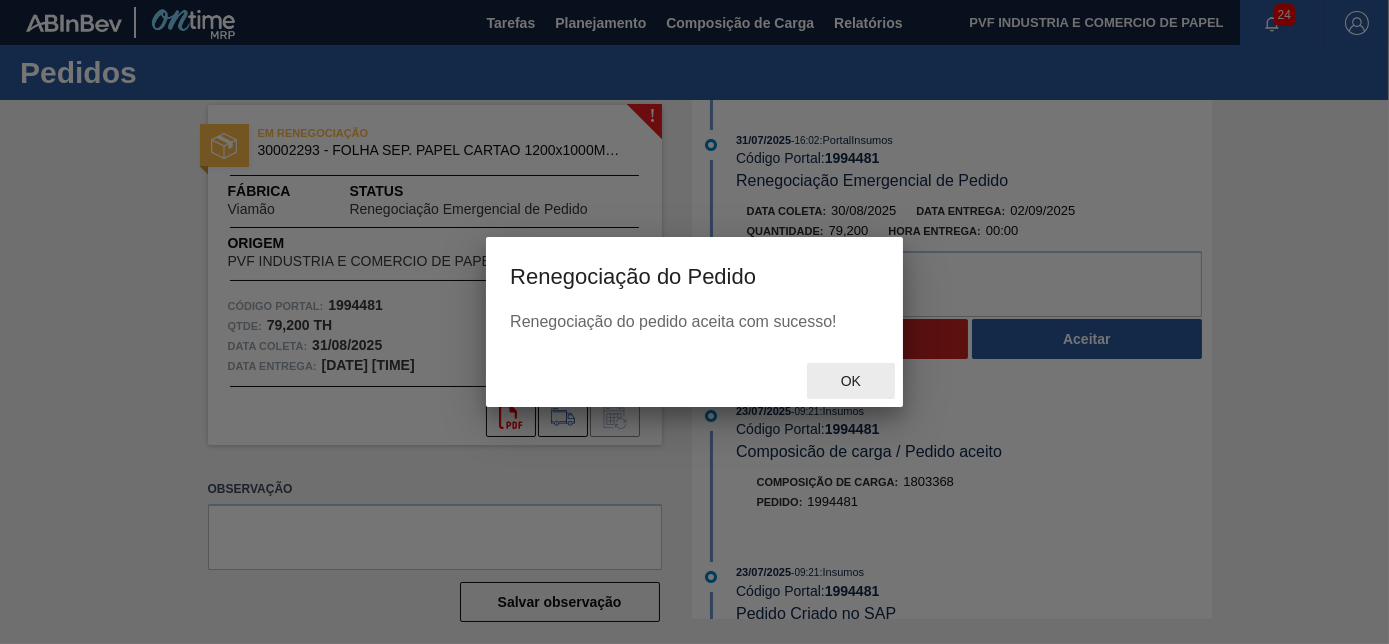 click on "Ok" at bounding box center [851, 381] 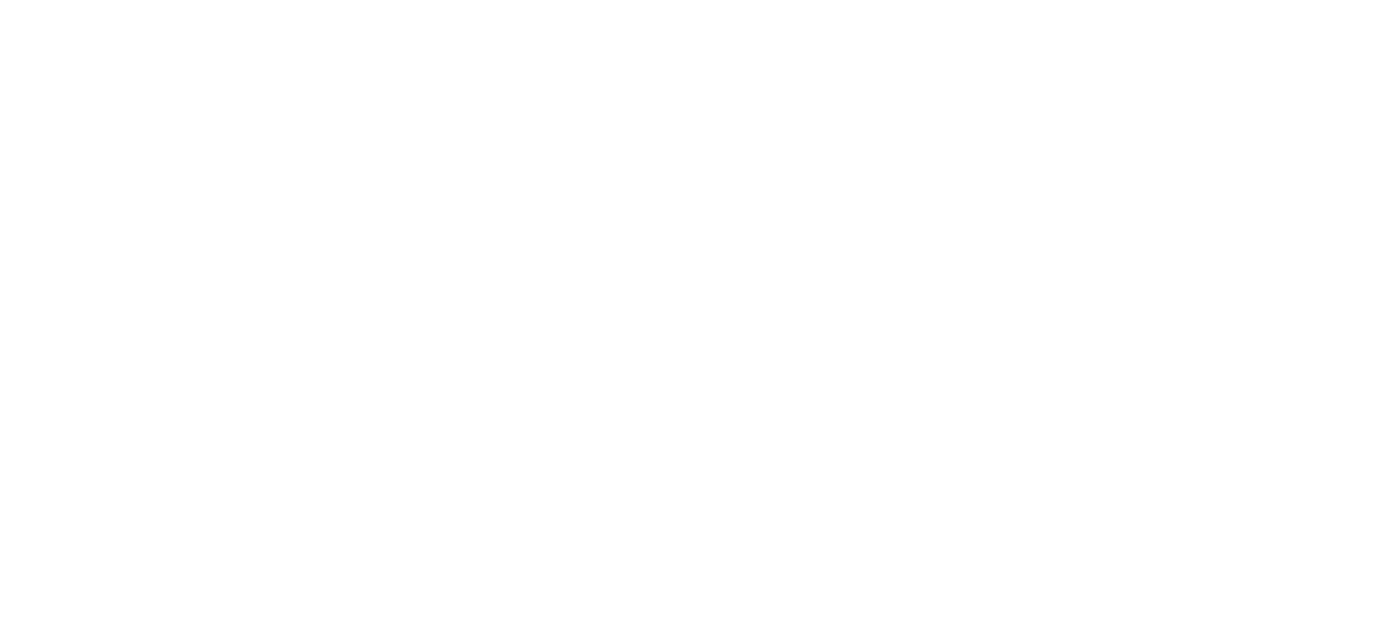 scroll, scrollTop: 0, scrollLeft: 0, axis: both 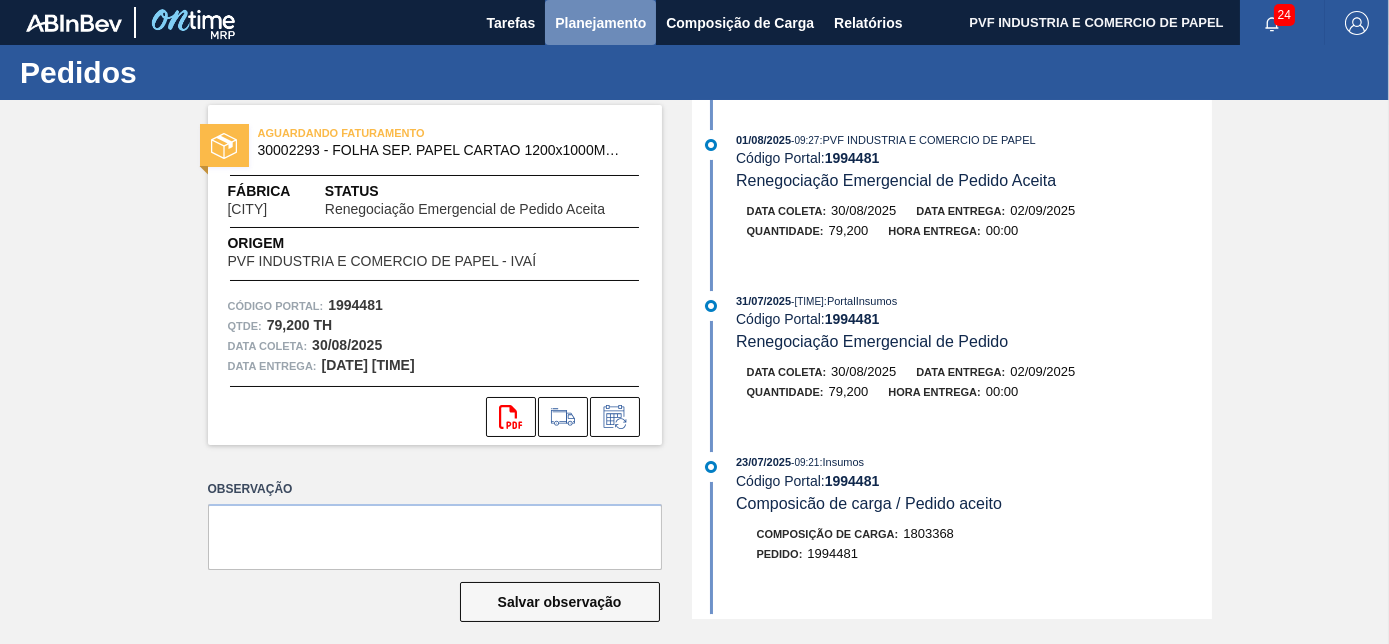 click on "Planejamento" at bounding box center [600, 23] 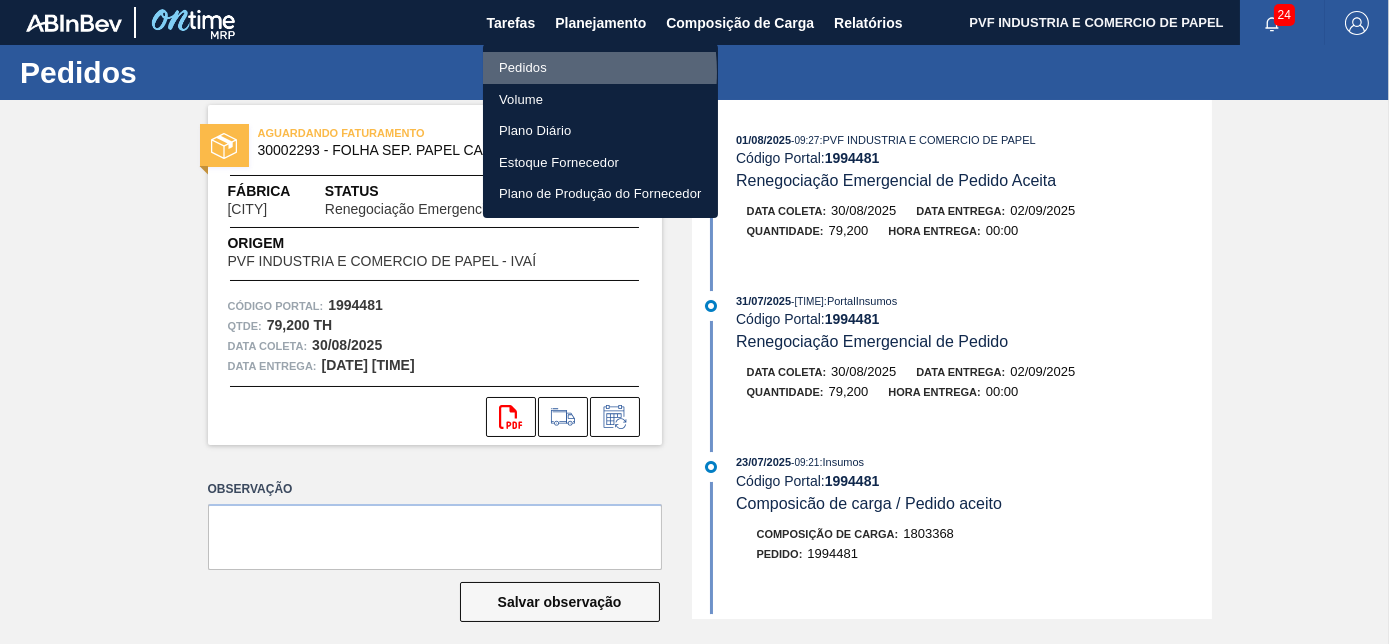 click on "Pedidos" at bounding box center [600, 68] 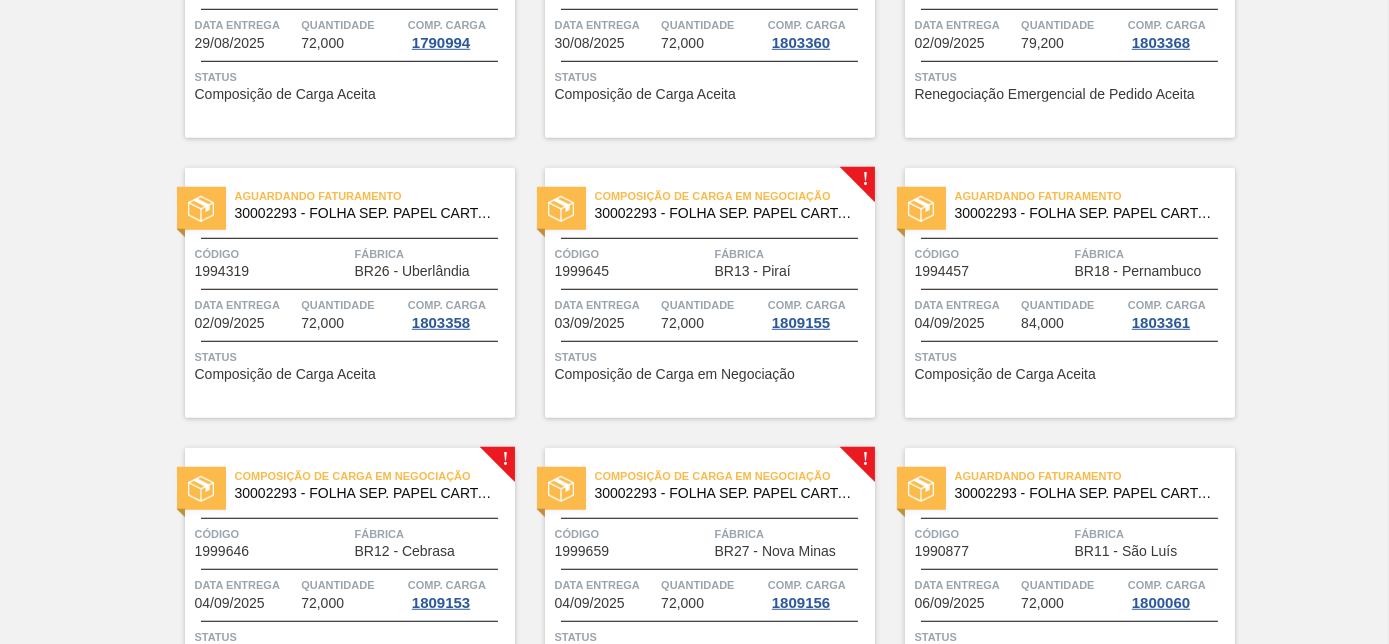 scroll, scrollTop: 3272, scrollLeft: 0, axis: vertical 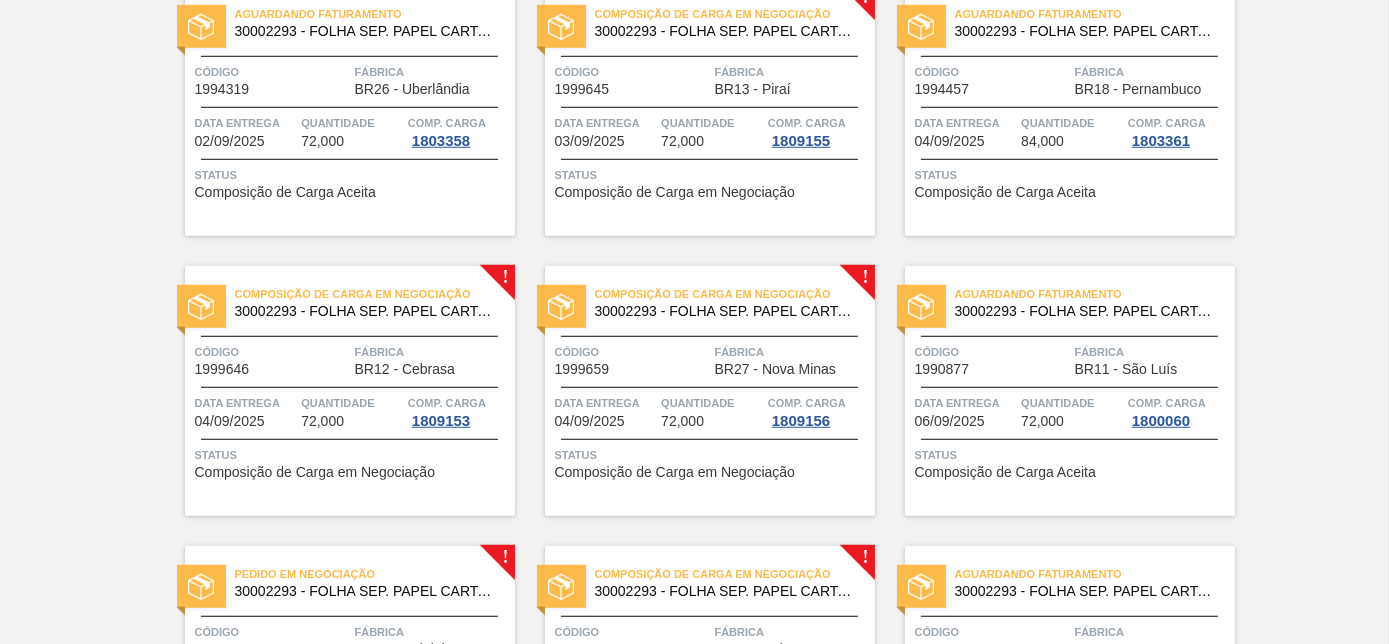 click on "BR13 - Piraí" at bounding box center (753, 89) 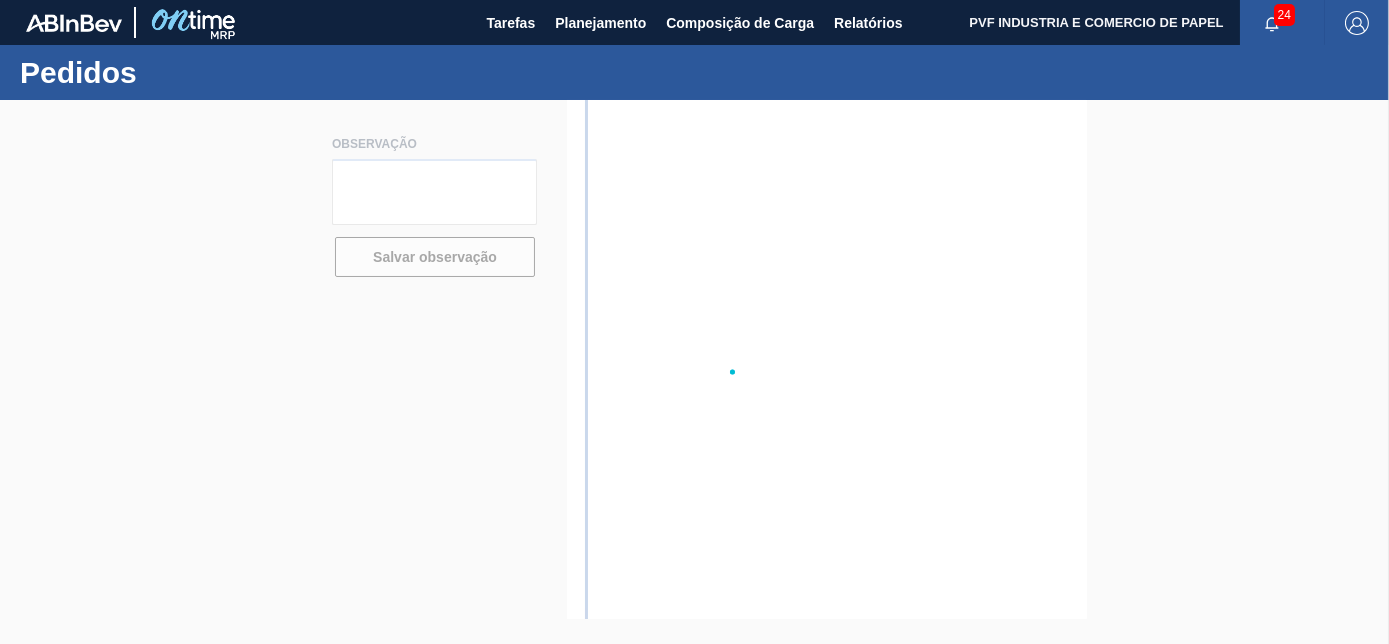 scroll, scrollTop: 0, scrollLeft: 0, axis: both 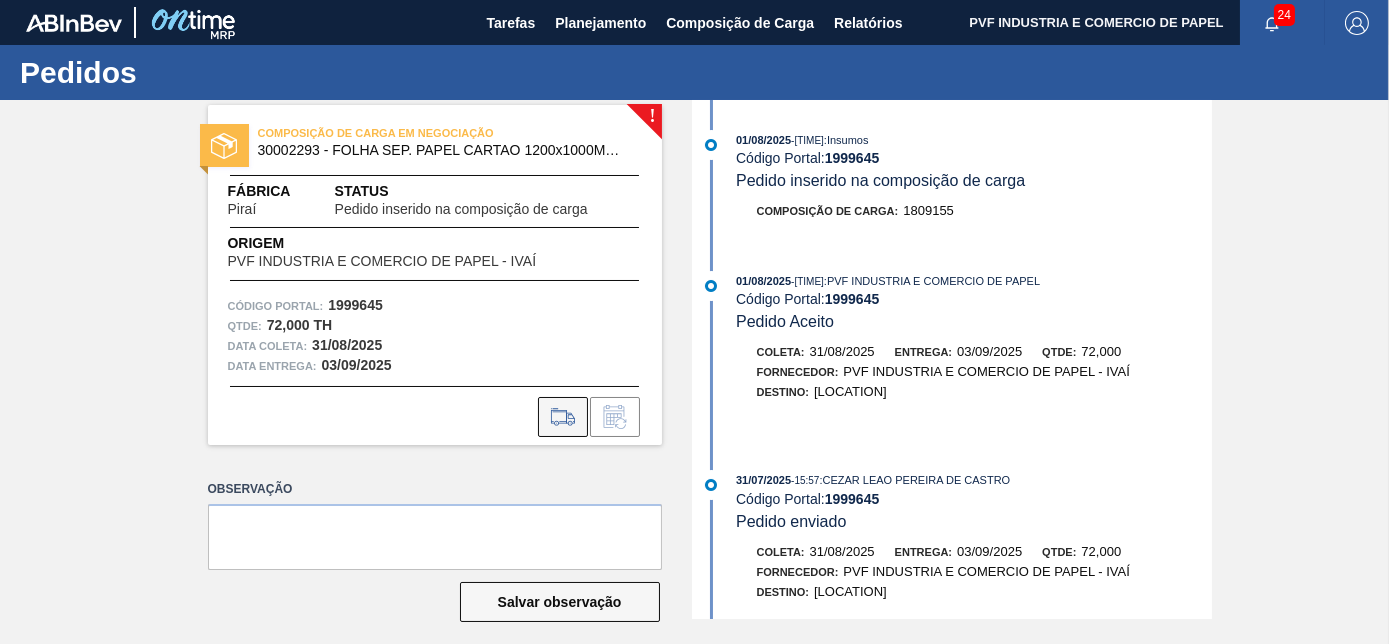 click 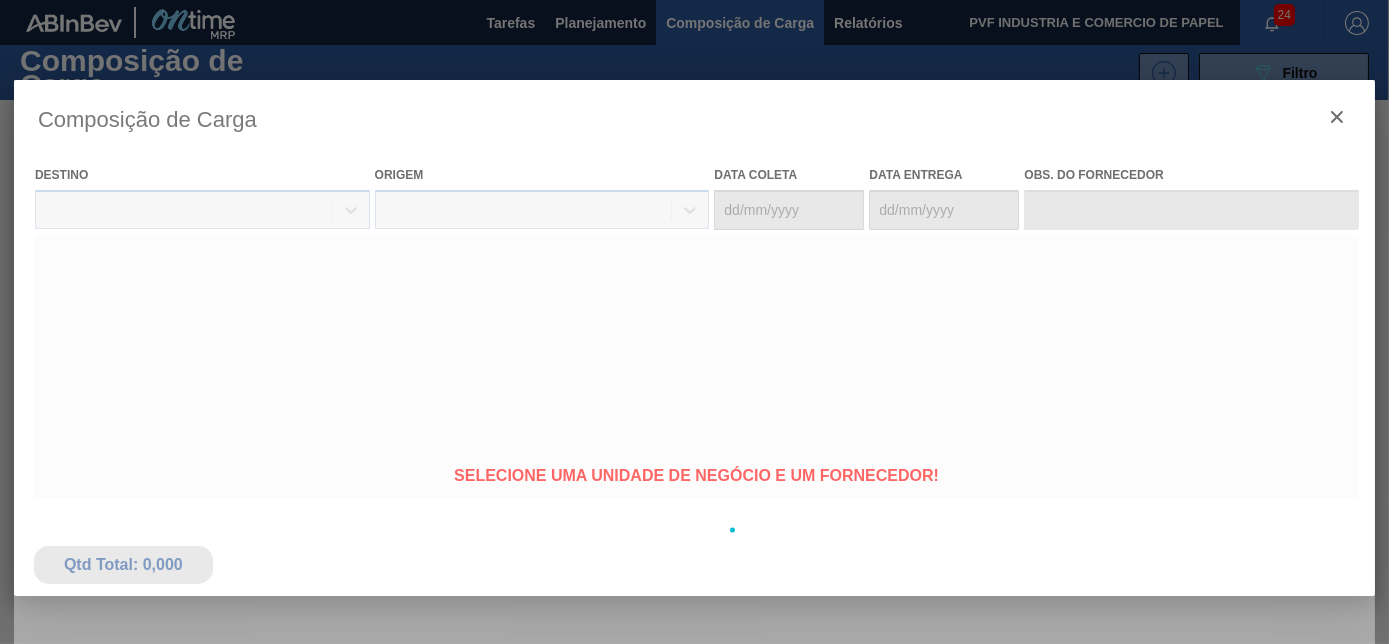 type on "31/08/2025" 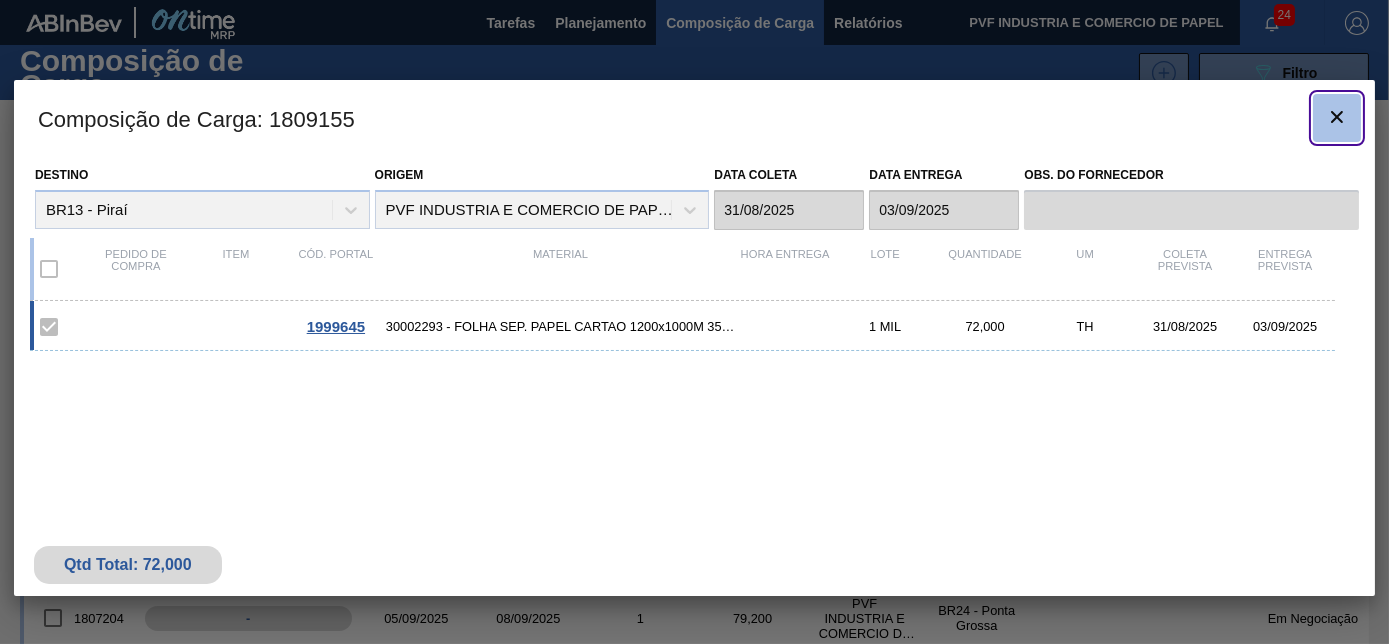 click at bounding box center [1337, 118] 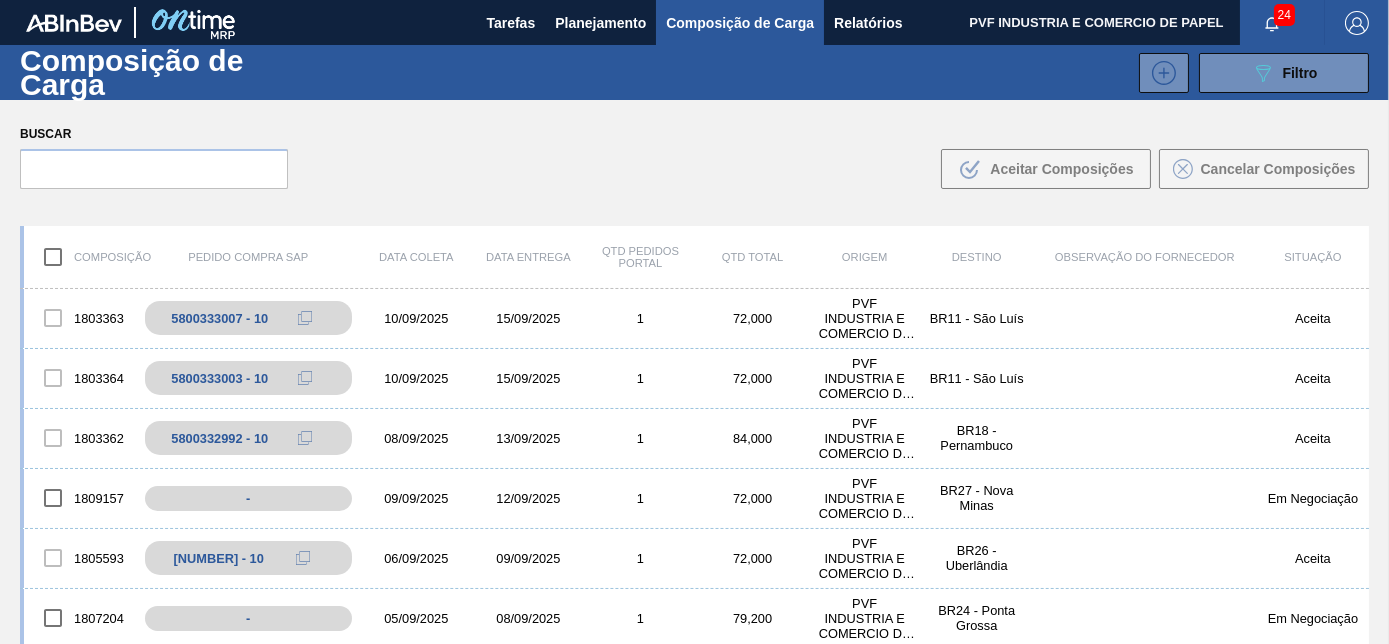 click at bounding box center (53, 257) 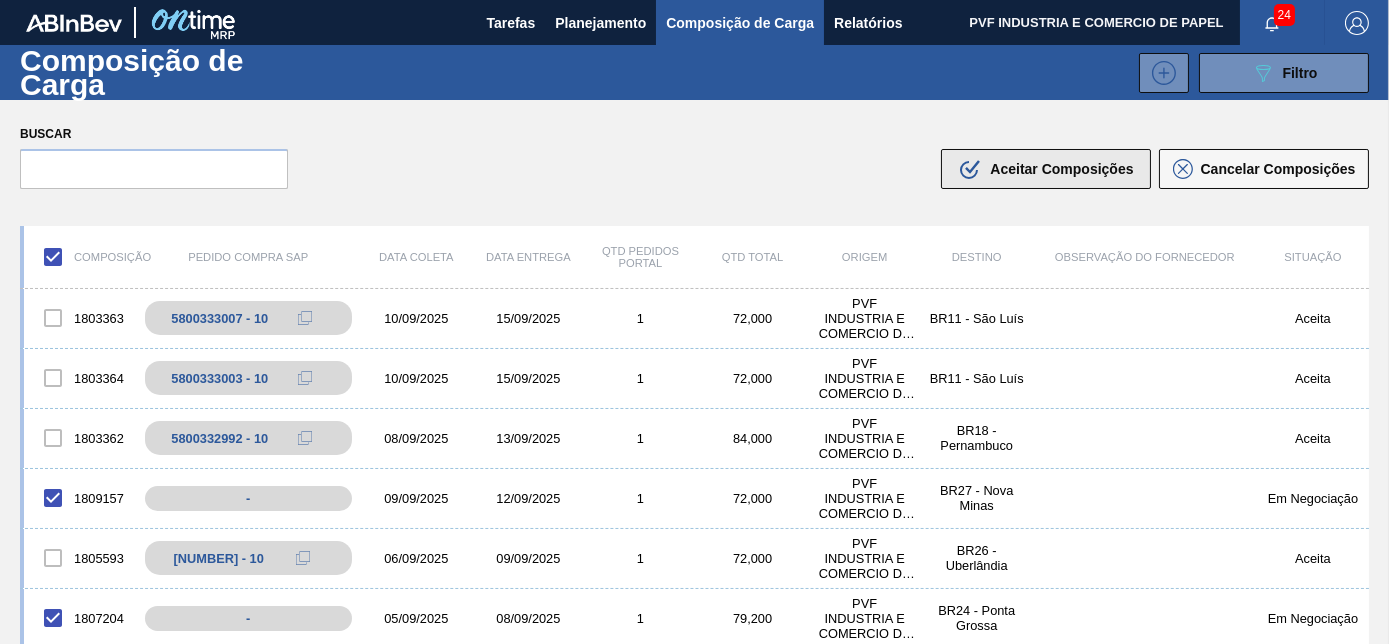 click on "Aceitar Composições" at bounding box center (1061, 169) 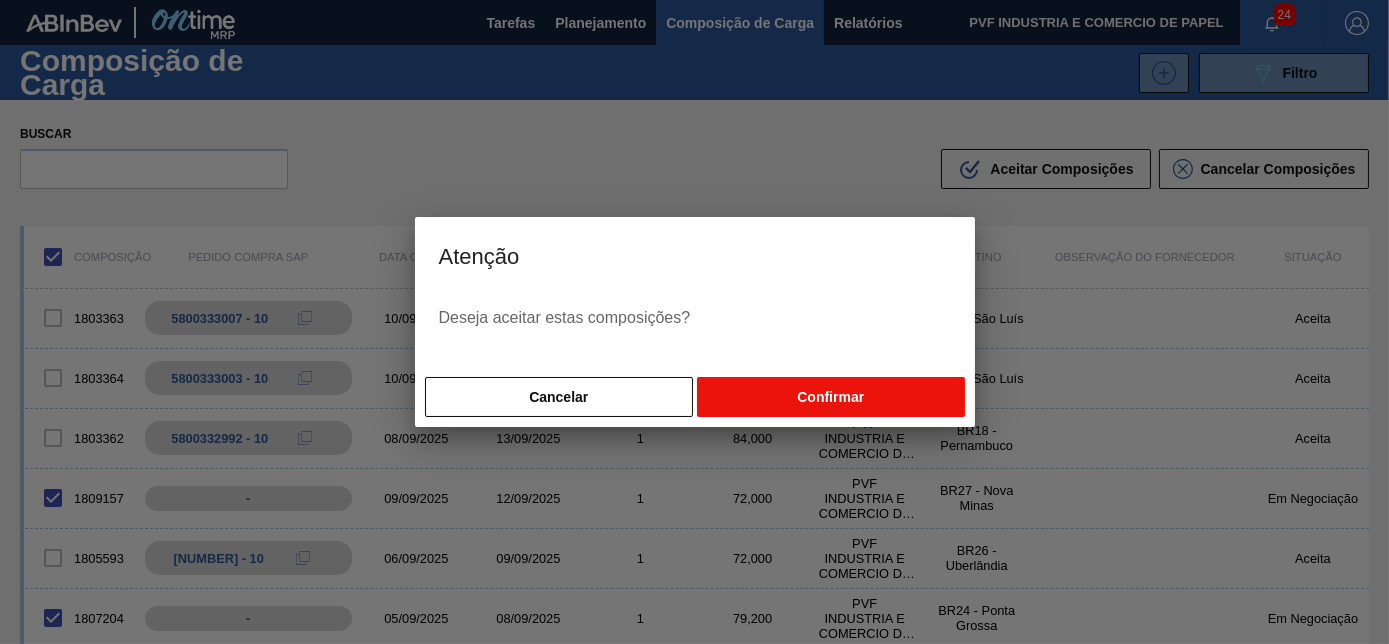 click on "Confirmar" at bounding box center (830, 397) 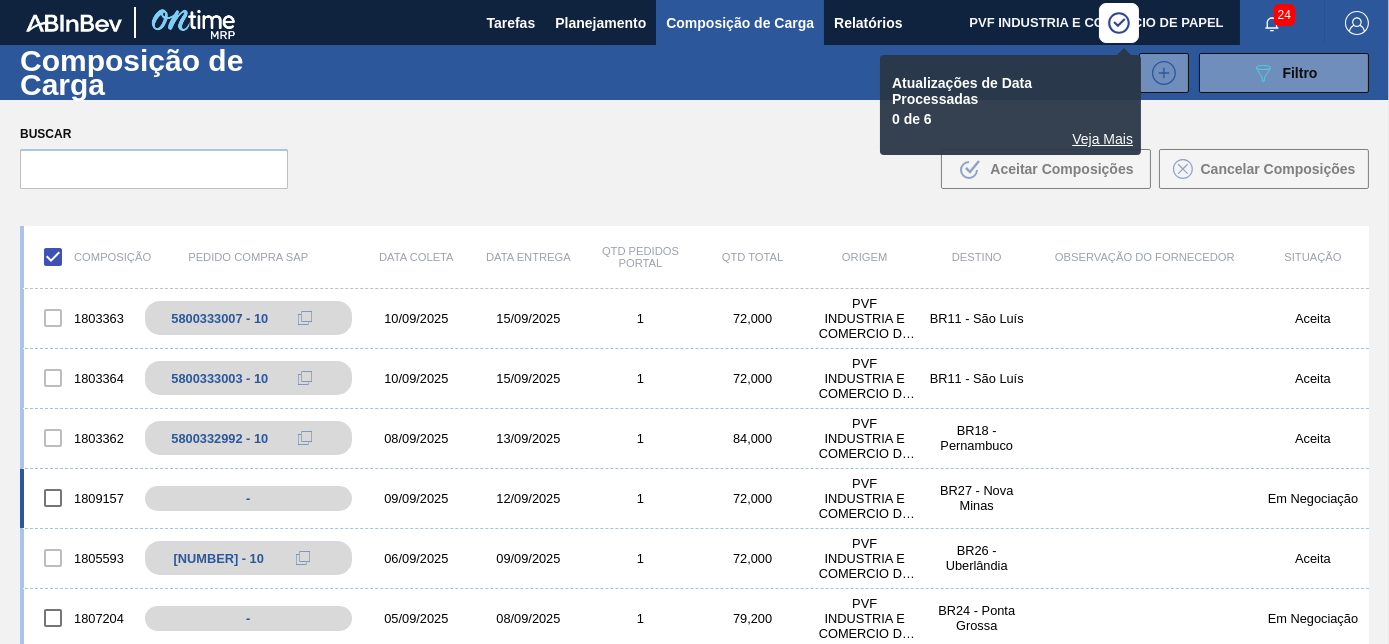 click at bounding box center [53, 498] 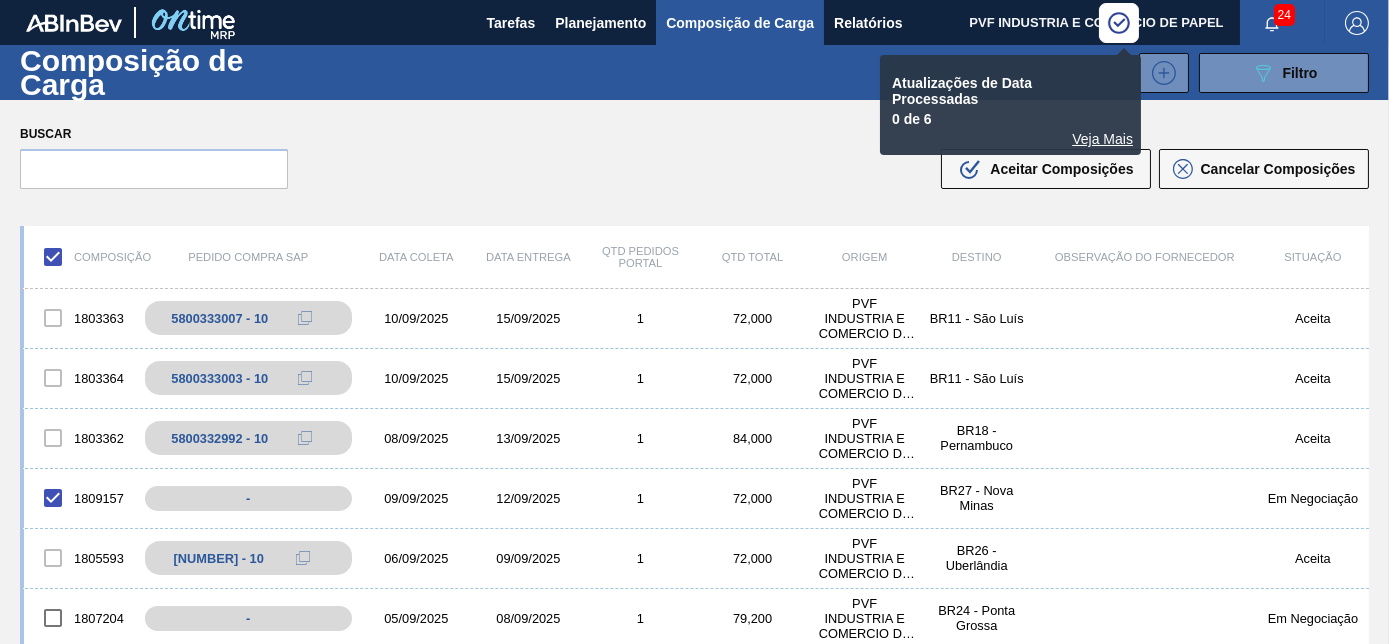 scroll, scrollTop: 143, scrollLeft: 0, axis: vertical 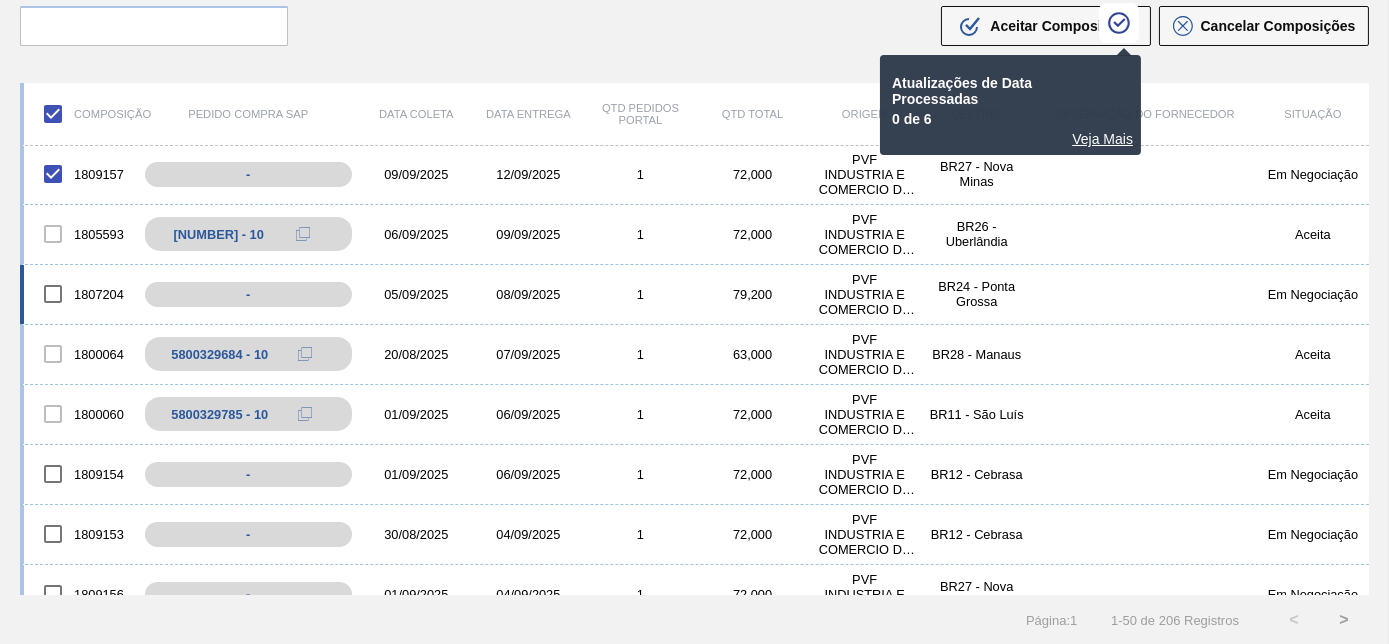 click at bounding box center [53, 294] 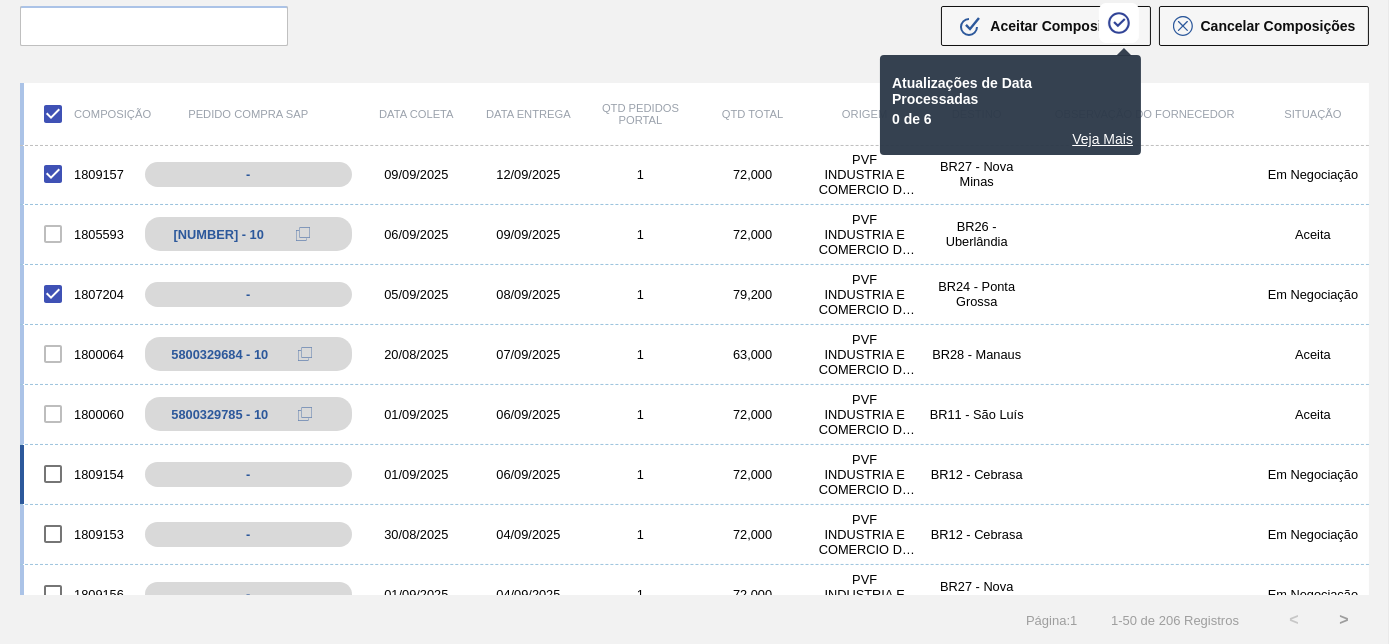 click at bounding box center [53, 474] 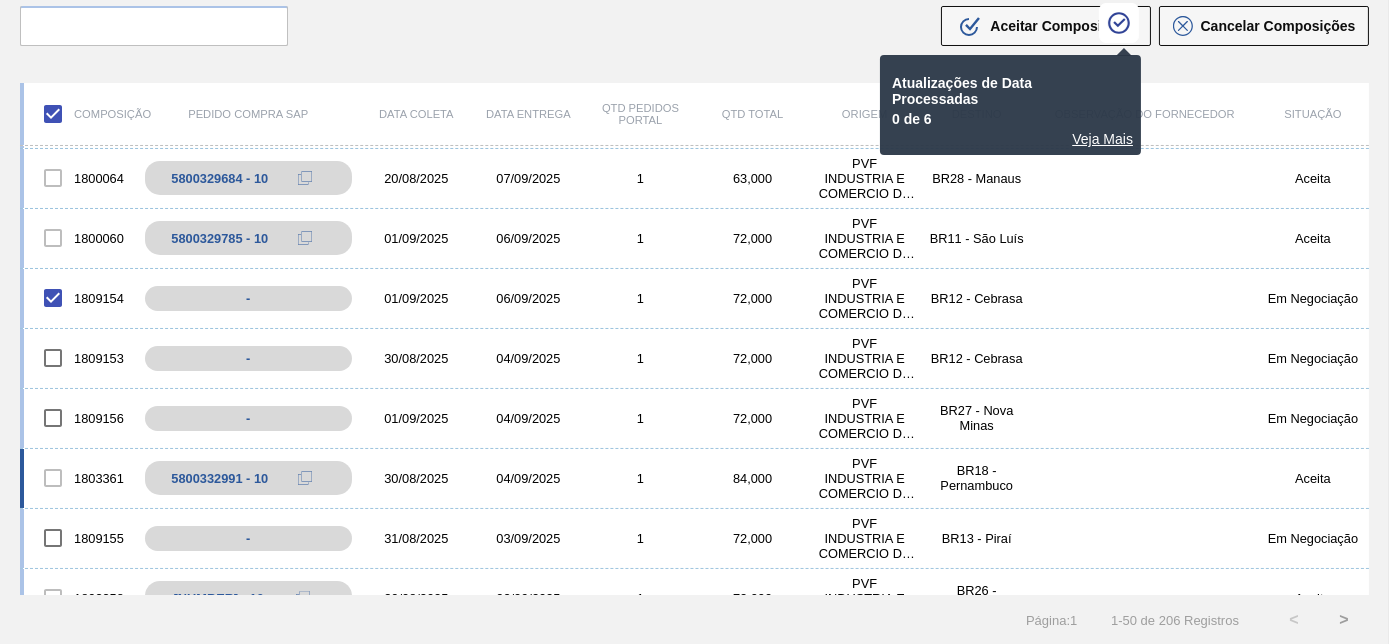 scroll, scrollTop: 363, scrollLeft: 0, axis: vertical 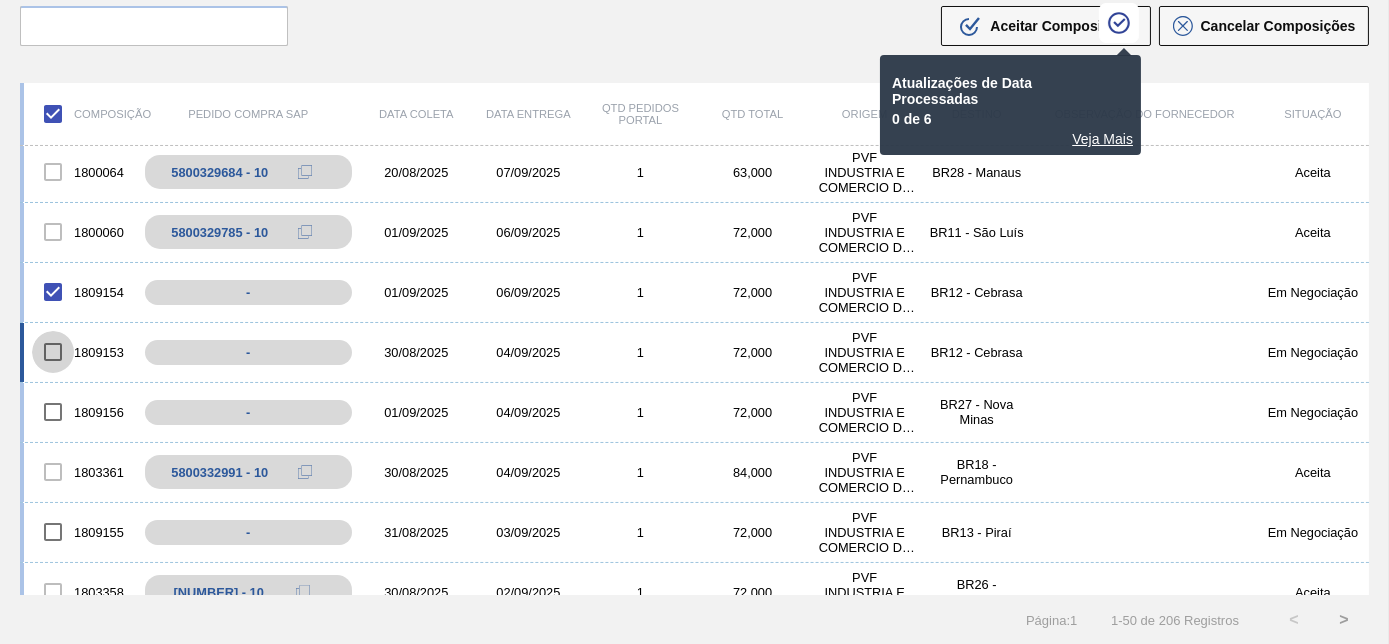click at bounding box center [53, 352] 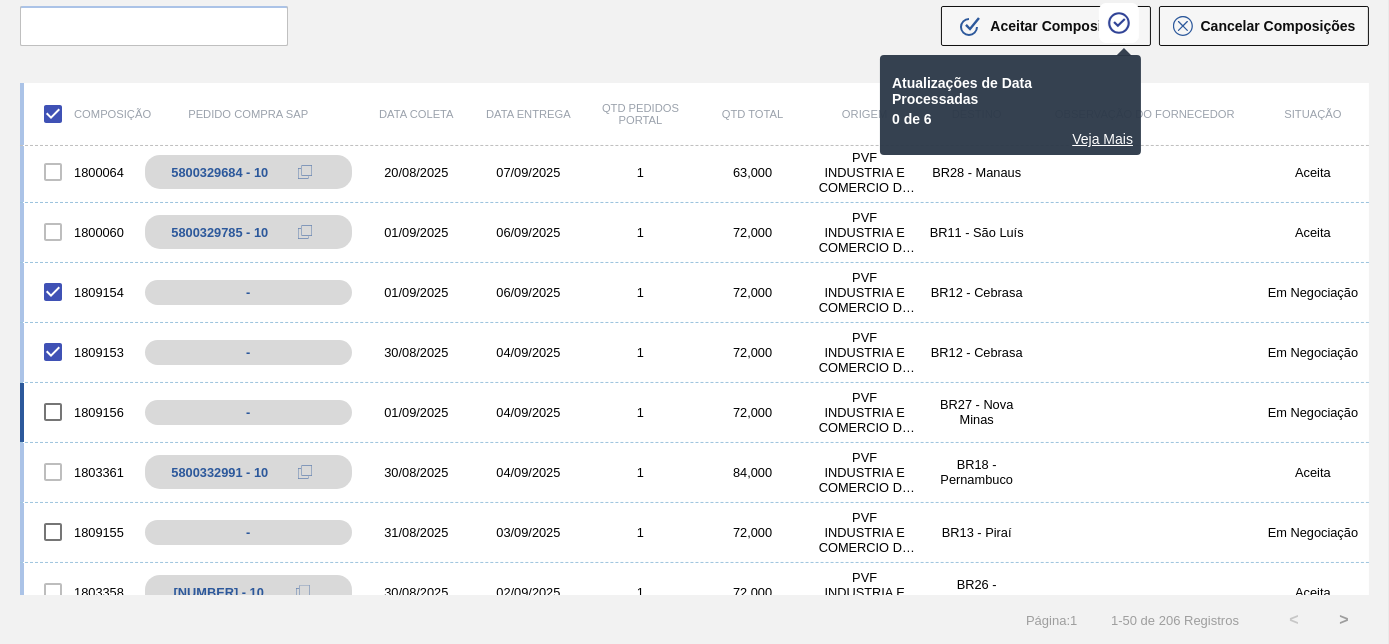 click at bounding box center (53, 412) 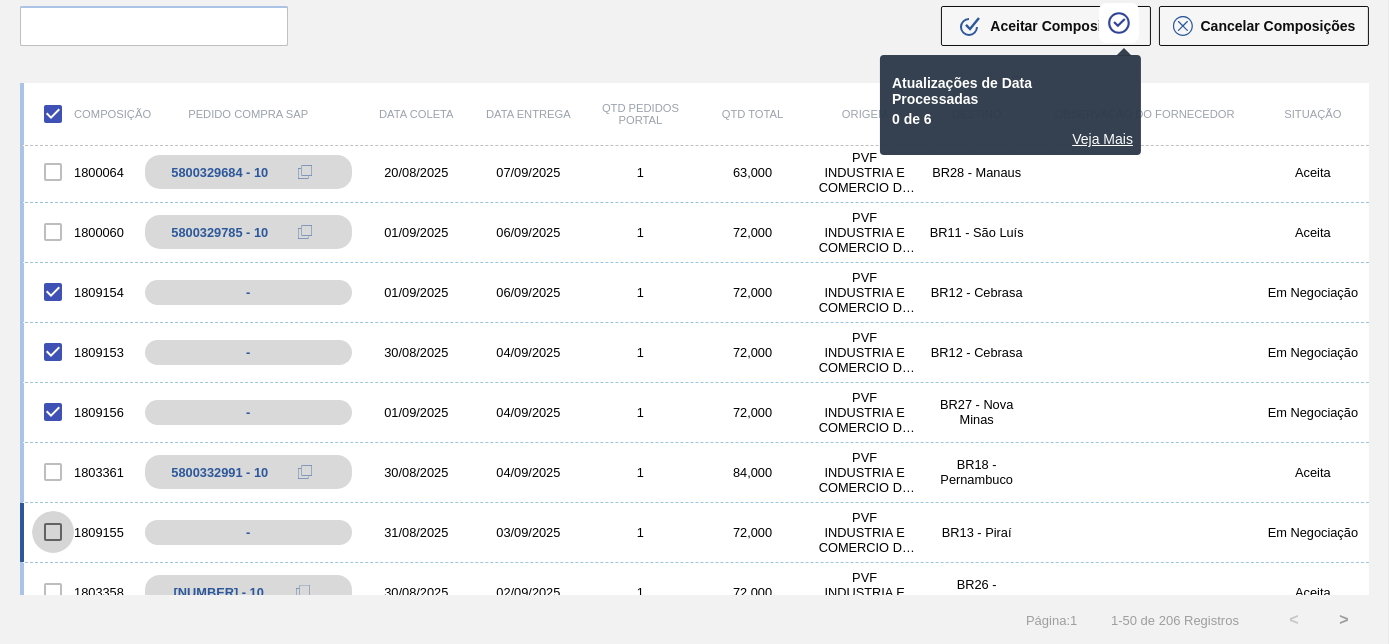 click at bounding box center [53, 532] 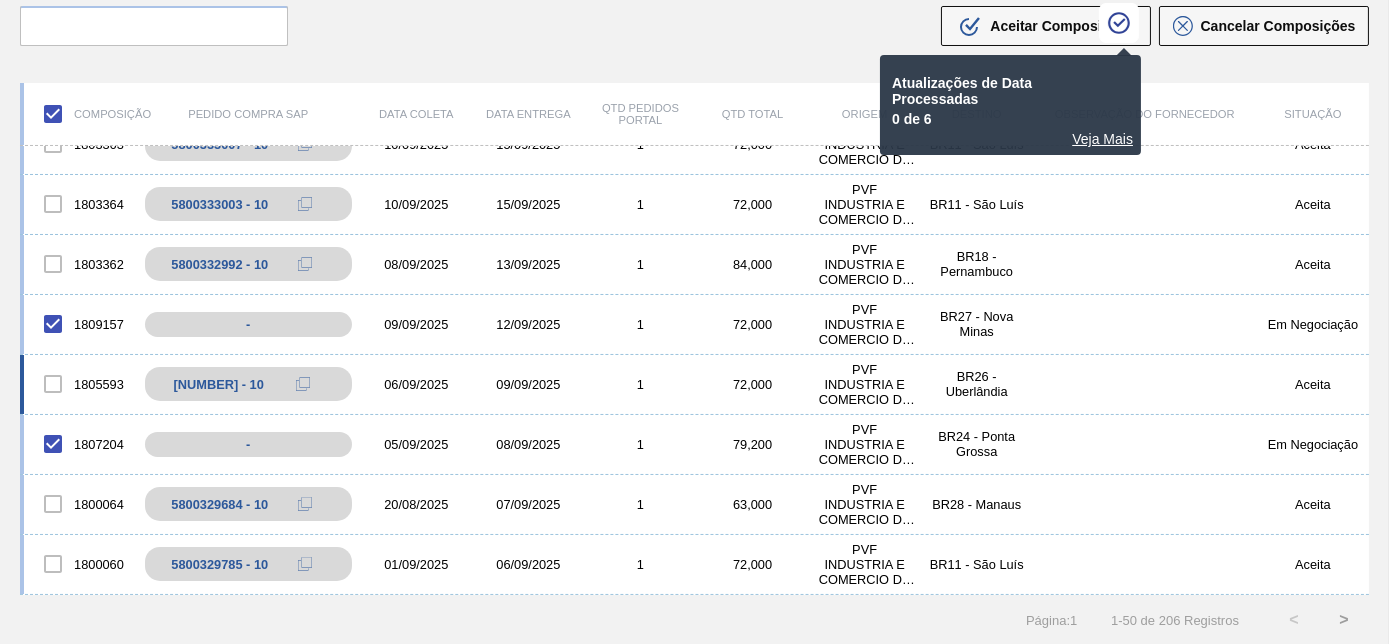 scroll, scrollTop: 0, scrollLeft: 0, axis: both 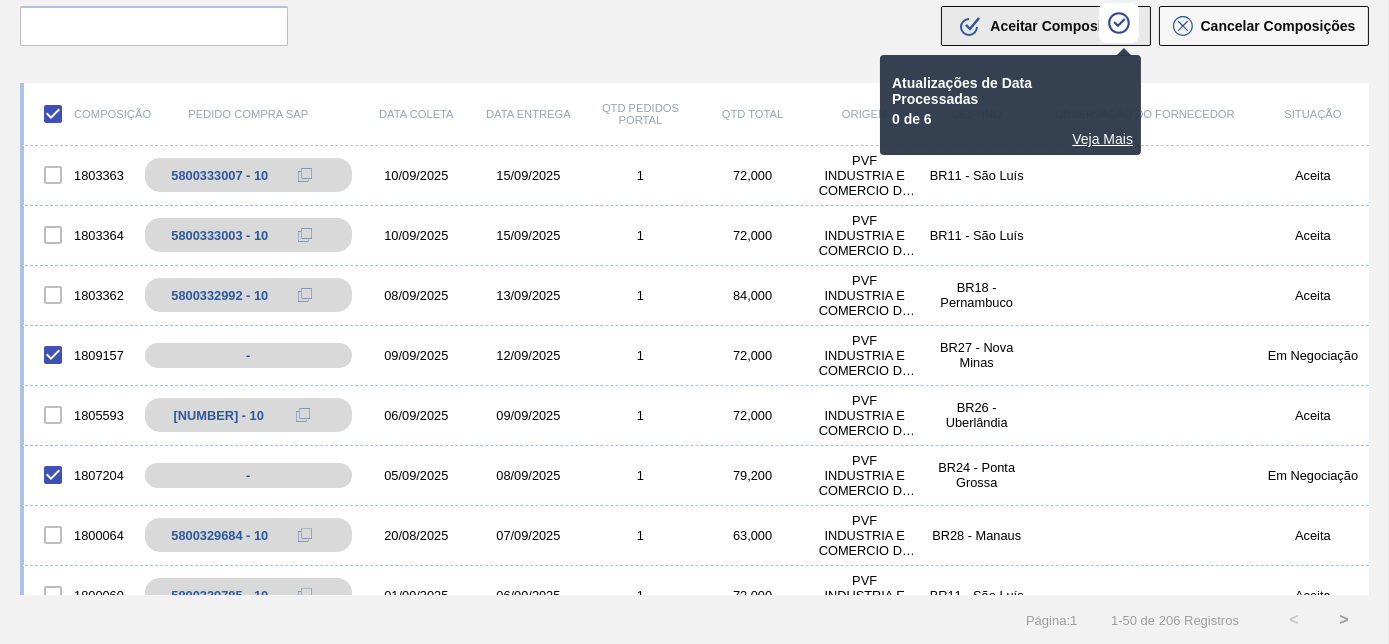 click on "Aceitar Composições" at bounding box center [1061, 26] 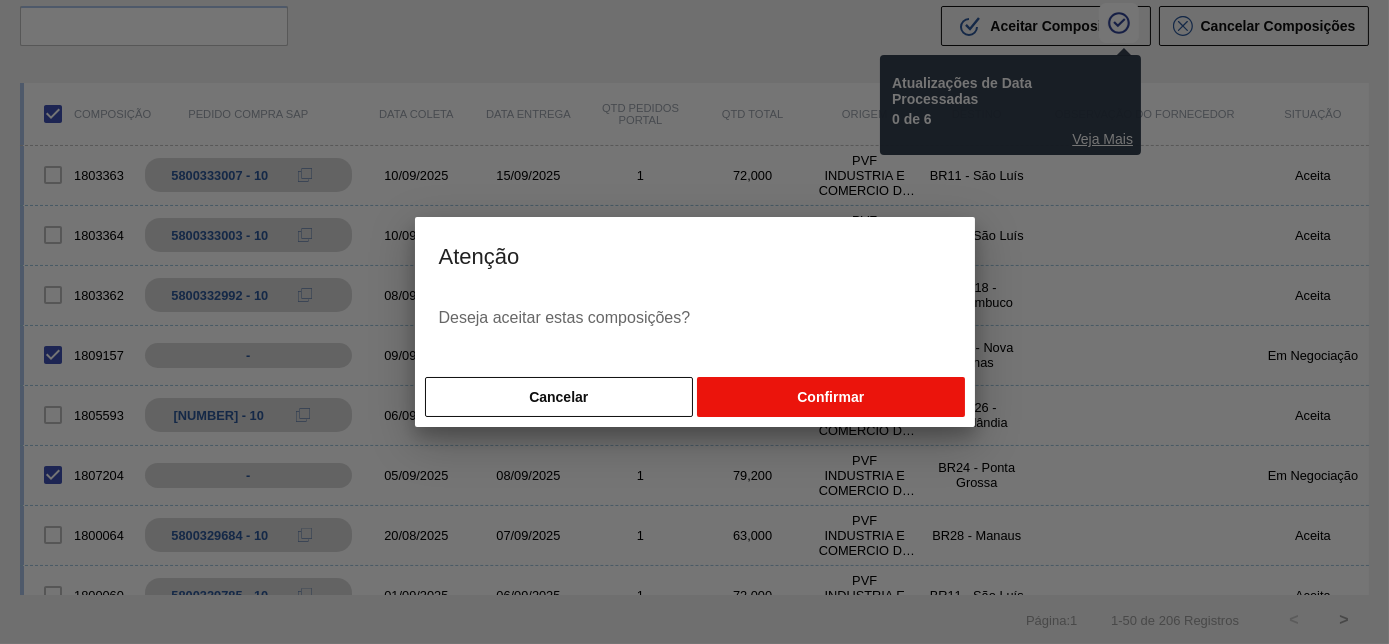 click on "Confirmar" at bounding box center (830, 397) 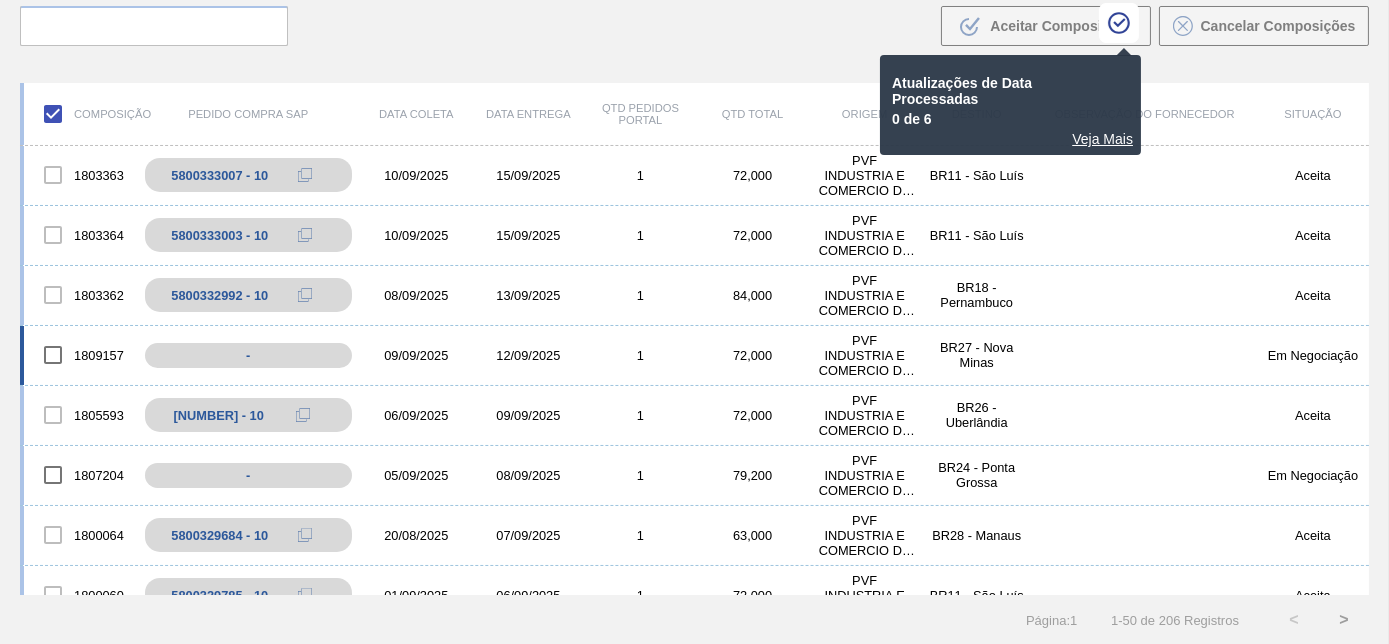 click at bounding box center [53, 355] 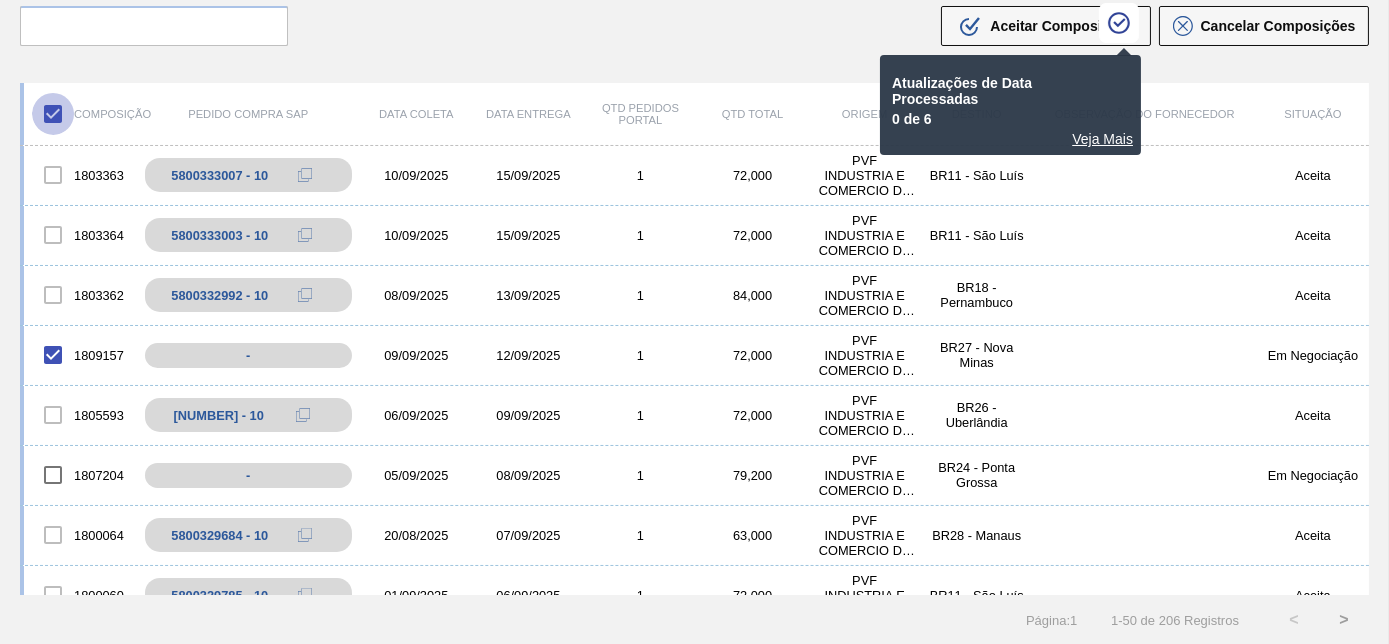 click at bounding box center (53, 114) 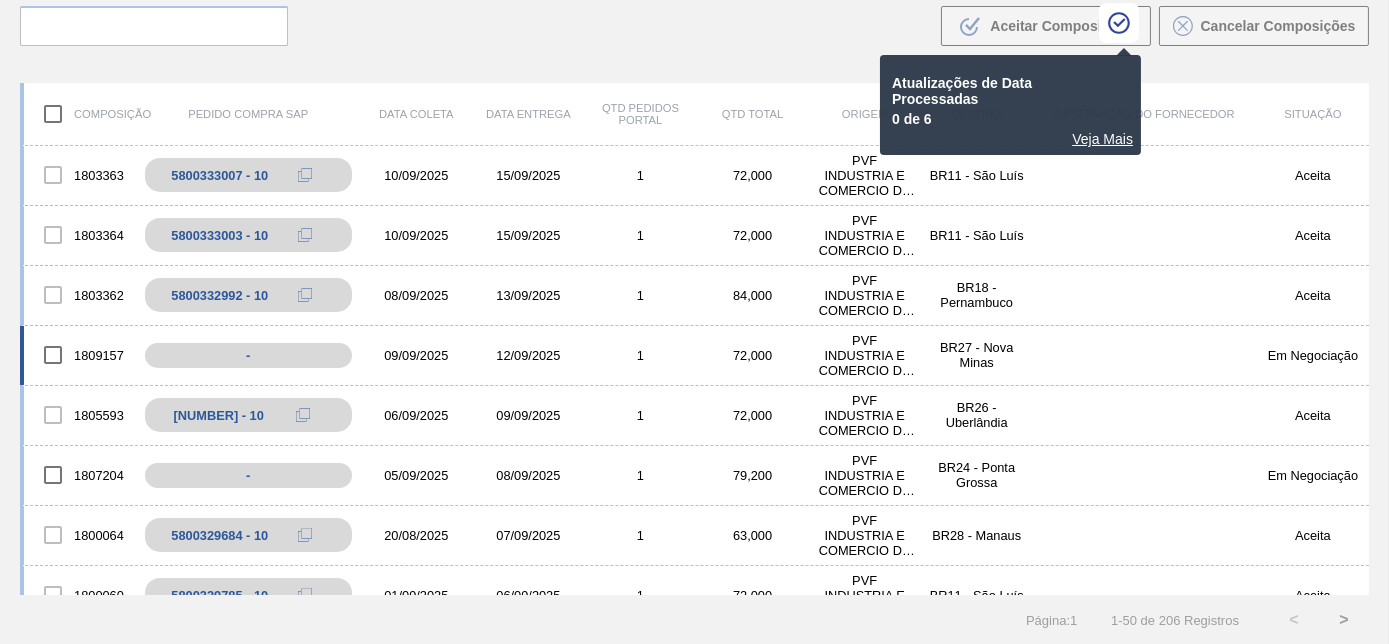 click at bounding box center (53, 355) 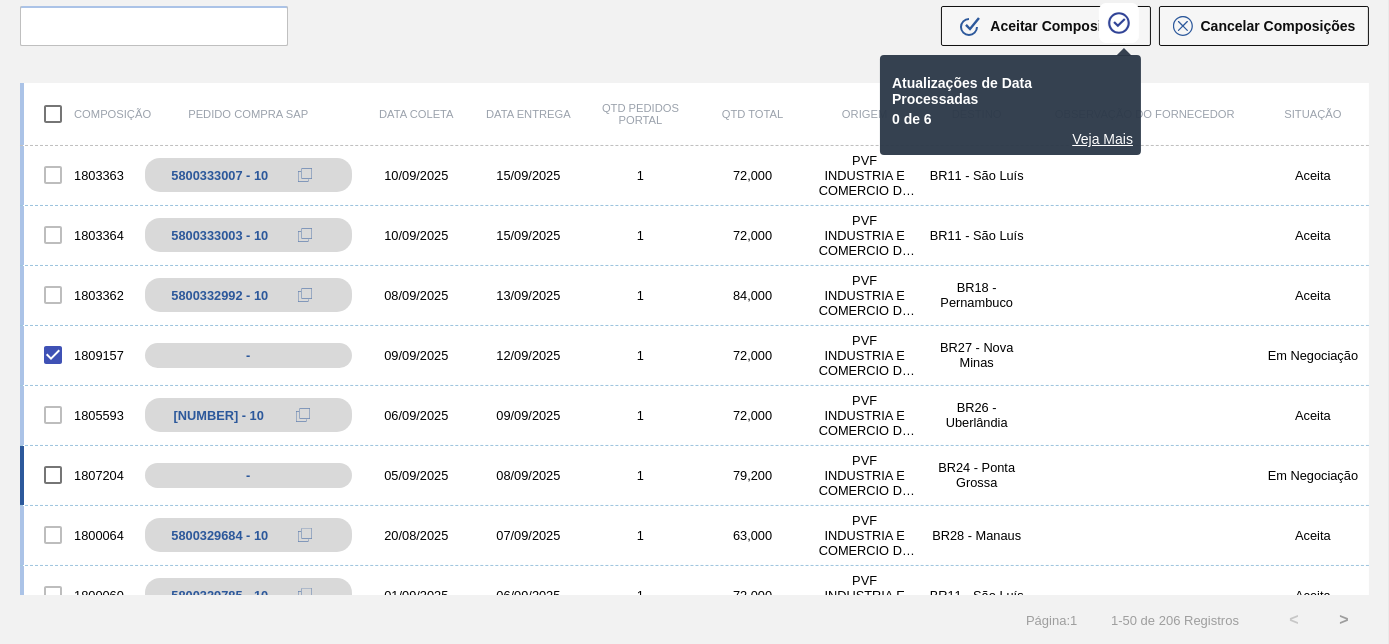 click at bounding box center [53, 475] 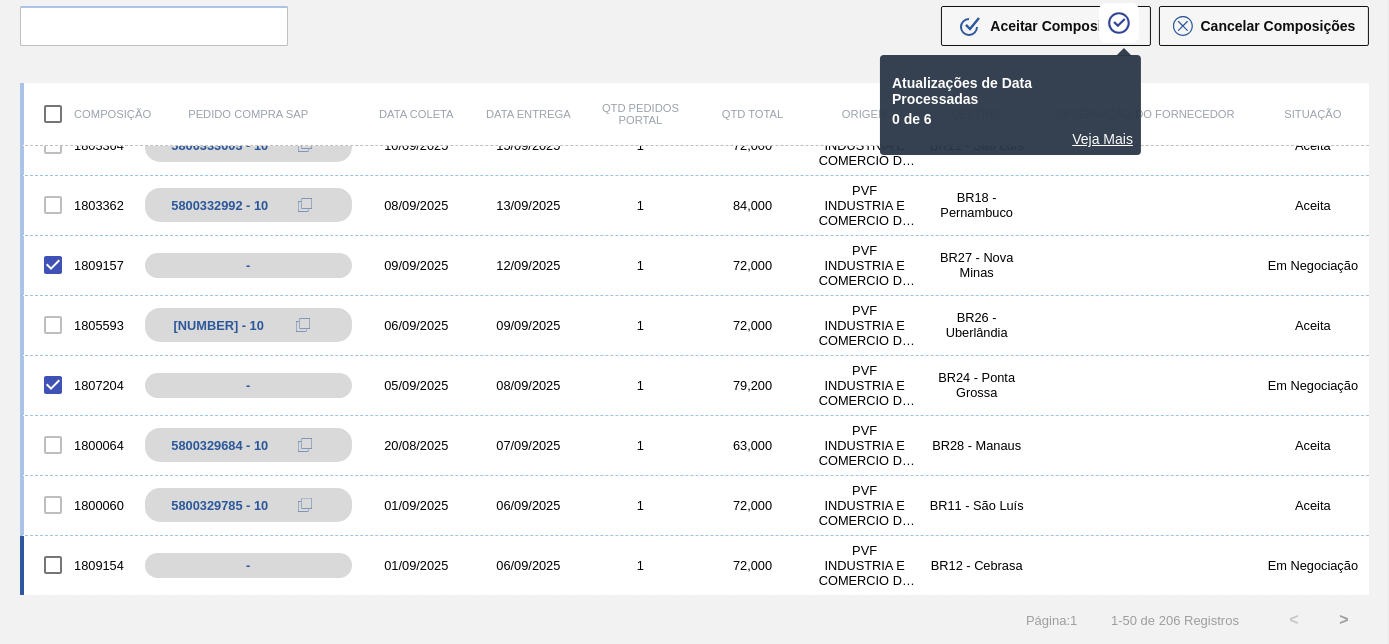 scroll, scrollTop: 181, scrollLeft: 0, axis: vertical 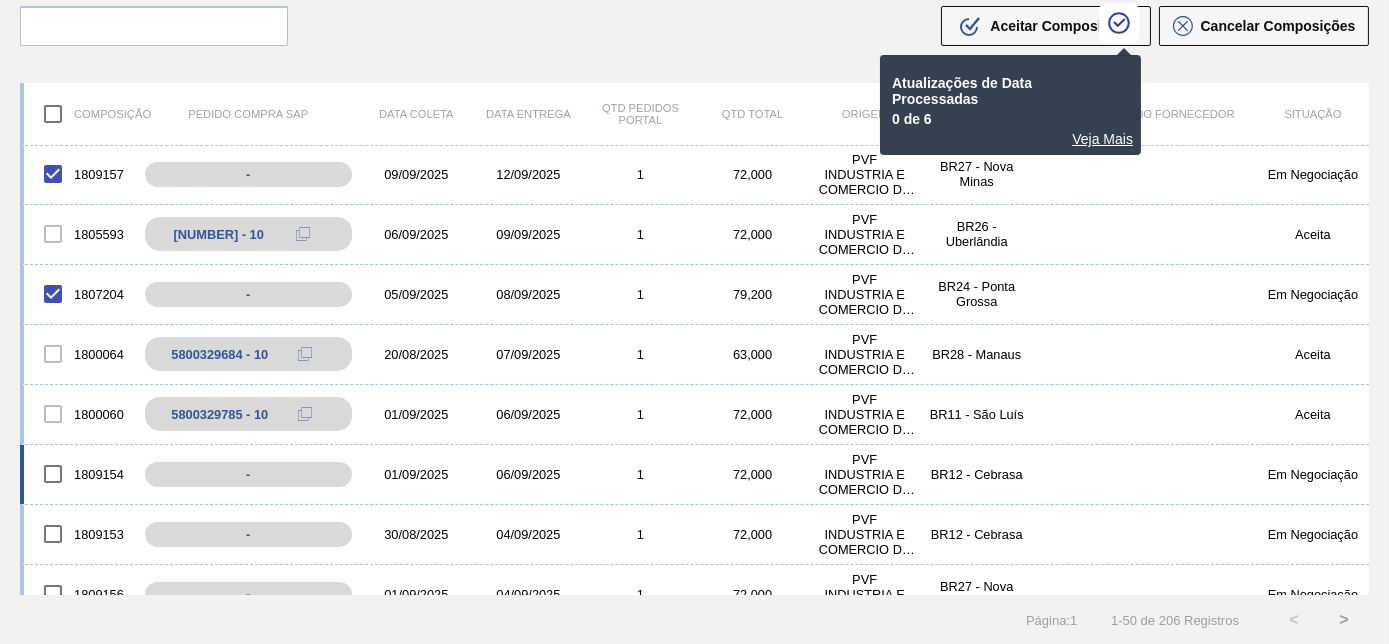 click at bounding box center [53, 474] 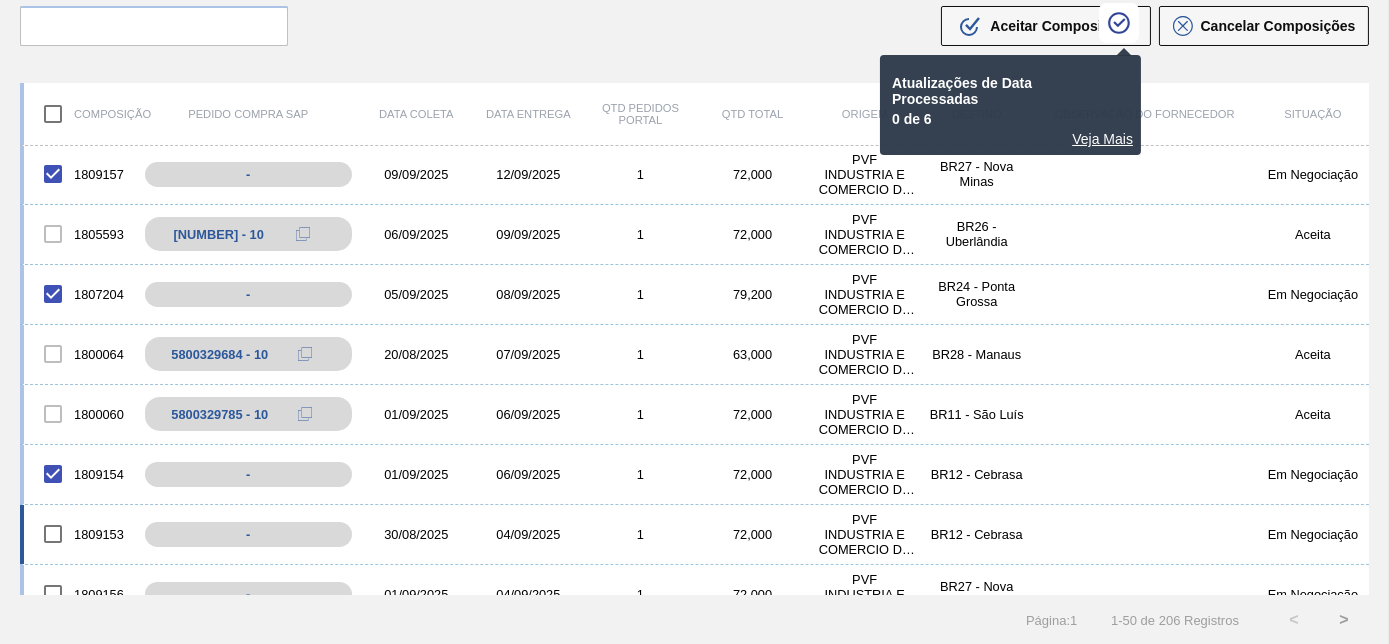 click at bounding box center [53, 534] 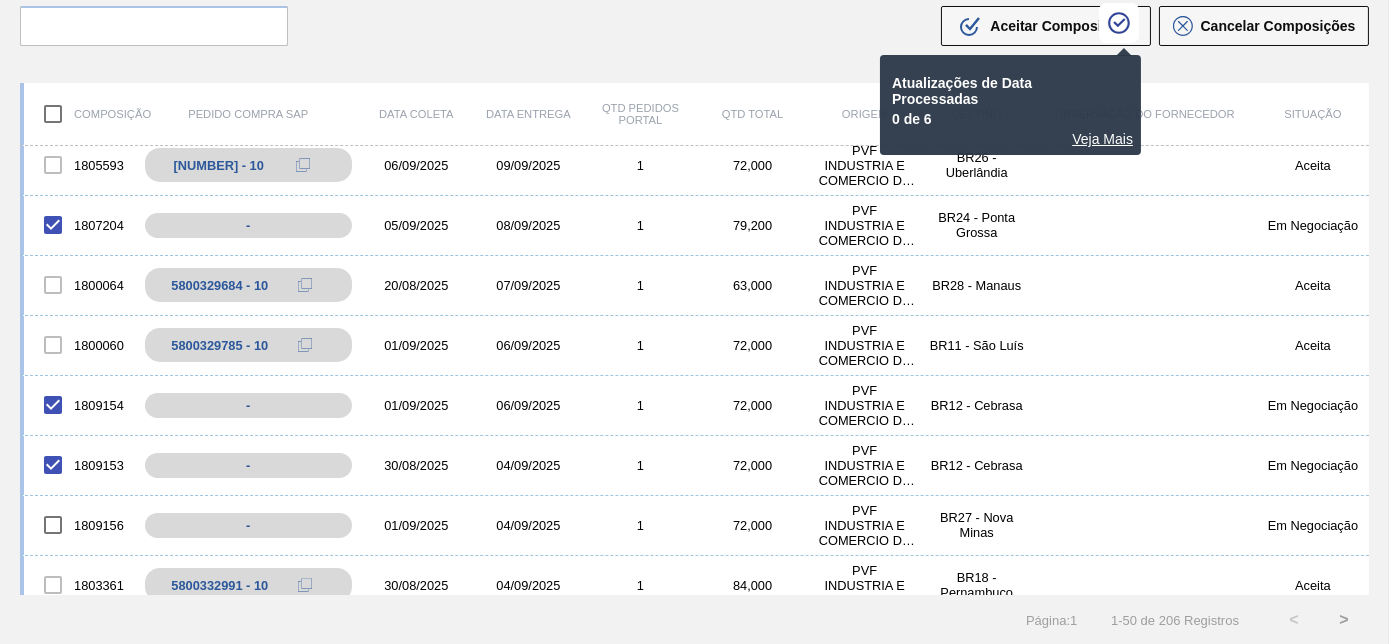 scroll, scrollTop: 363, scrollLeft: 0, axis: vertical 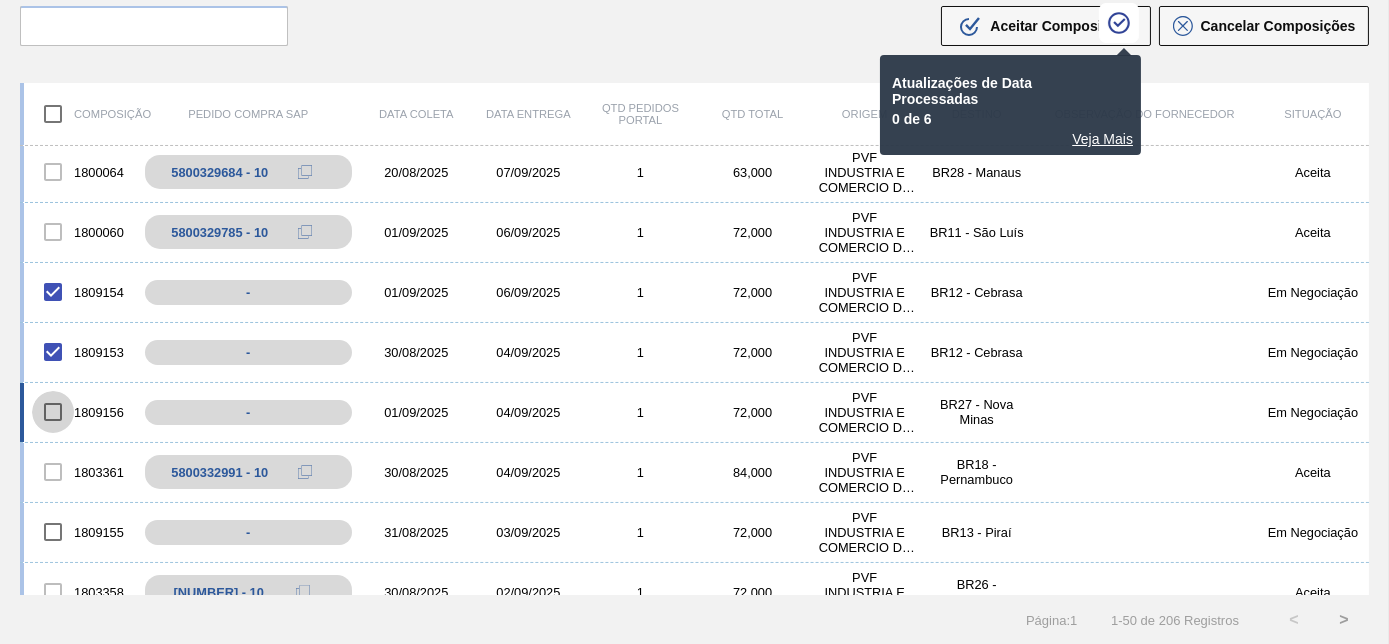 click at bounding box center [53, 412] 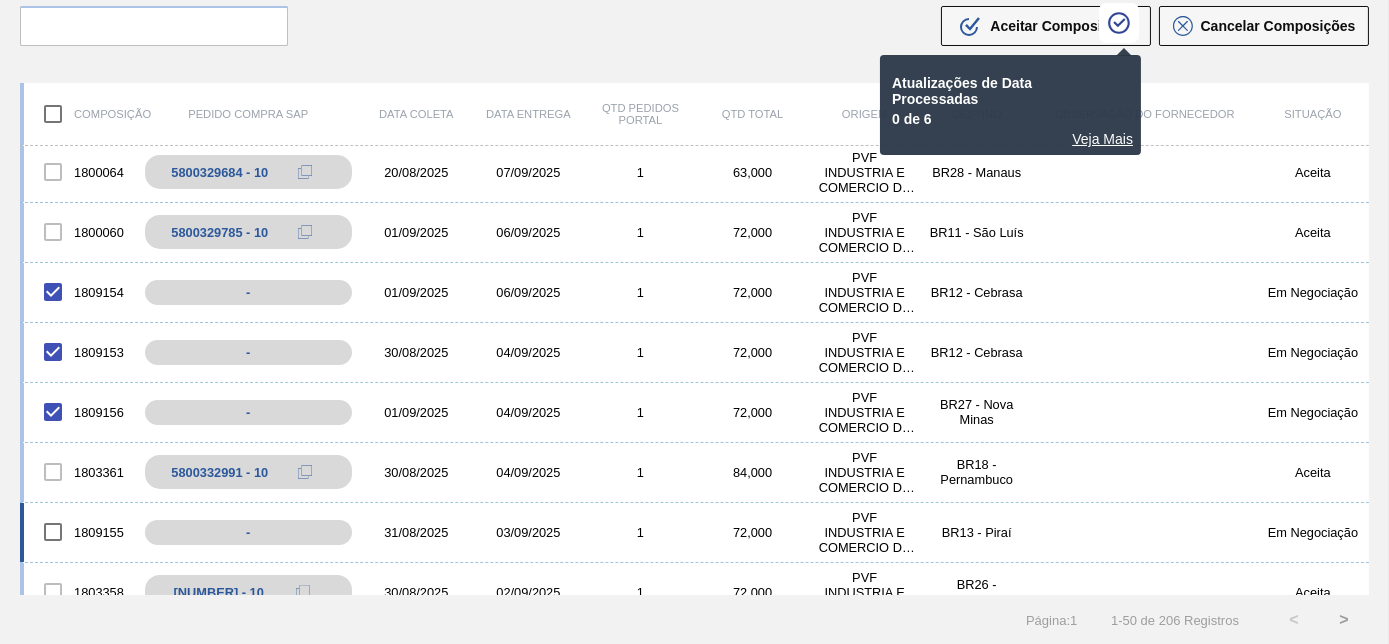 click at bounding box center (53, 532) 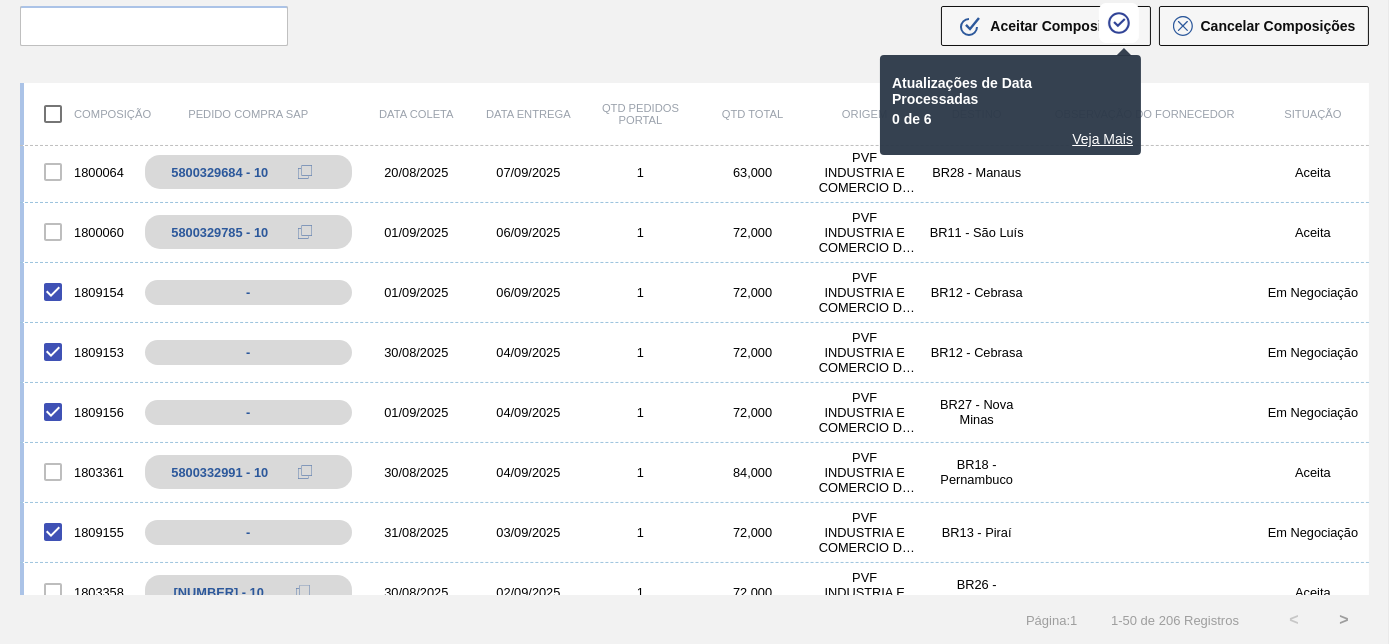 click at bounding box center [1119, 23] 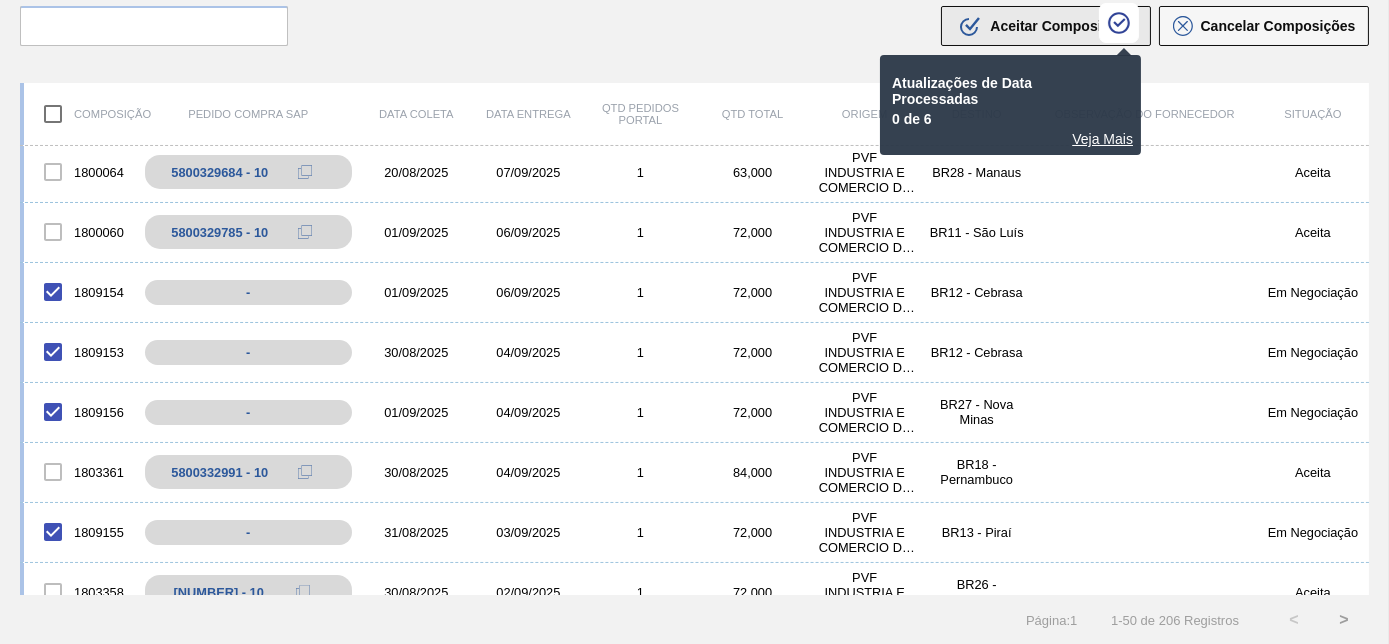 click on "Aceitar Composições" at bounding box center [1061, 26] 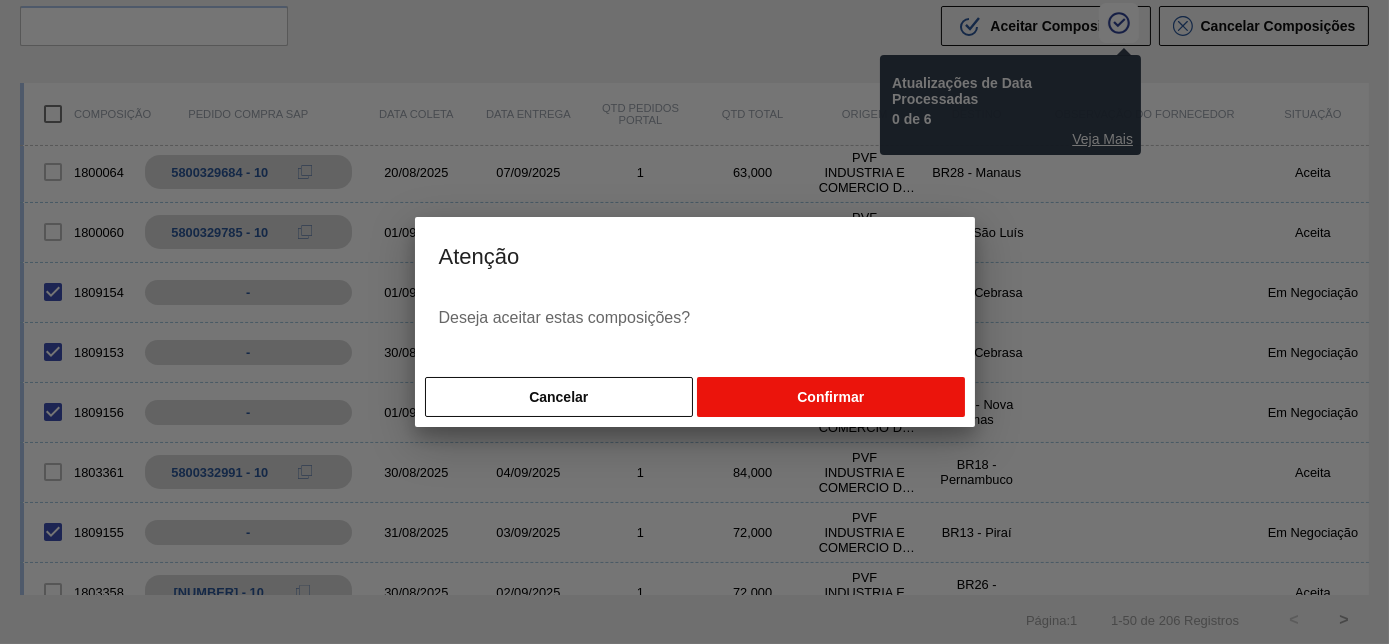 click on "Confirmar" at bounding box center [830, 397] 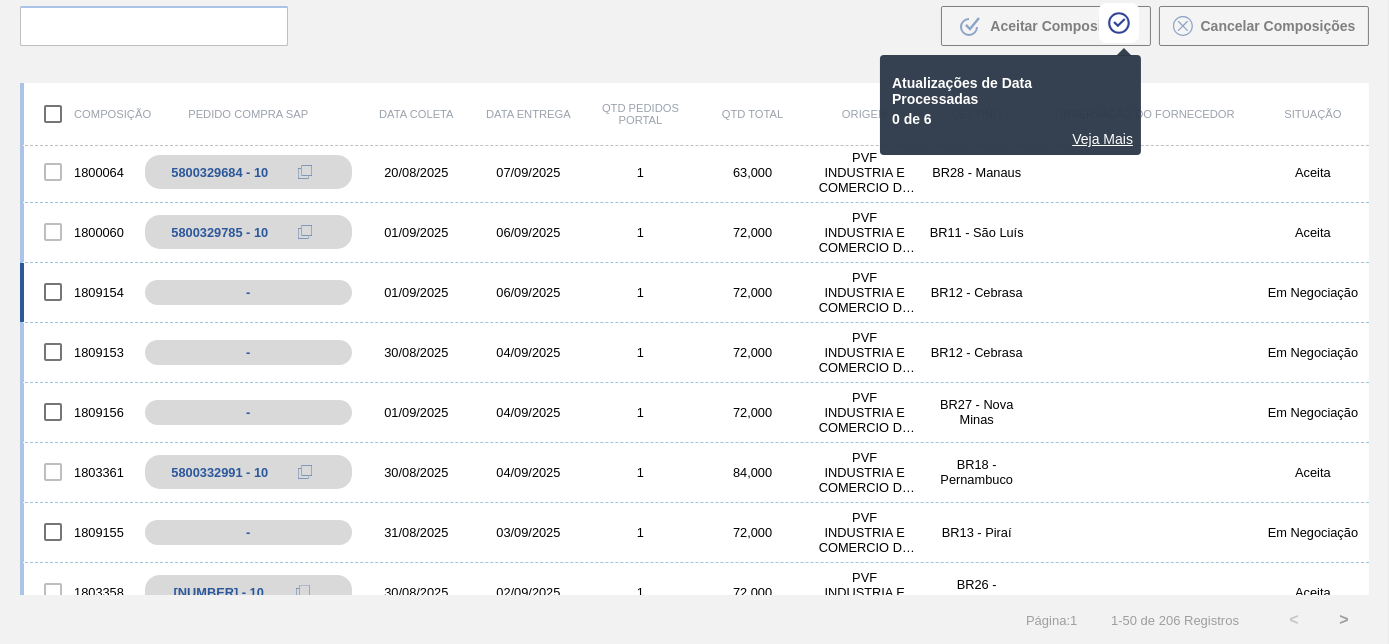 click at bounding box center (53, 292) 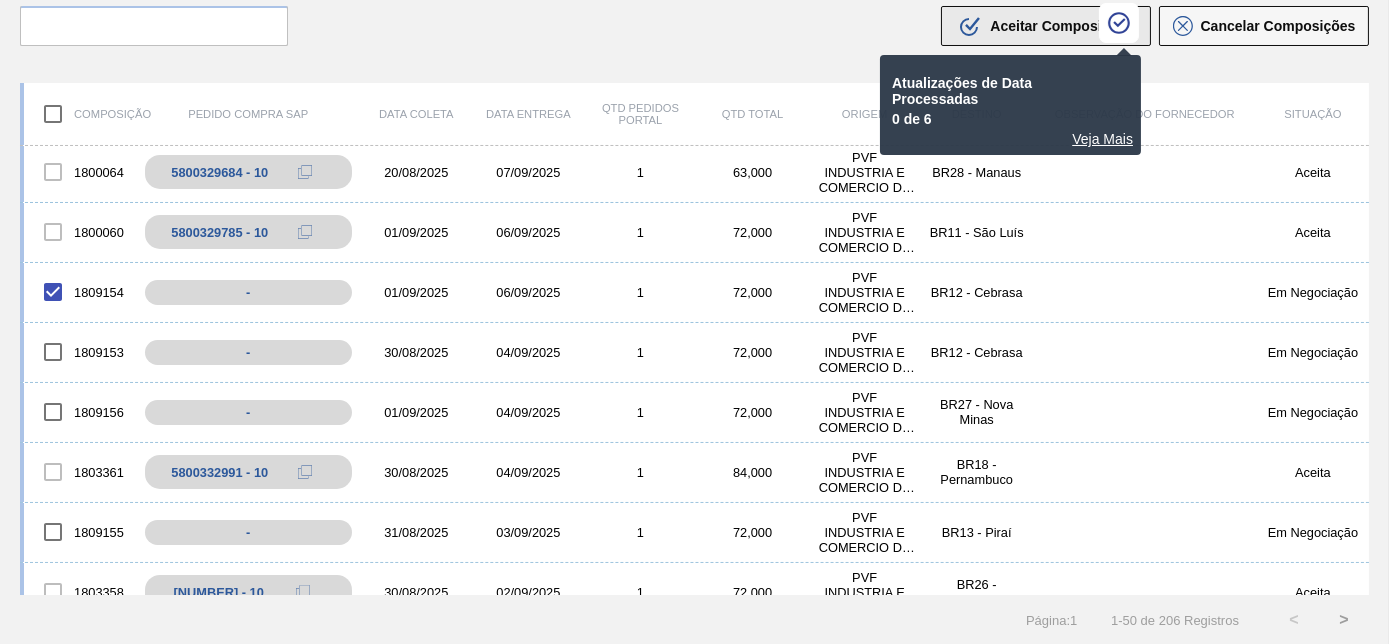 click on "Aceitar Composições" at bounding box center [1061, 26] 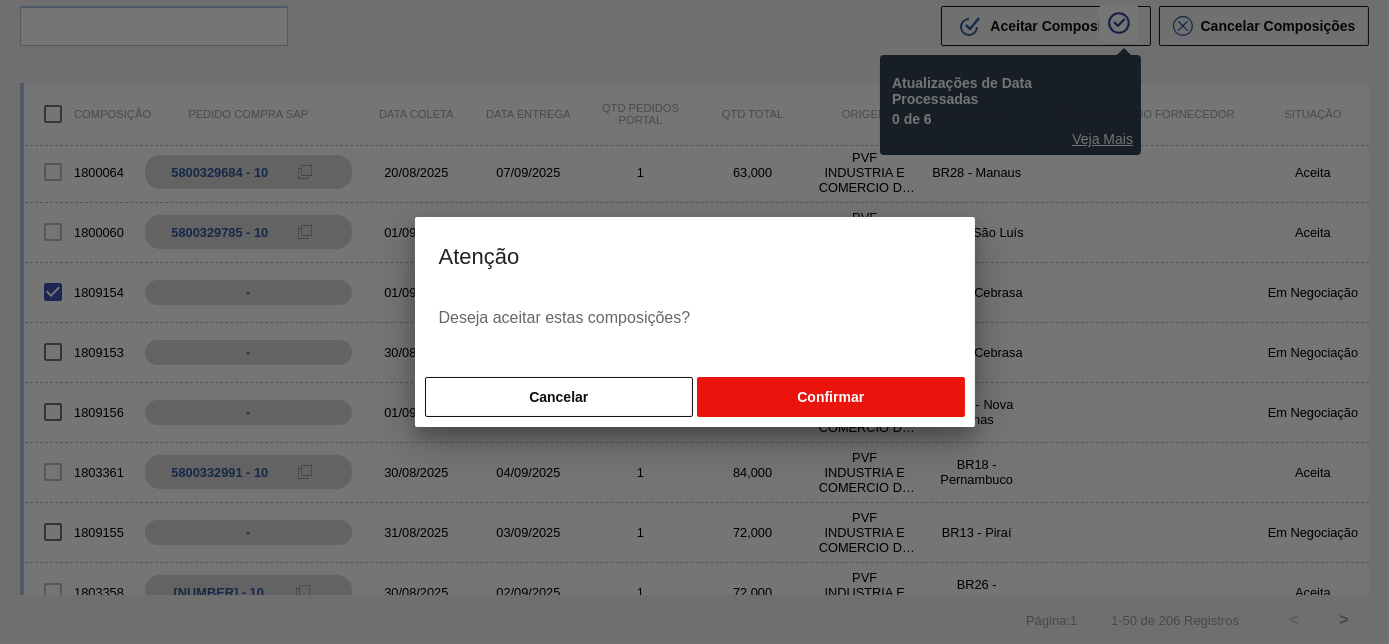click on "Confirmar" at bounding box center (830, 397) 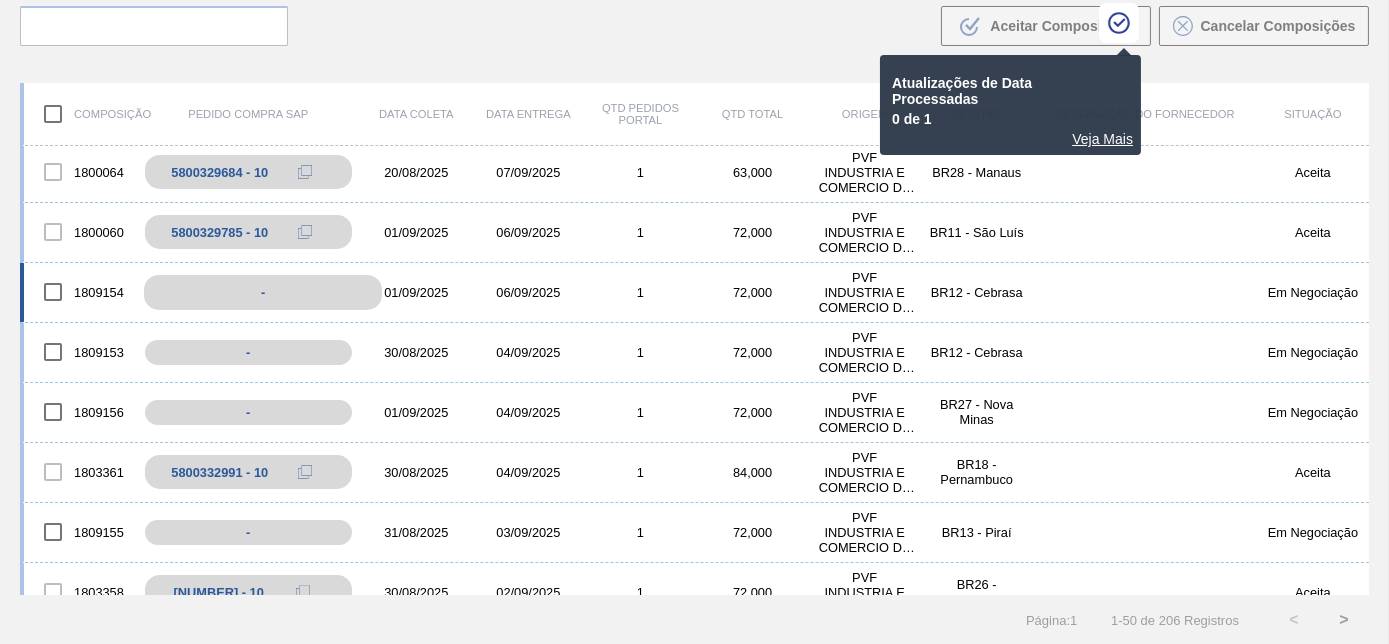 click on "-" at bounding box center [263, 292] 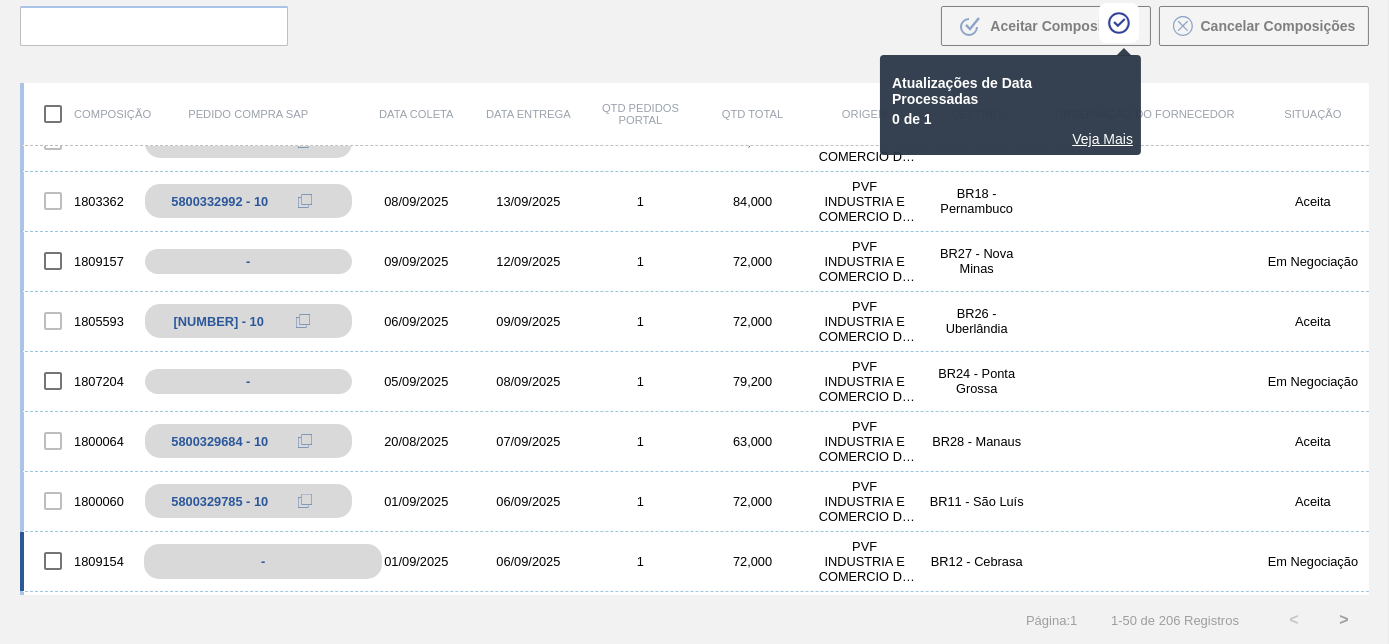 scroll, scrollTop: 0, scrollLeft: 0, axis: both 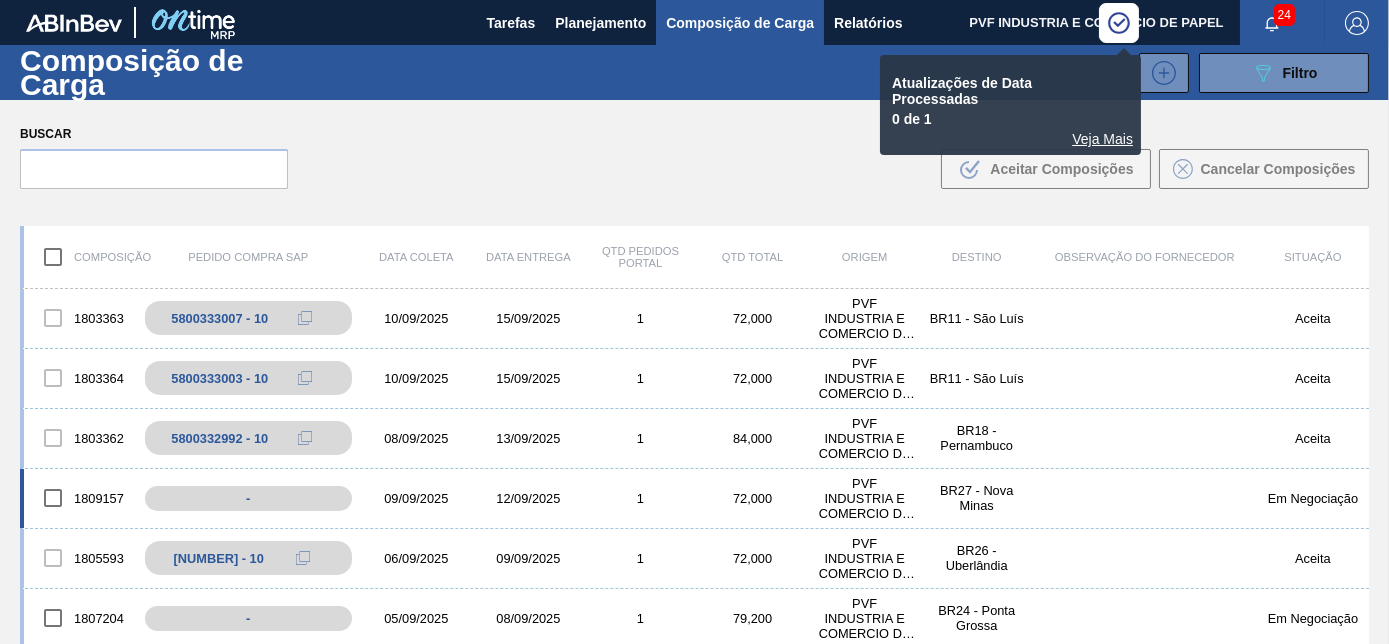 click at bounding box center [53, 498] 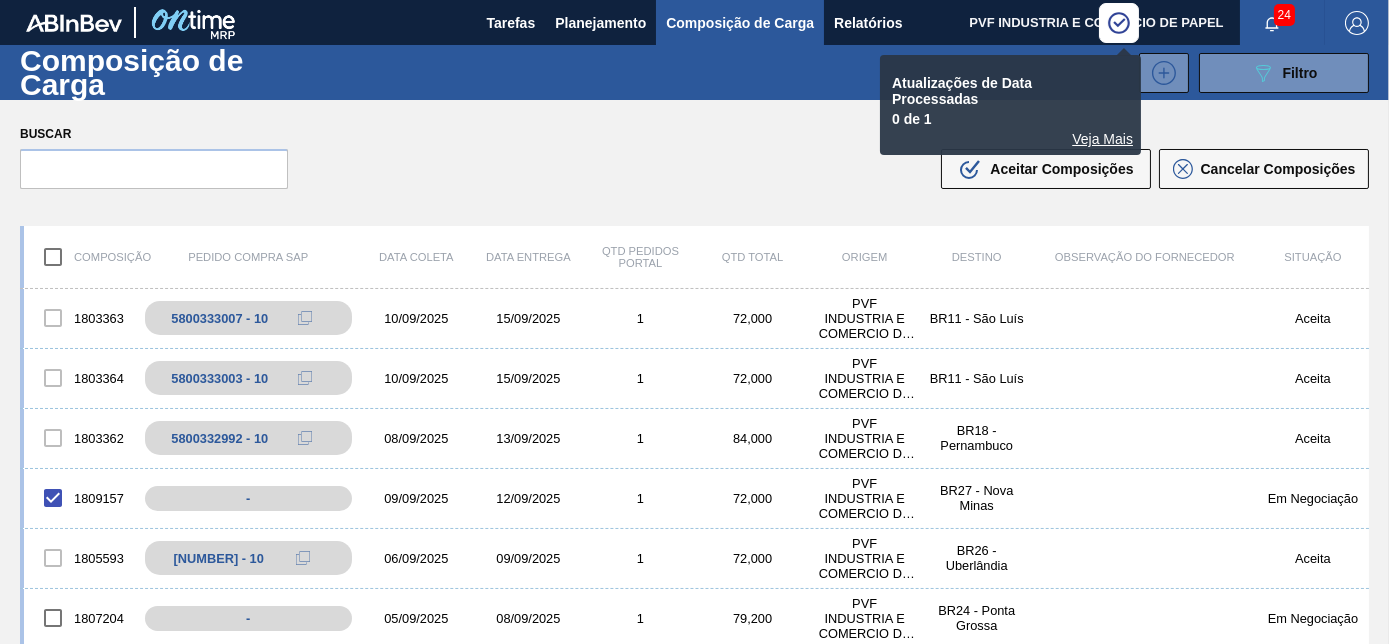 click on "Atualizações de Data Processadas 0   de   1" at bounding box center (1010, 101) 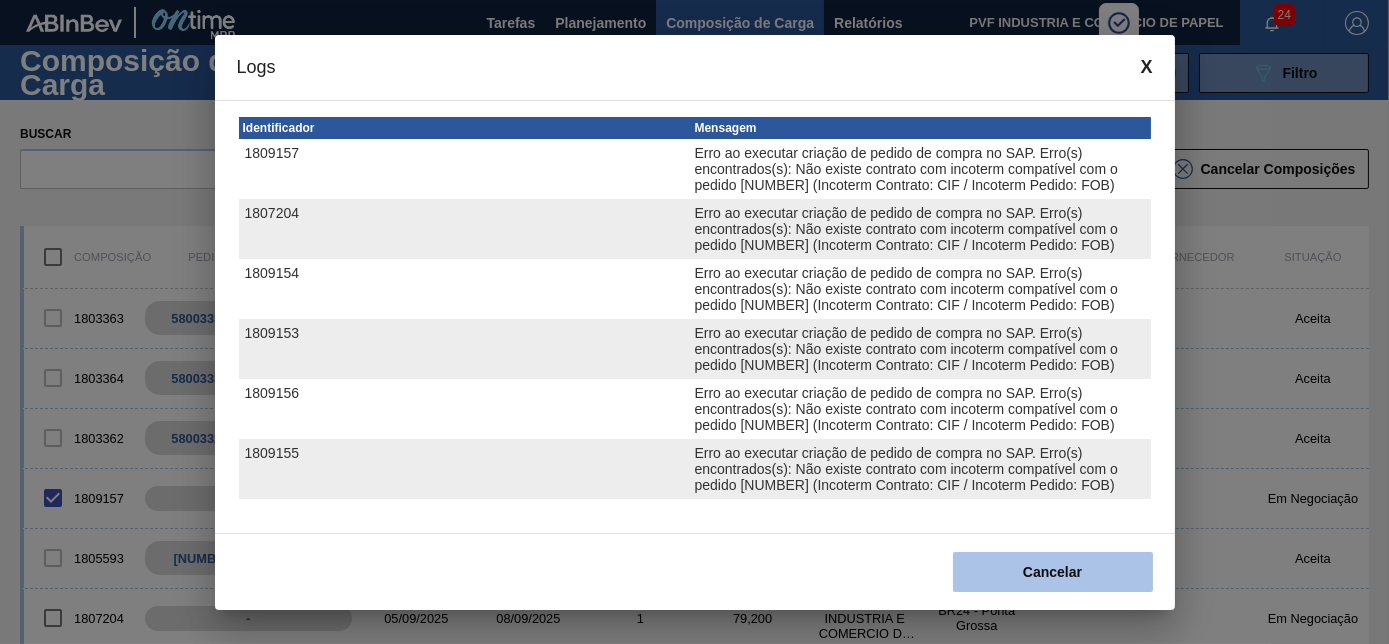 click on "Cancelar" at bounding box center [1053, 572] 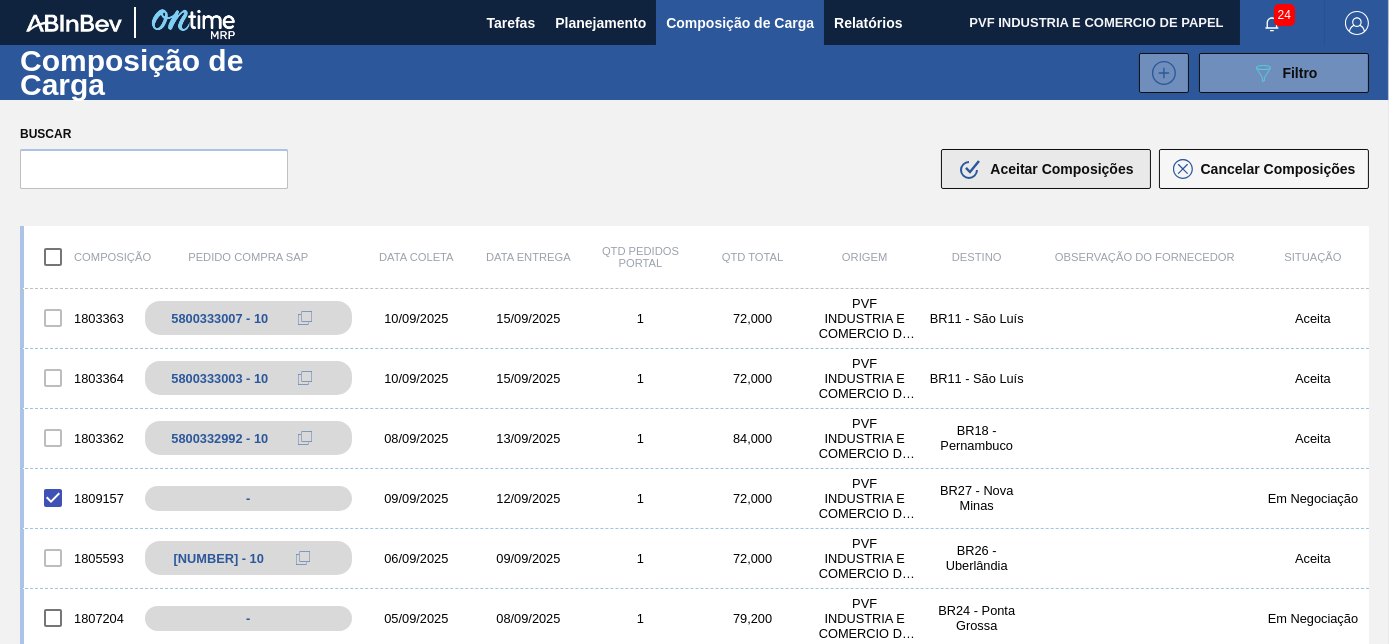 click on ".b{fill:var(--color-action-default)} Aceitar Composições" at bounding box center (1045, 169) 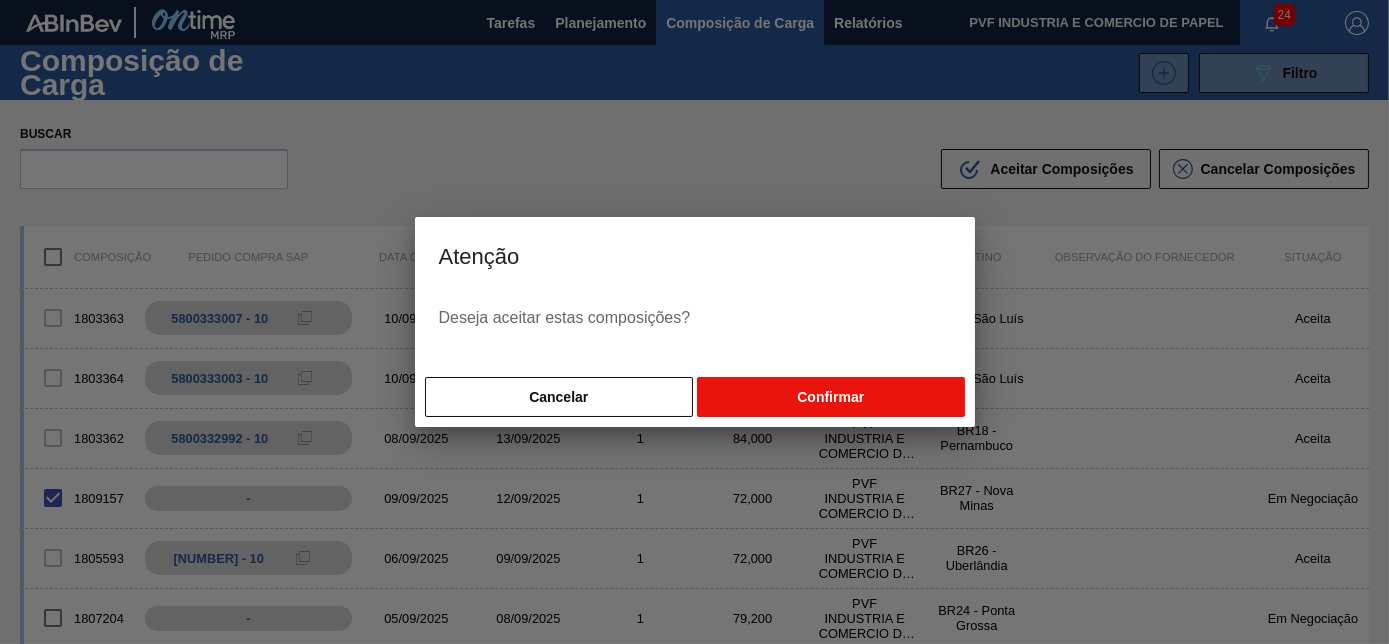click on "Confirmar" at bounding box center (830, 397) 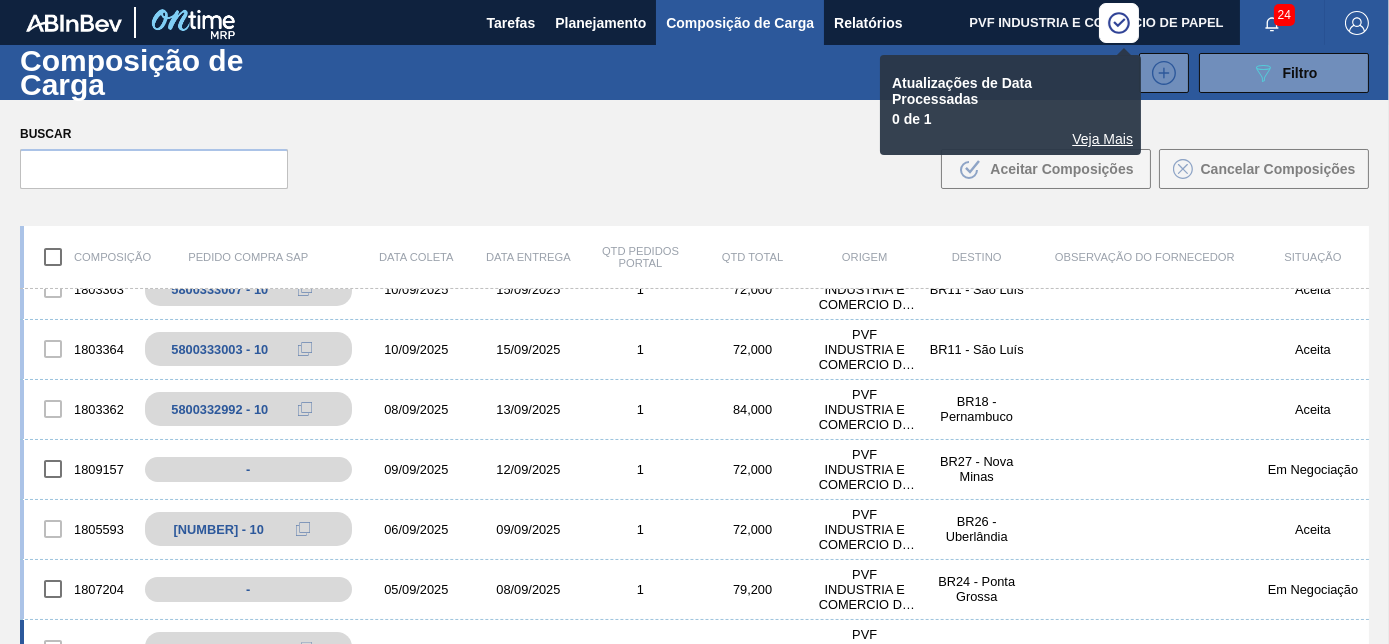 scroll, scrollTop: 0, scrollLeft: 0, axis: both 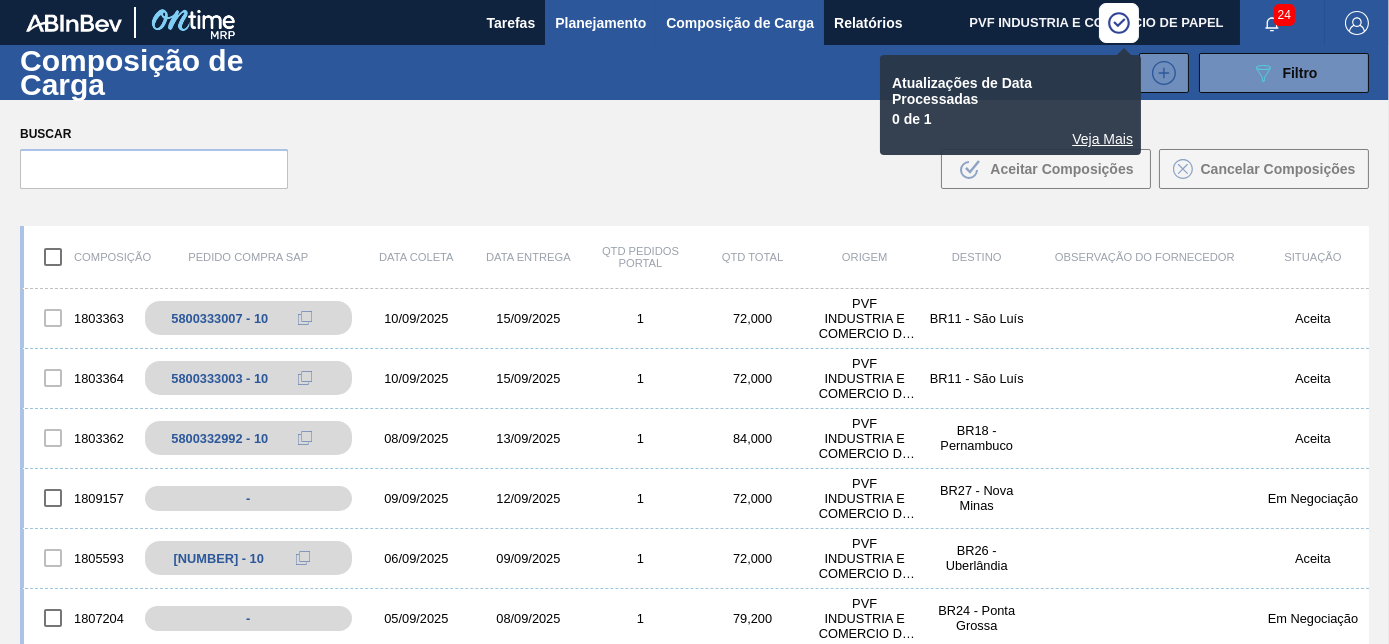 click on "Planejamento" at bounding box center (600, 23) 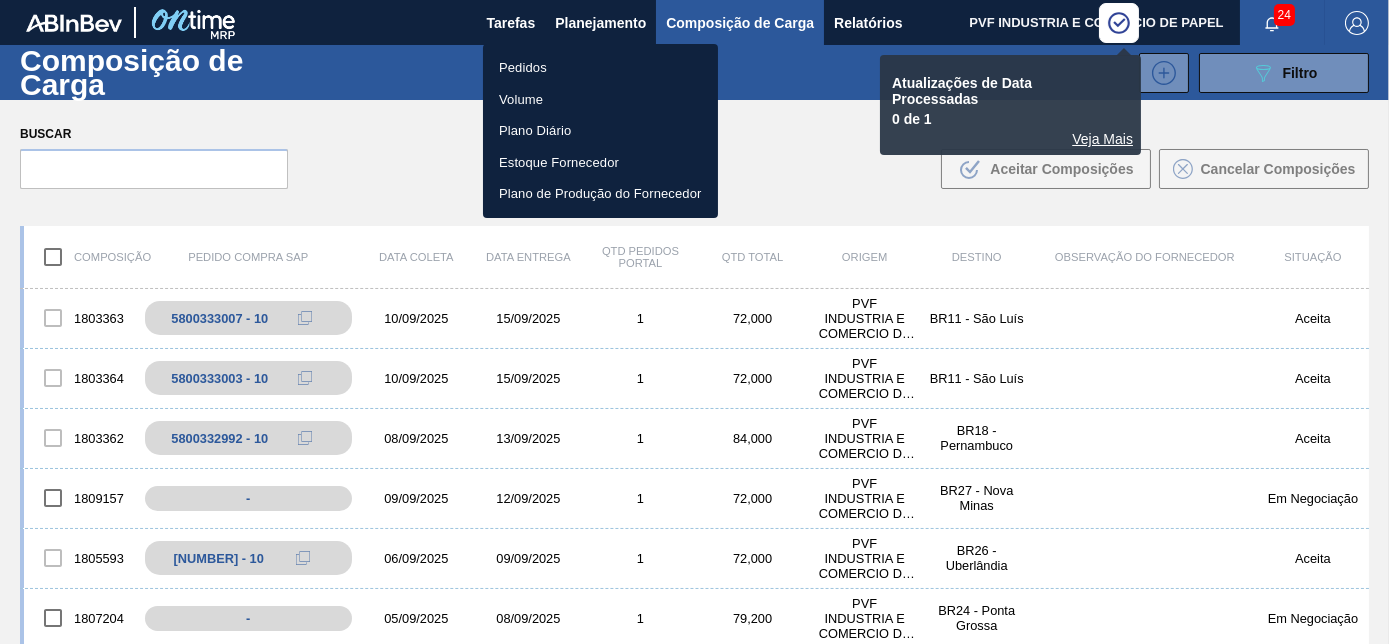 click on "Pedidos" at bounding box center (600, 68) 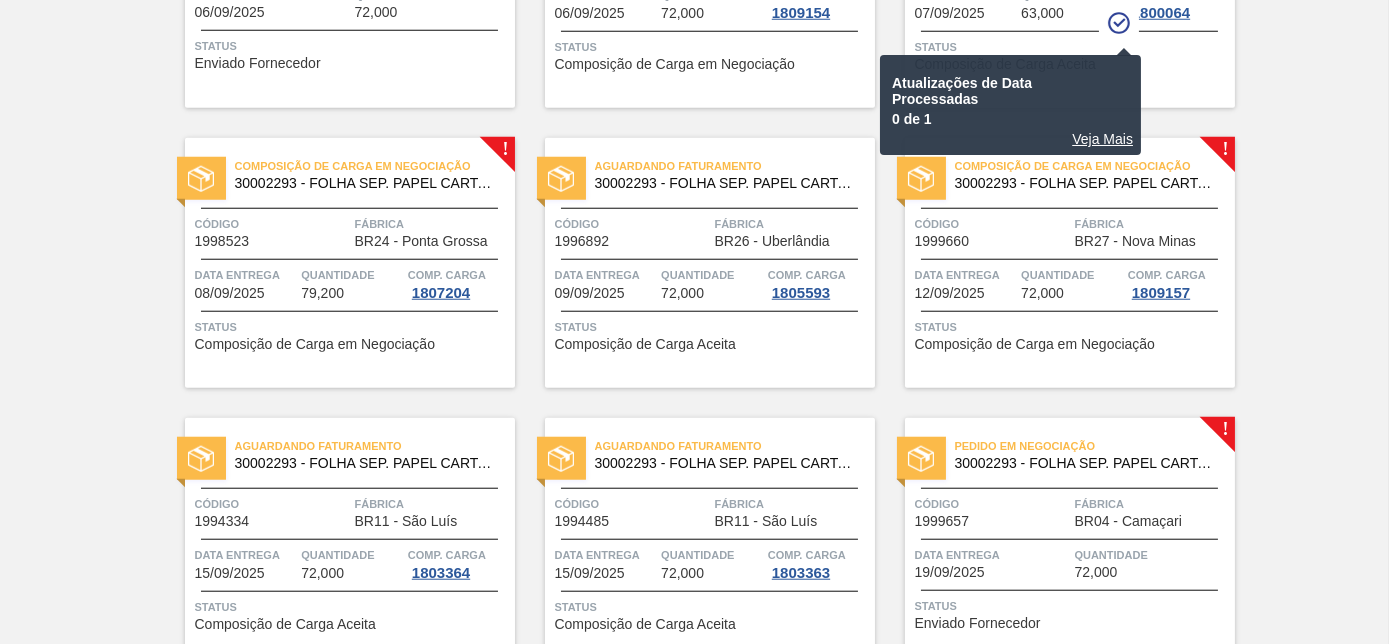 scroll, scrollTop: 4058, scrollLeft: 0, axis: vertical 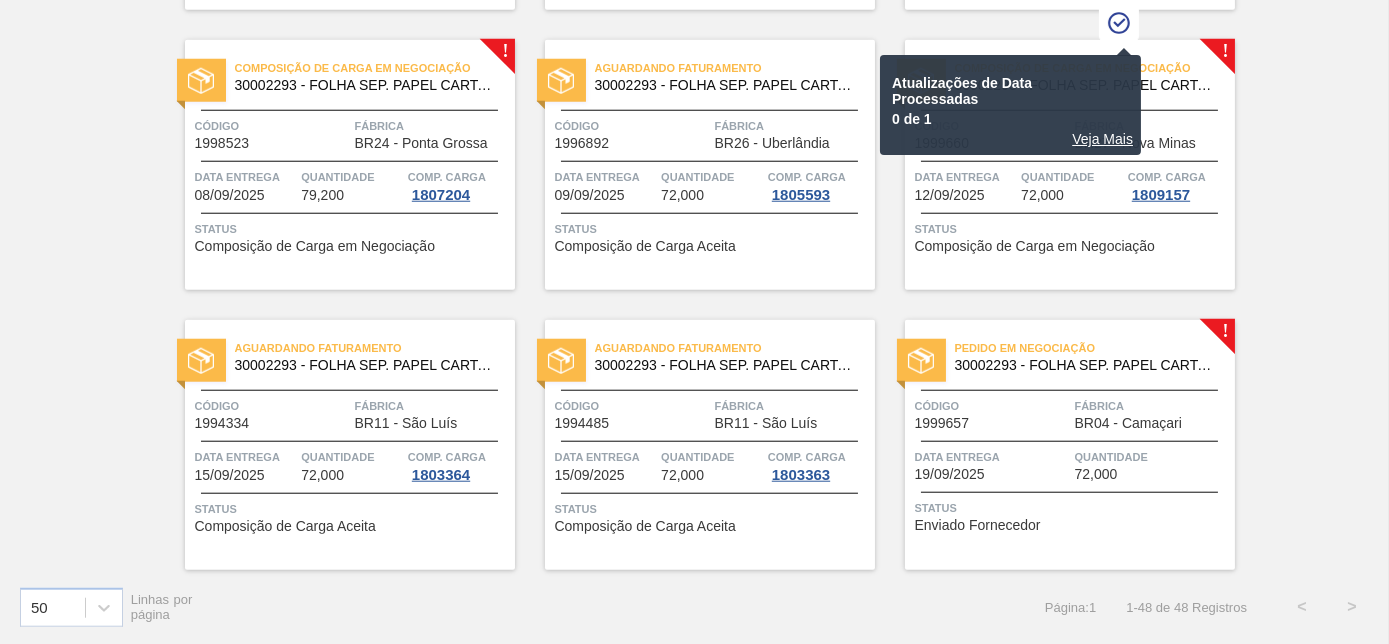 click on "30002293 - FOLHA SEP. PAPEL CARTAO 1200x1000M 350g" at bounding box center [1087, 365] 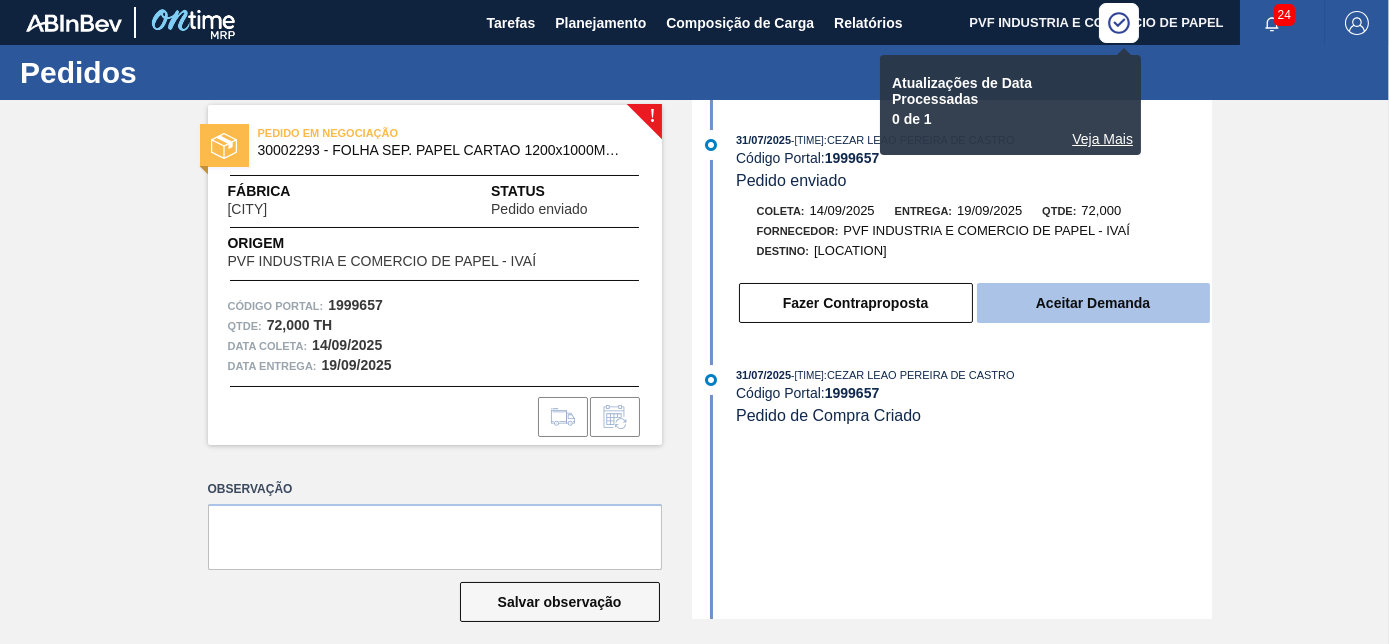click on "Aceitar Demanda" at bounding box center [1093, 303] 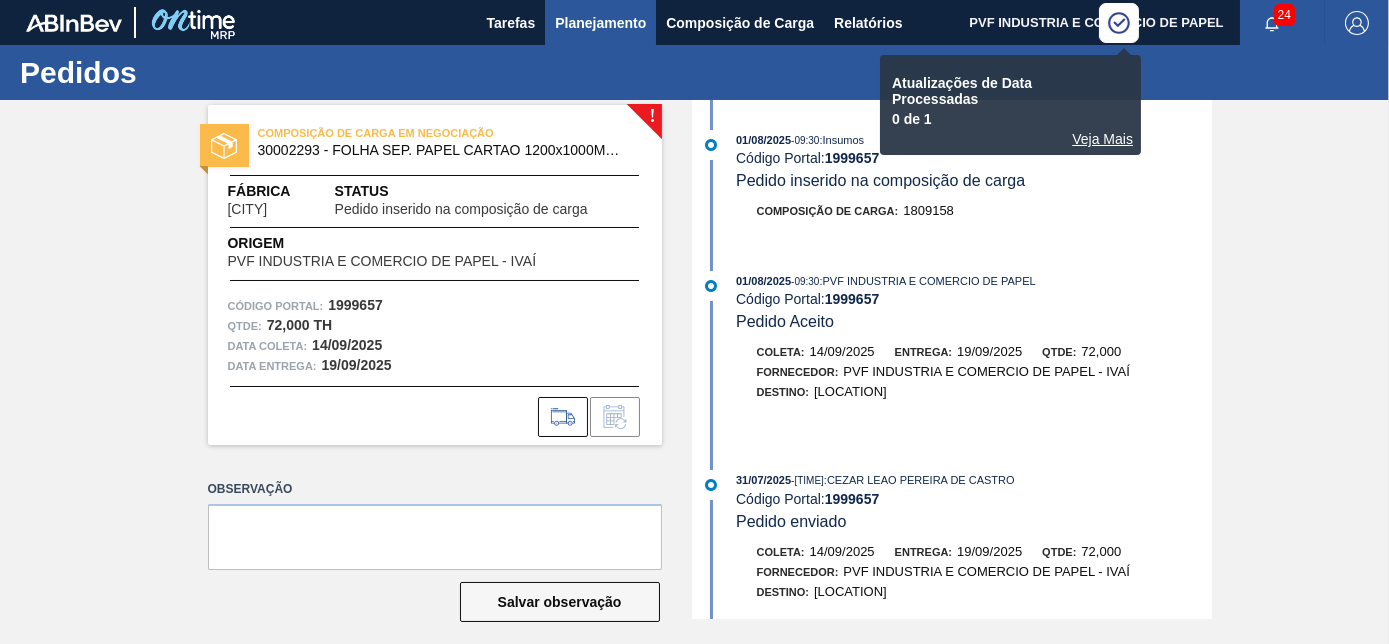 click on "Planejamento" at bounding box center (600, 23) 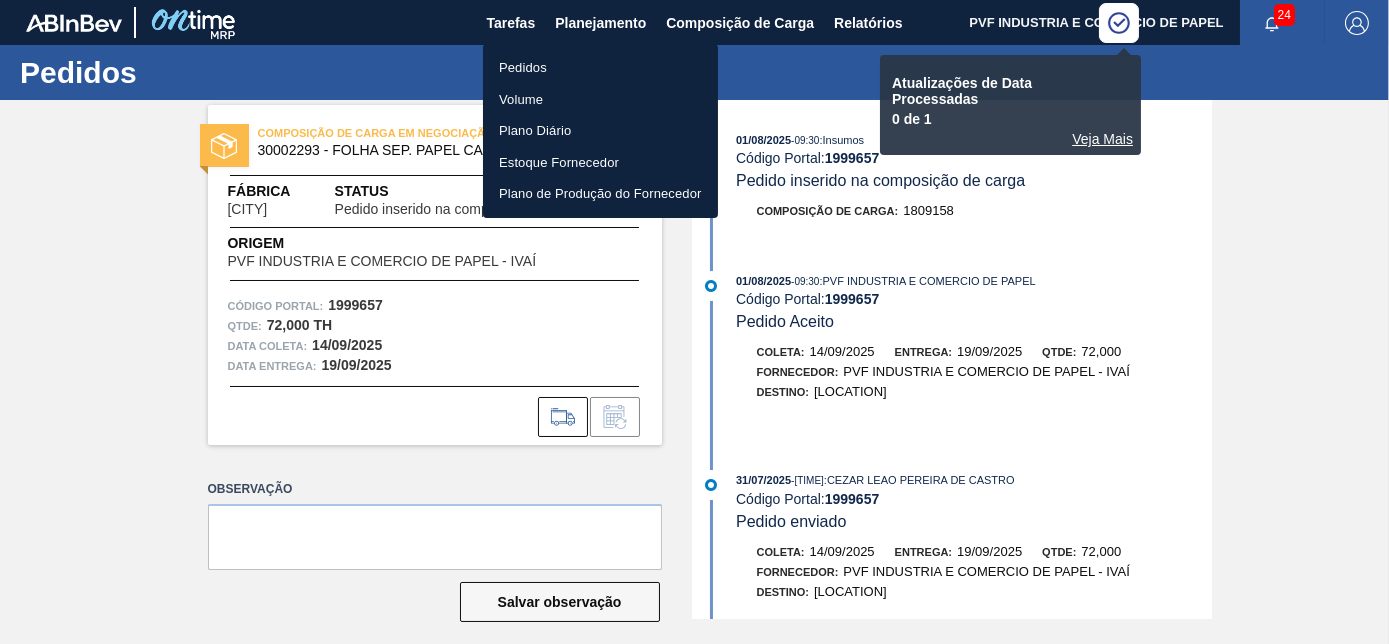 click on "Pedidos" at bounding box center [600, 68] 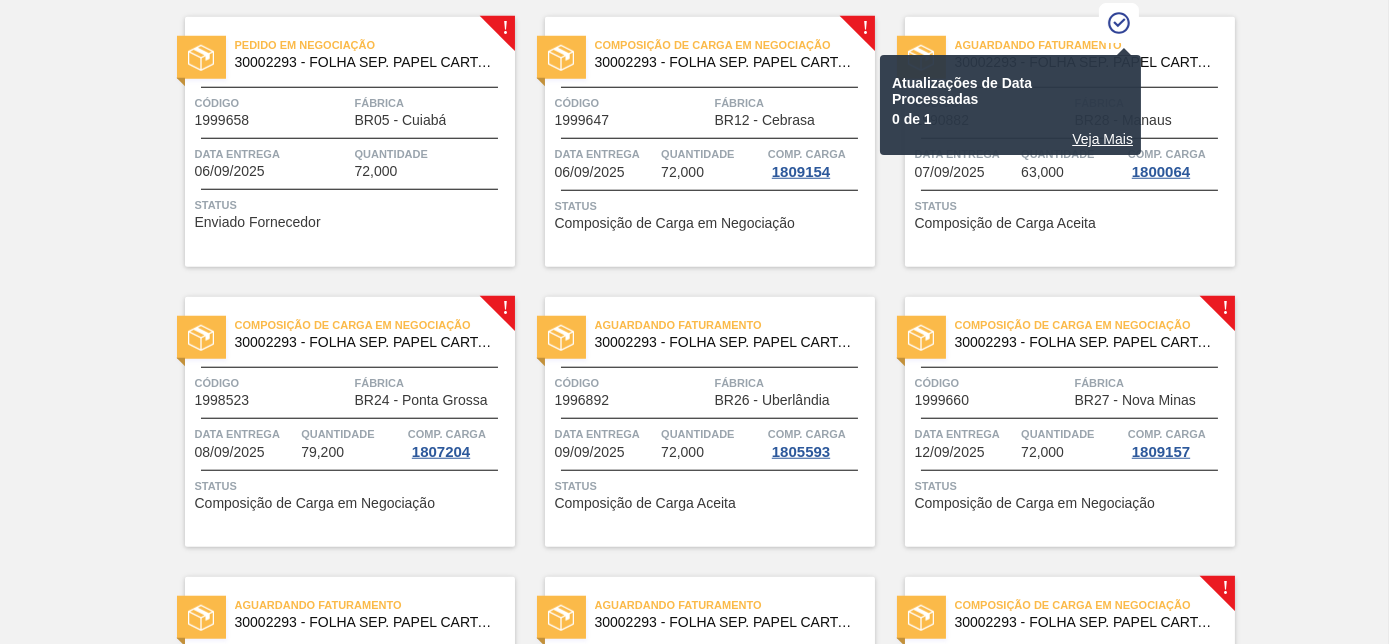 scroll, scrollTop: 3694, scrollLeft: 0, axis: vertical 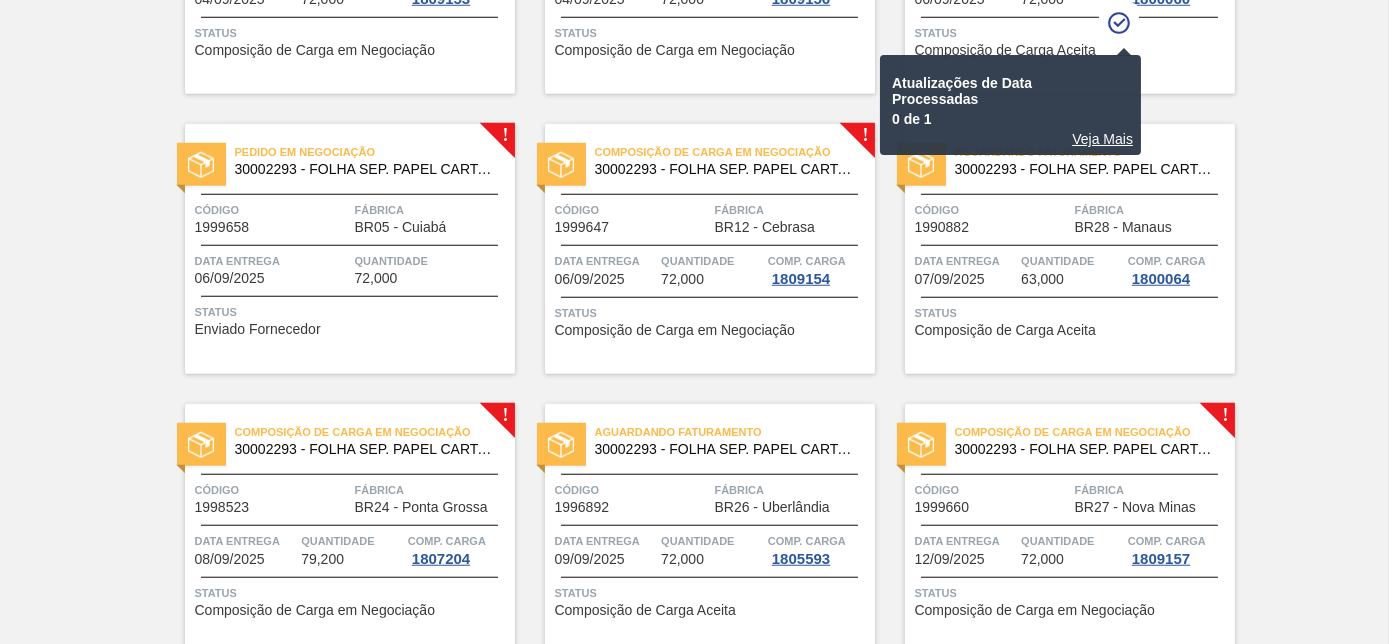 click on "Código" at bounding box center [272, 210] 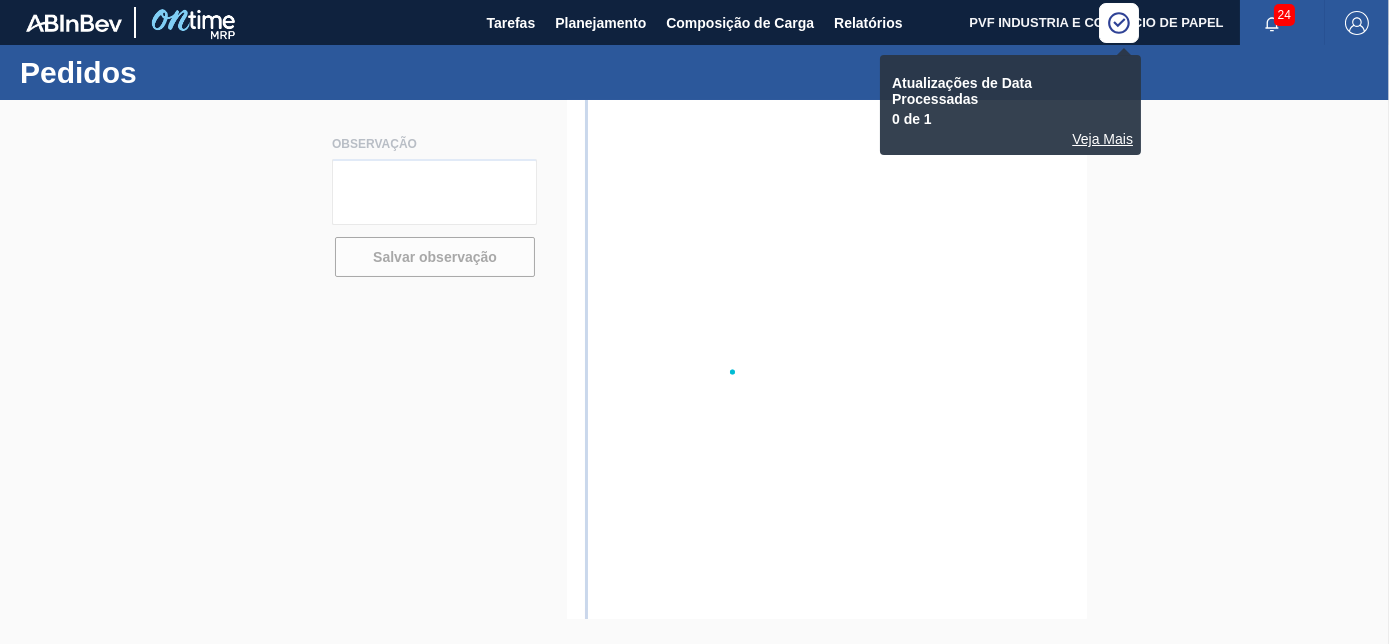 scroll, scrollTop: 0, scrollLeft: 0, axis: both 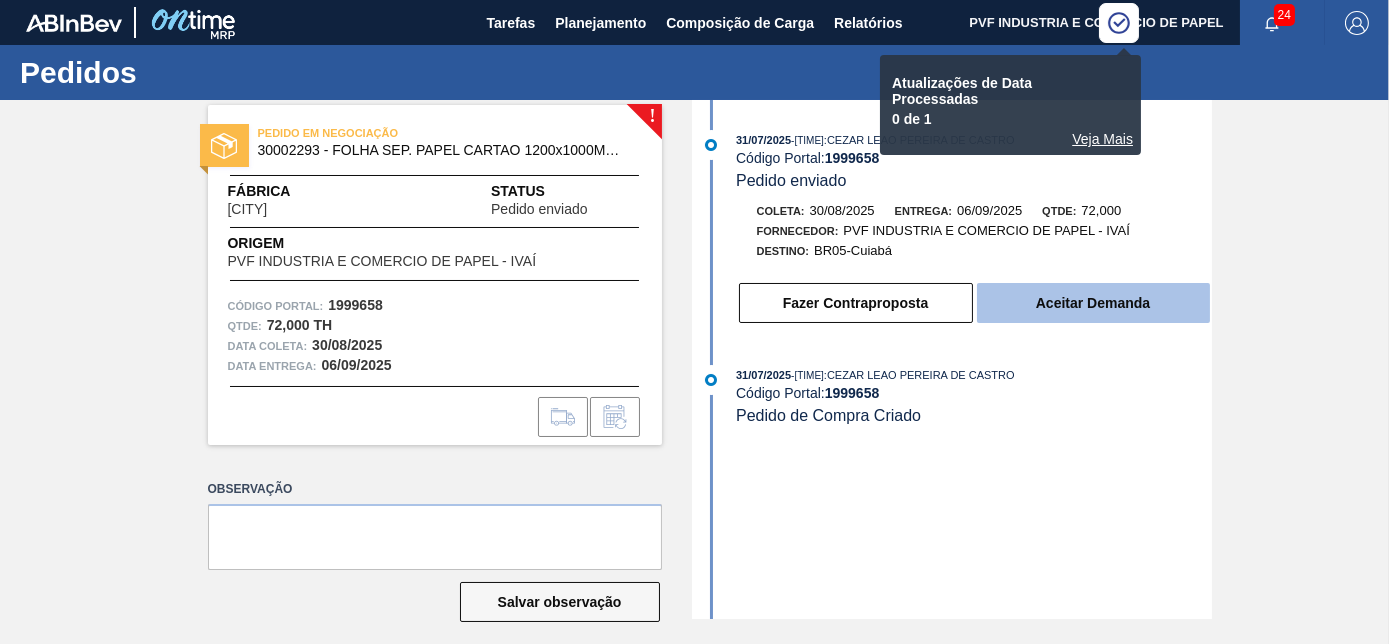 click on "Aceitar Demanda" at bounding box center (1093, 303) 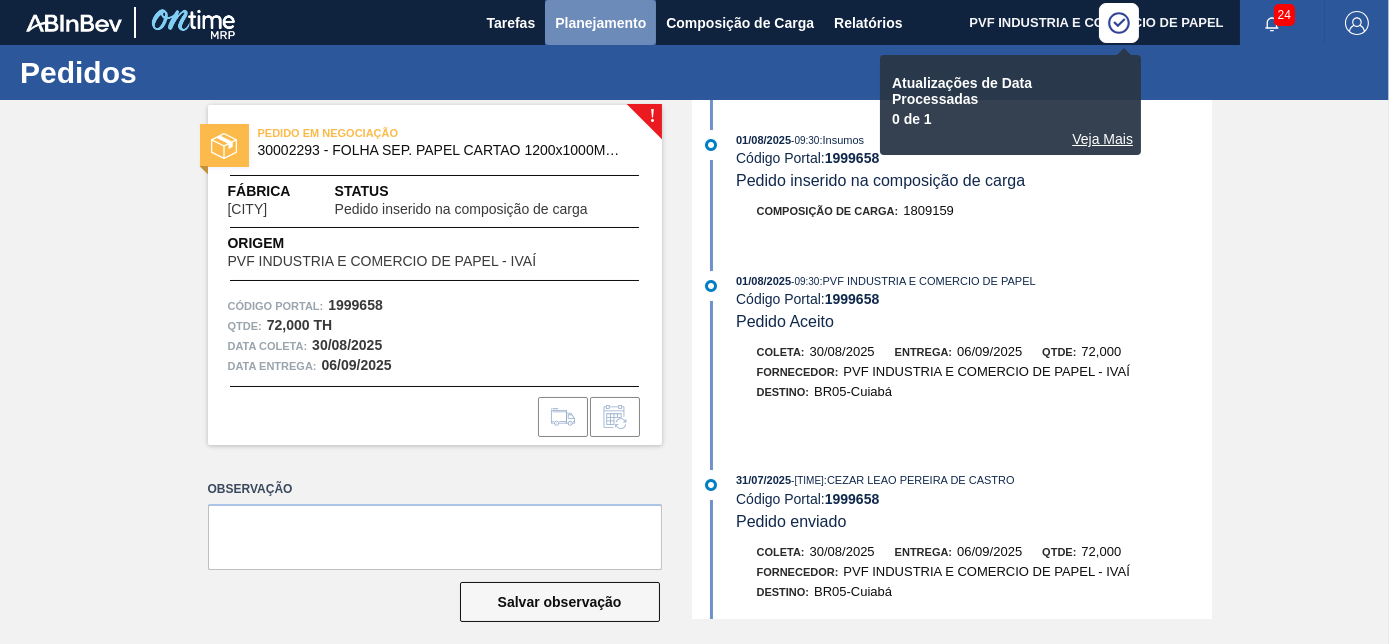 click on "Planejamento" at bounding box center (600, 23) 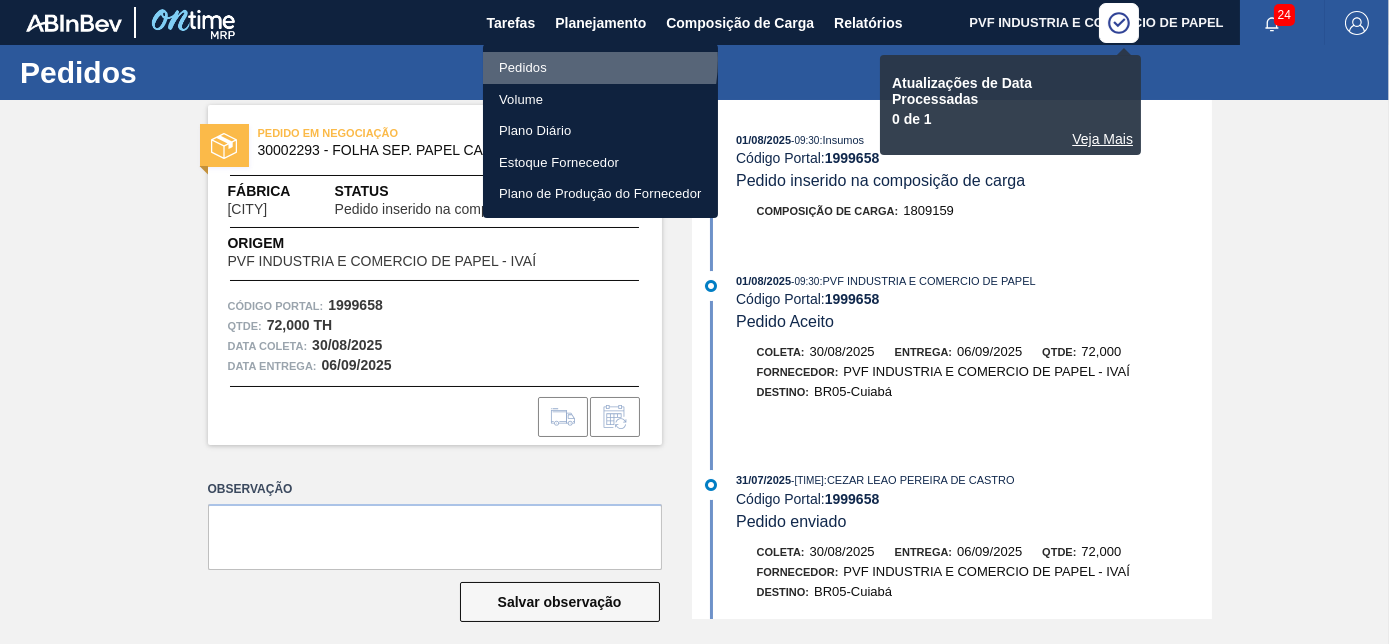 click on "Pedidos" at bounding box center (600, 68) 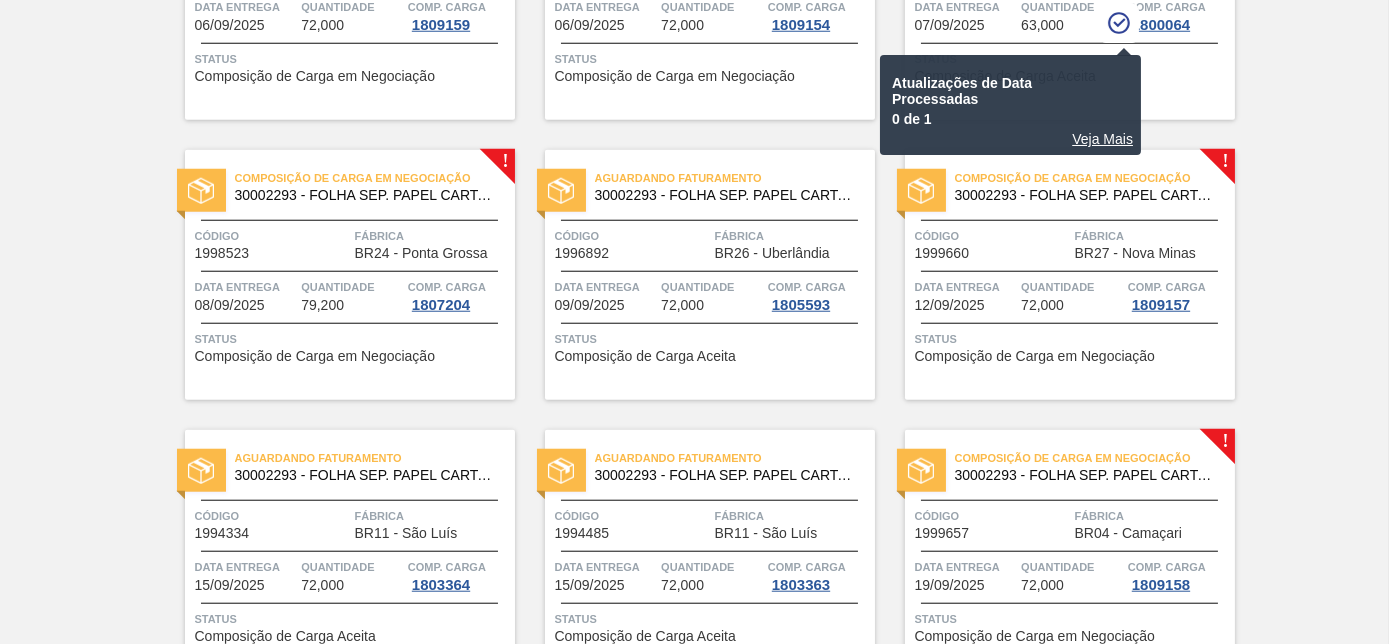 scroll, scrollTop: 4058, scrollLeft: 0, axis: vertical 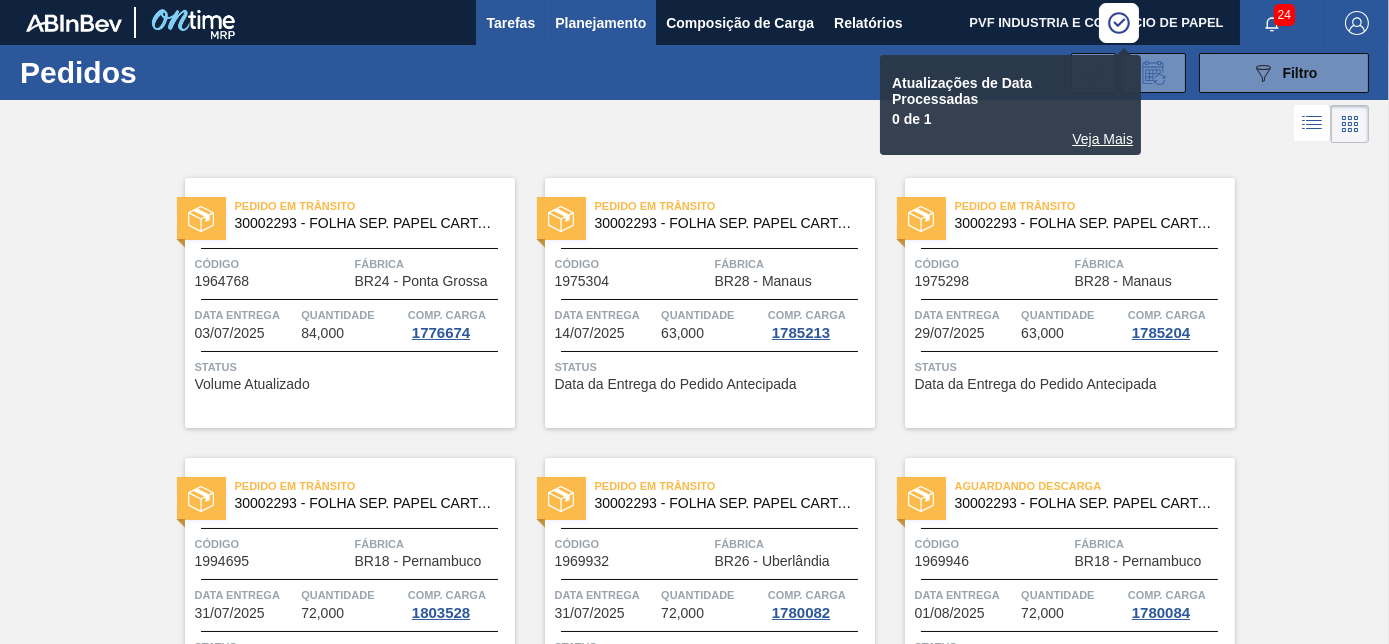 type 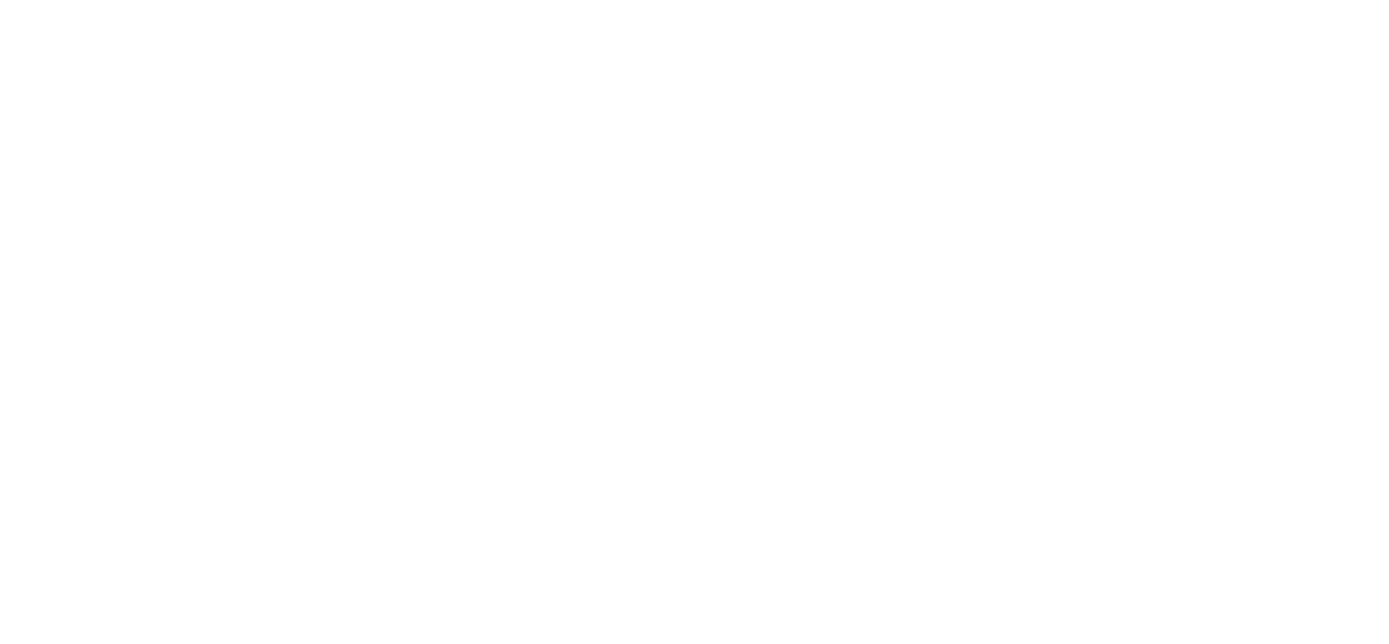 scroll, scrollTop: 0, scrollLeft: 0, axis: both 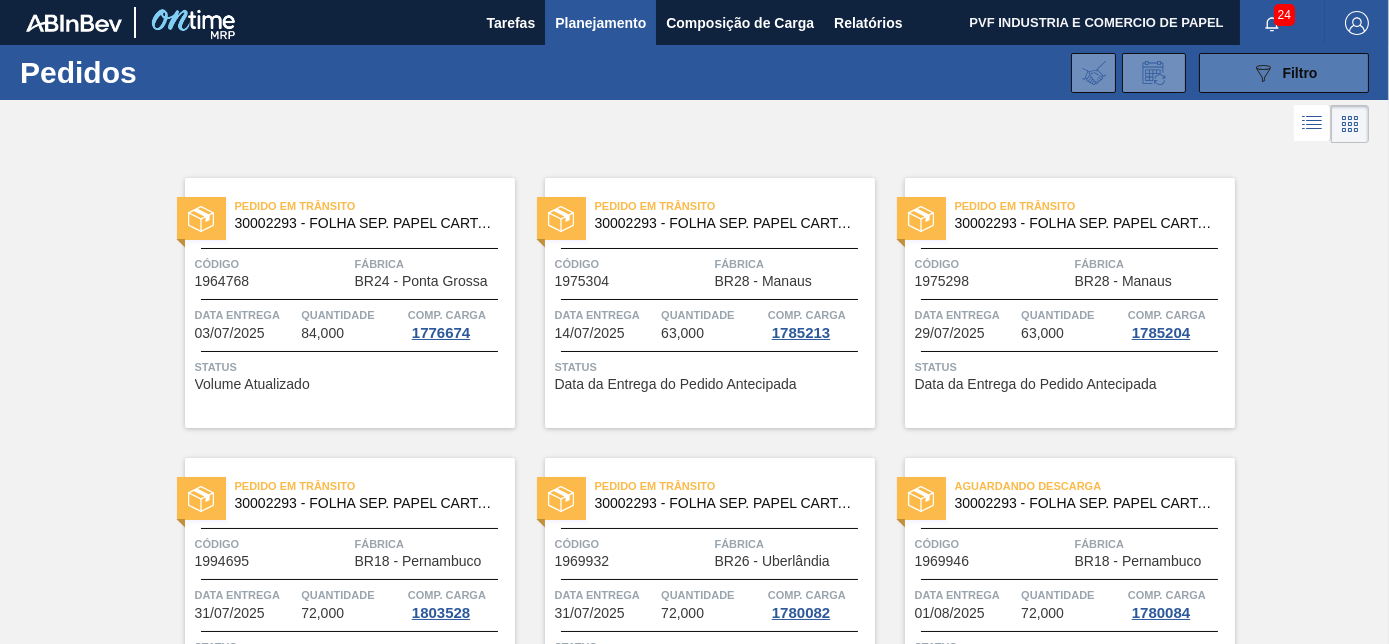 click on "089F7B8B-B2A5-4AFE-B5C0-19BA573D28AC" 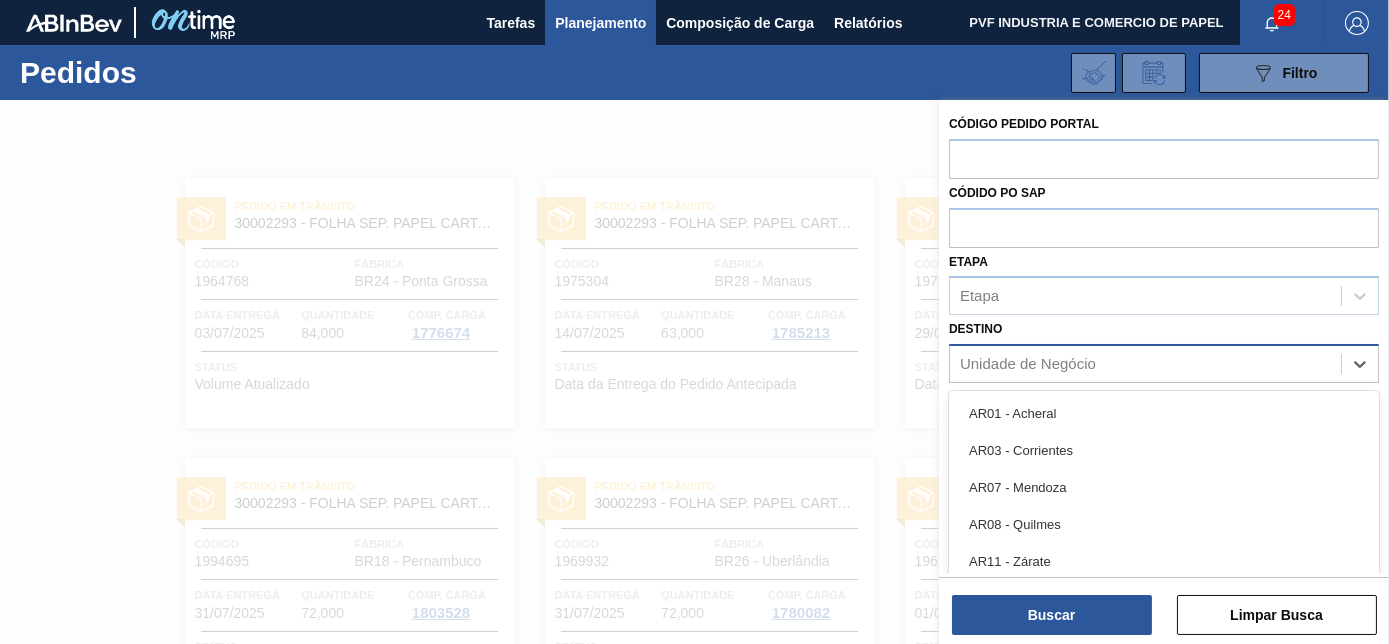 click on "Unidade de Negócio" at bounding box center (1145, 364) 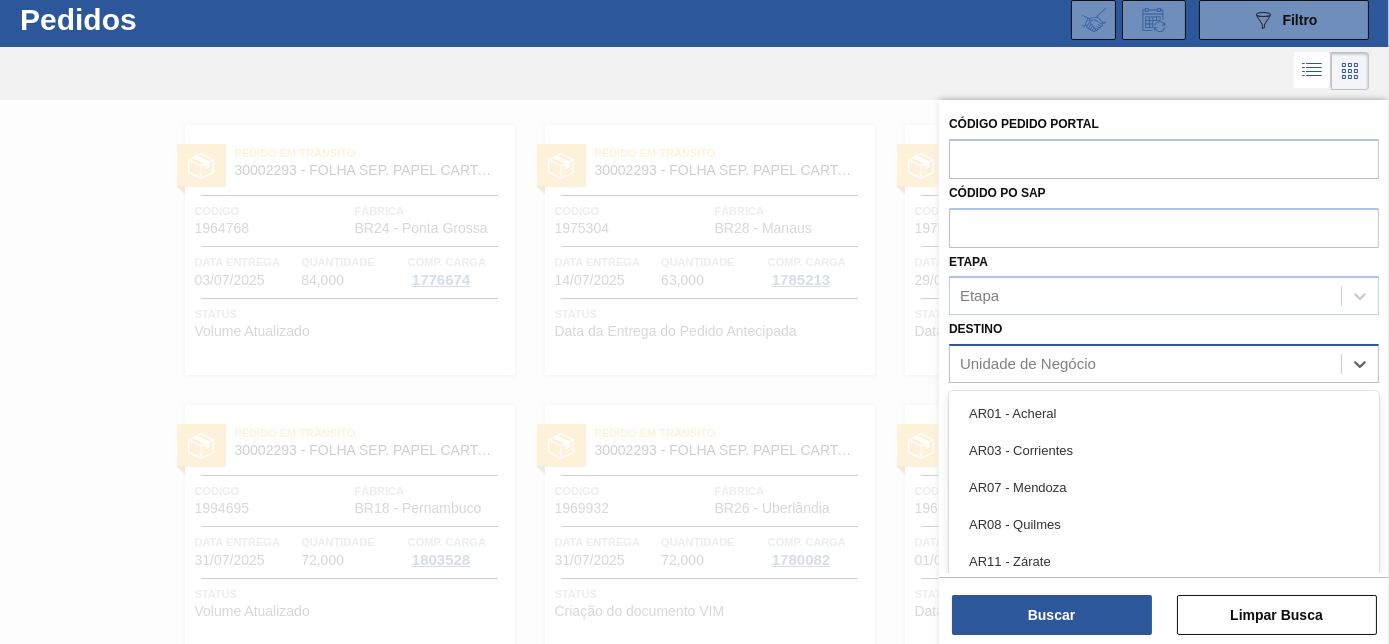 scroll, scrollTop: 53, scrollLeft: 0, axis: vertical 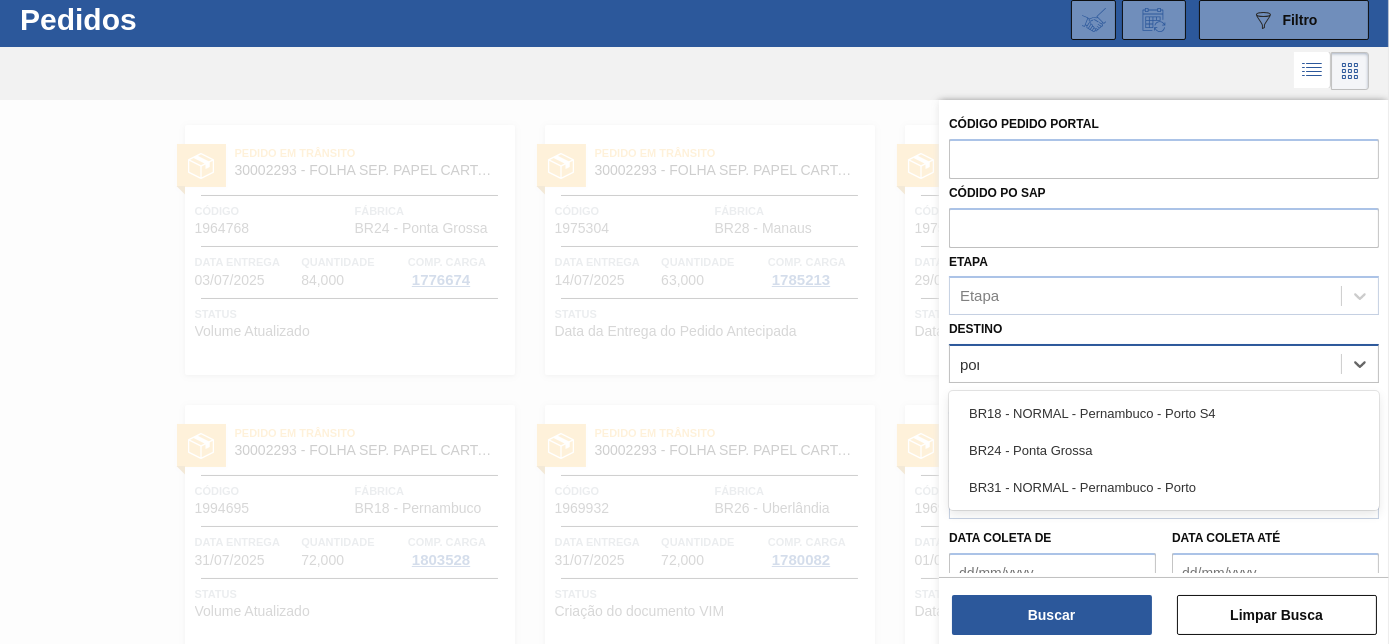 type on "pont" 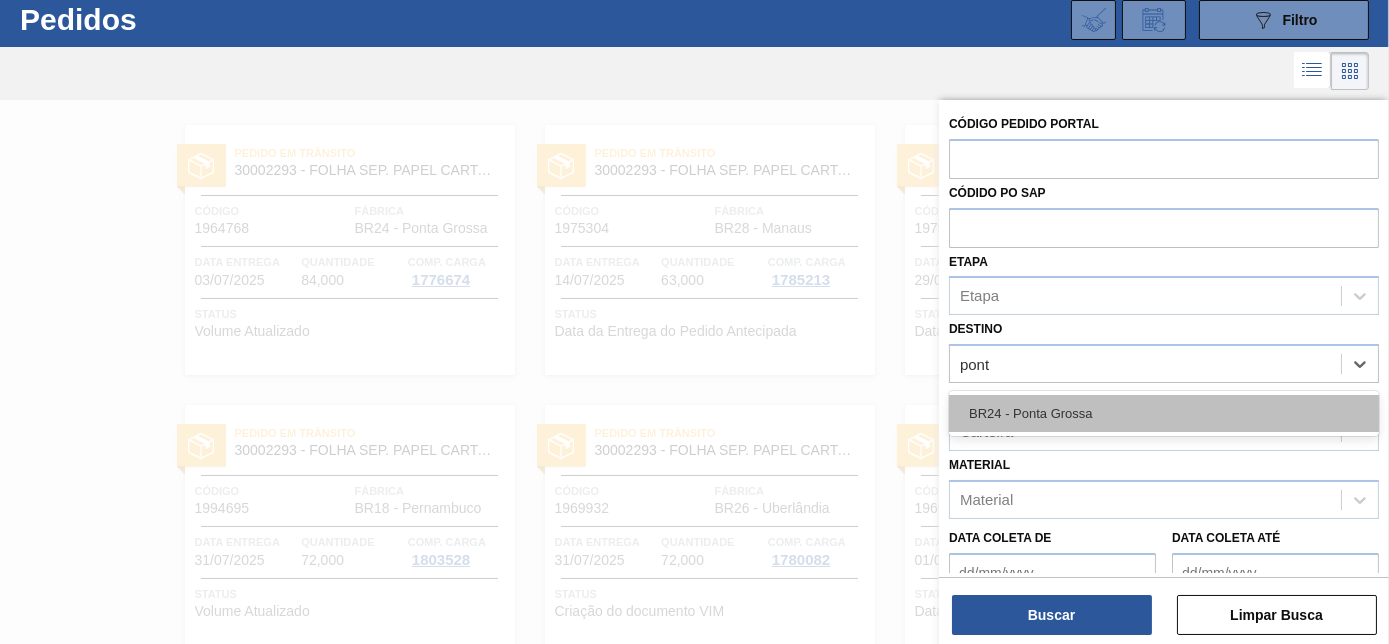 click on "BR24 - Ponta Grossa" at bounding box center [1164, 413] 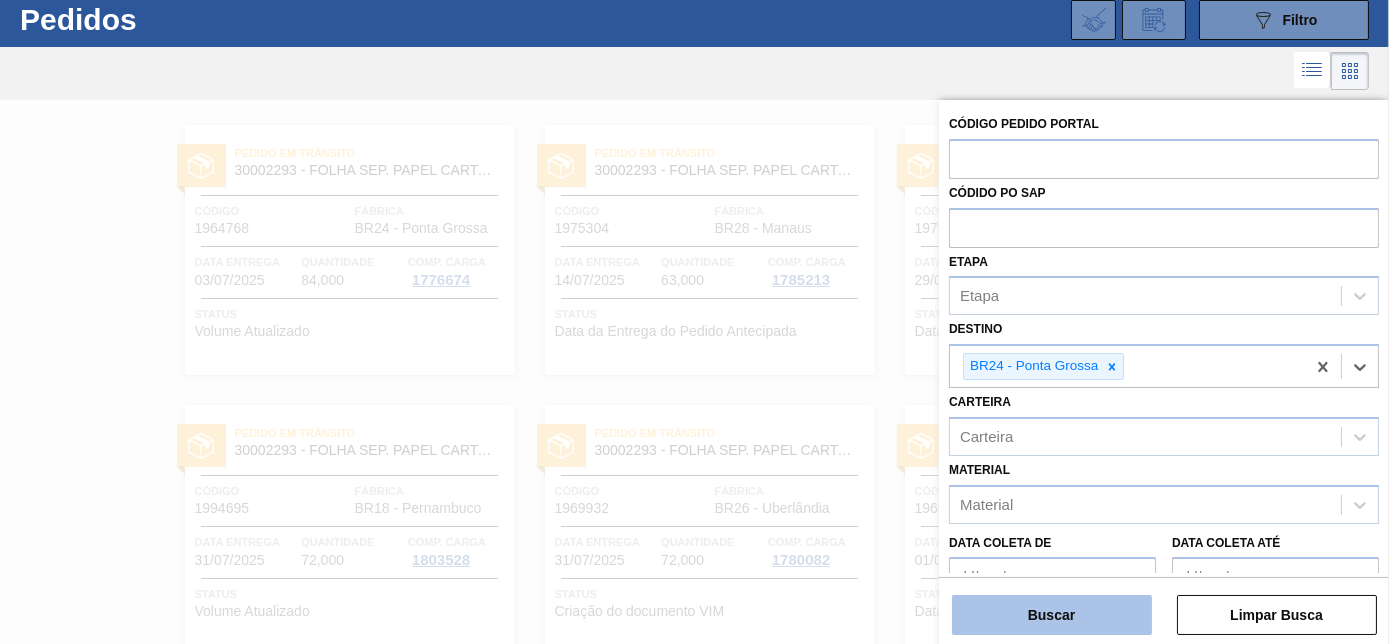 click on "Buscar" at bounding box center [1052, 615] 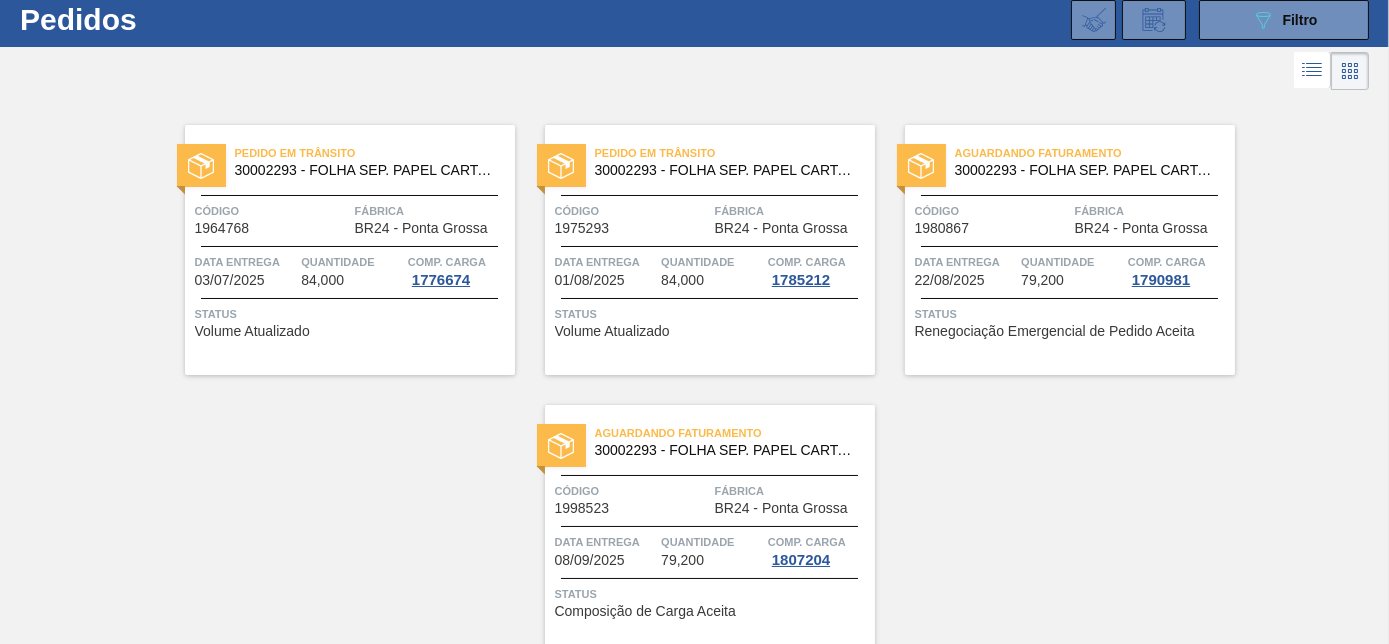click on "Aguardando Faturamento 30002293 - FOLHA SEP. PAPEL CARTAO 1200x1000M 350g Código 1998523 Fábrica BR24 - Ponta Grossa Data entrega 08/09/2025 Quantidade 79,200 Comp. Carga 1807204 Status Composição de Carga Aceita" at bounding box center (710, 530) 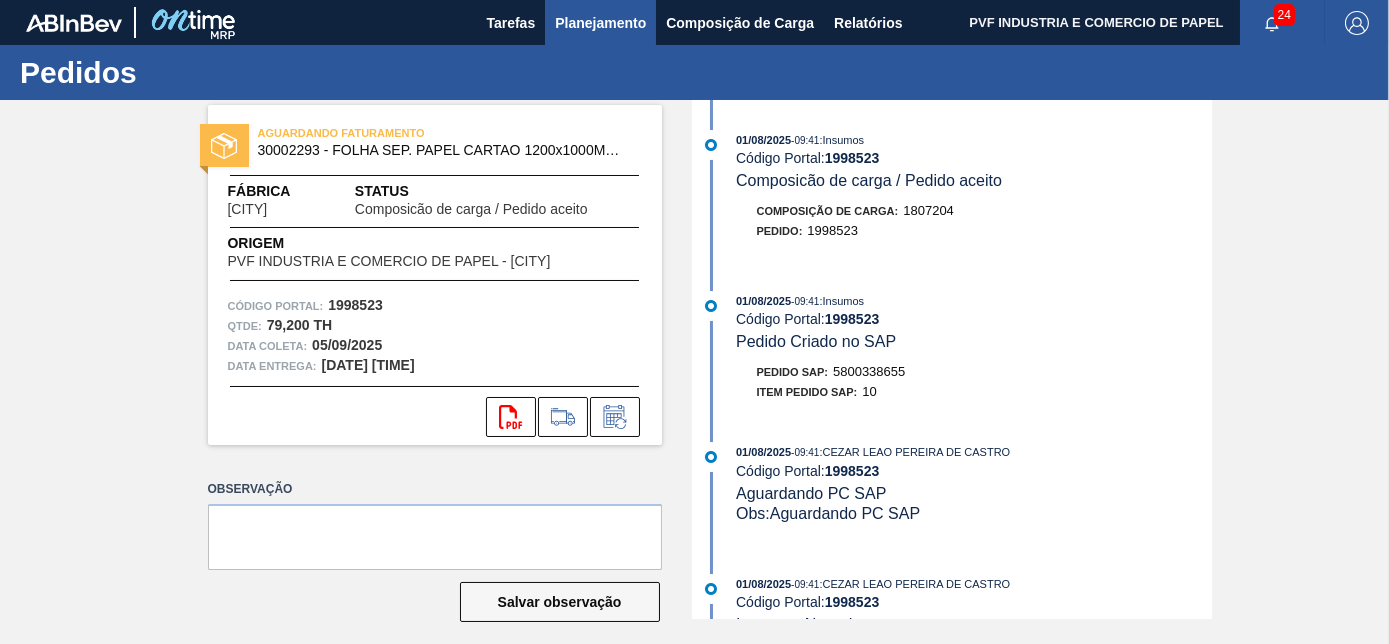 click on "Planejamento" at bounding box center (600, 23) 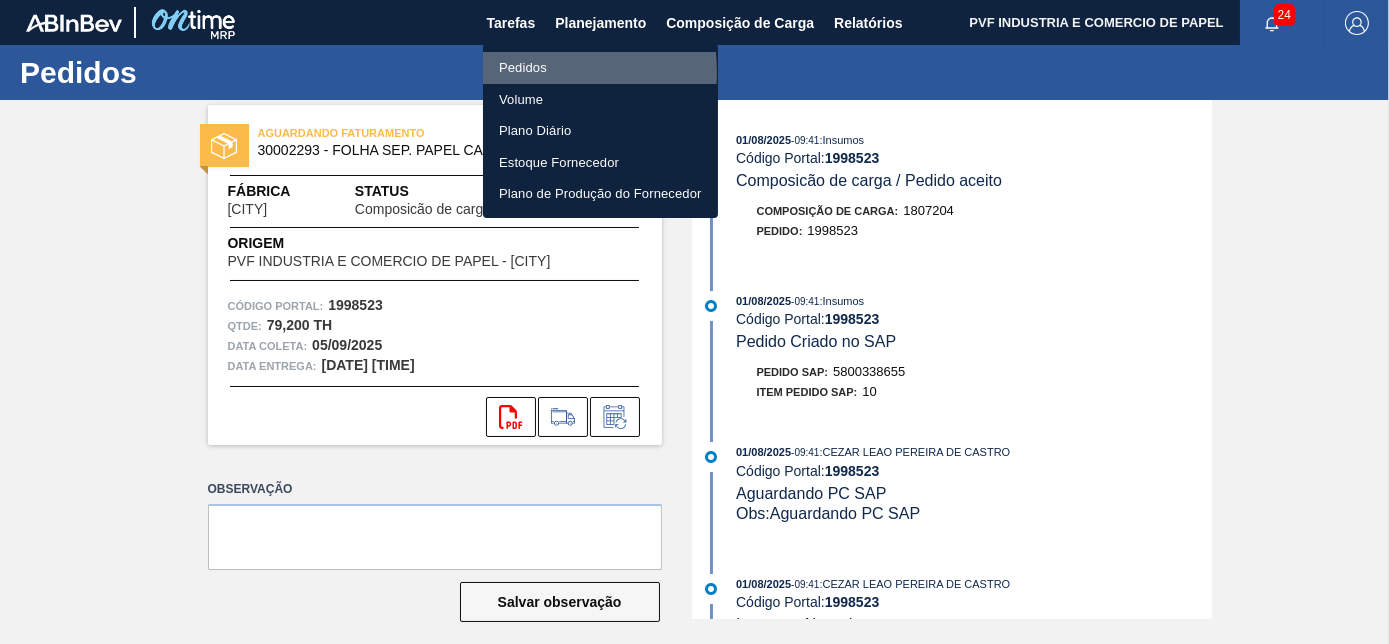 click on "Pedidos" at bounding box center (600, 68) 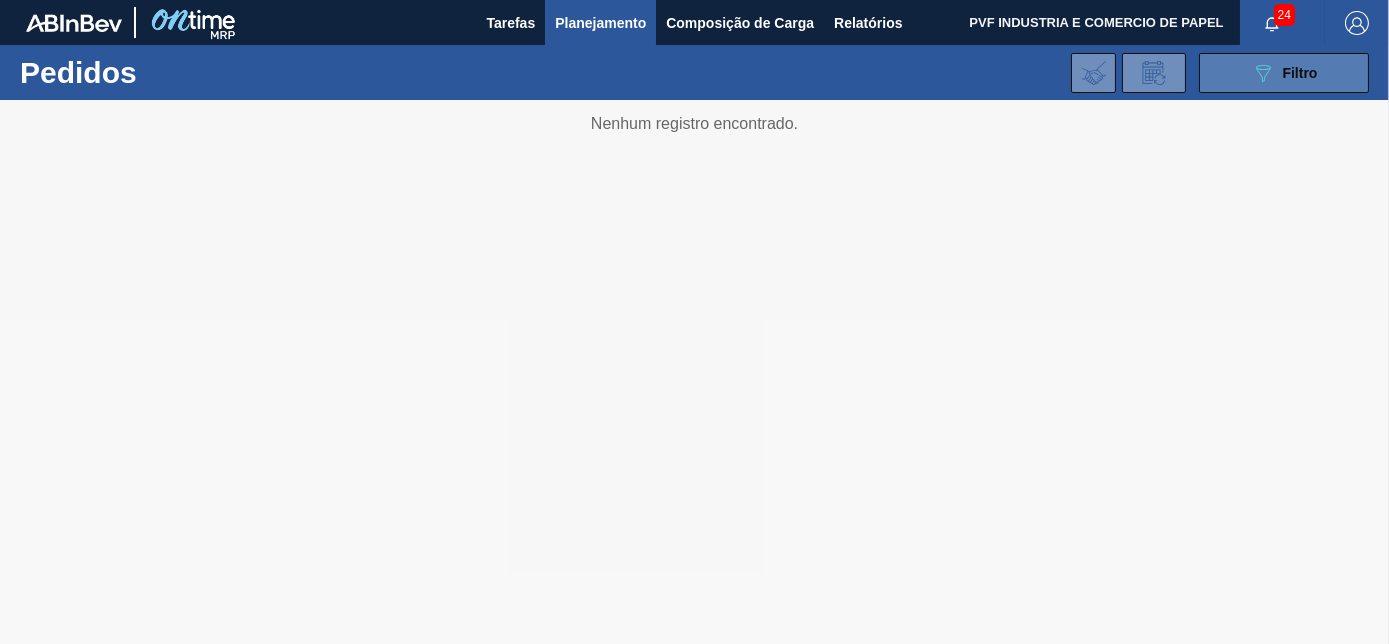 click on "Filtro" at bounding box center [1300, 73] 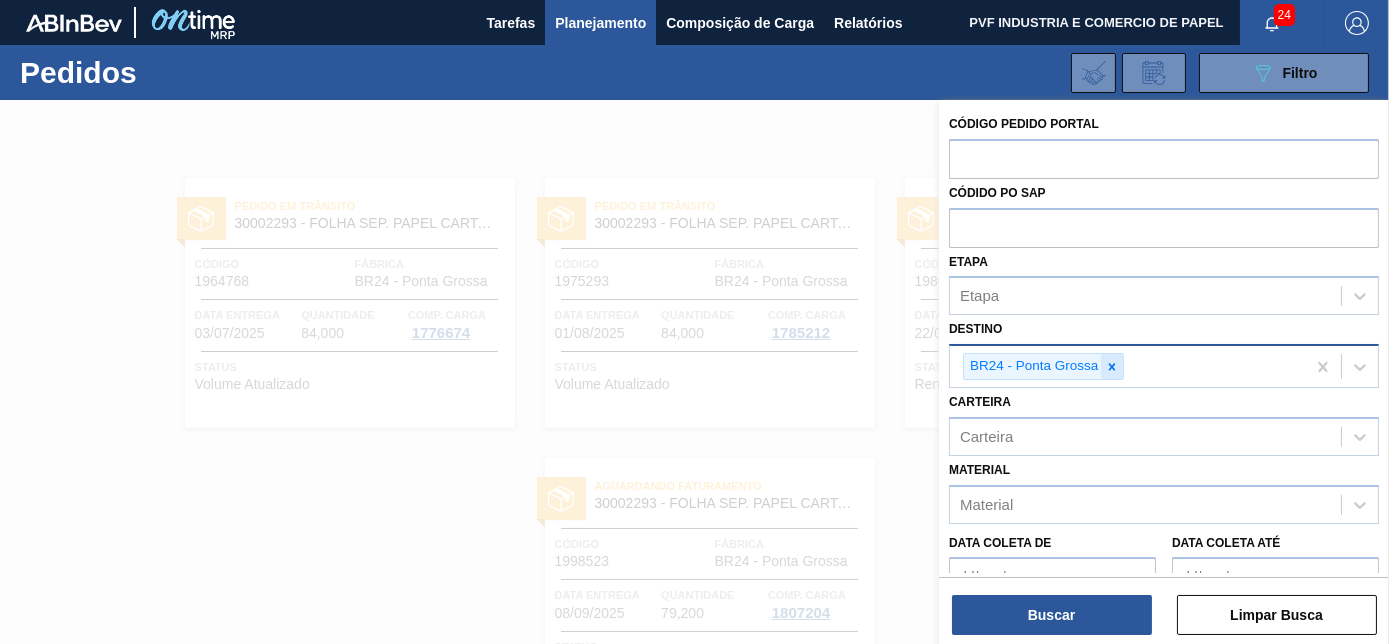 click 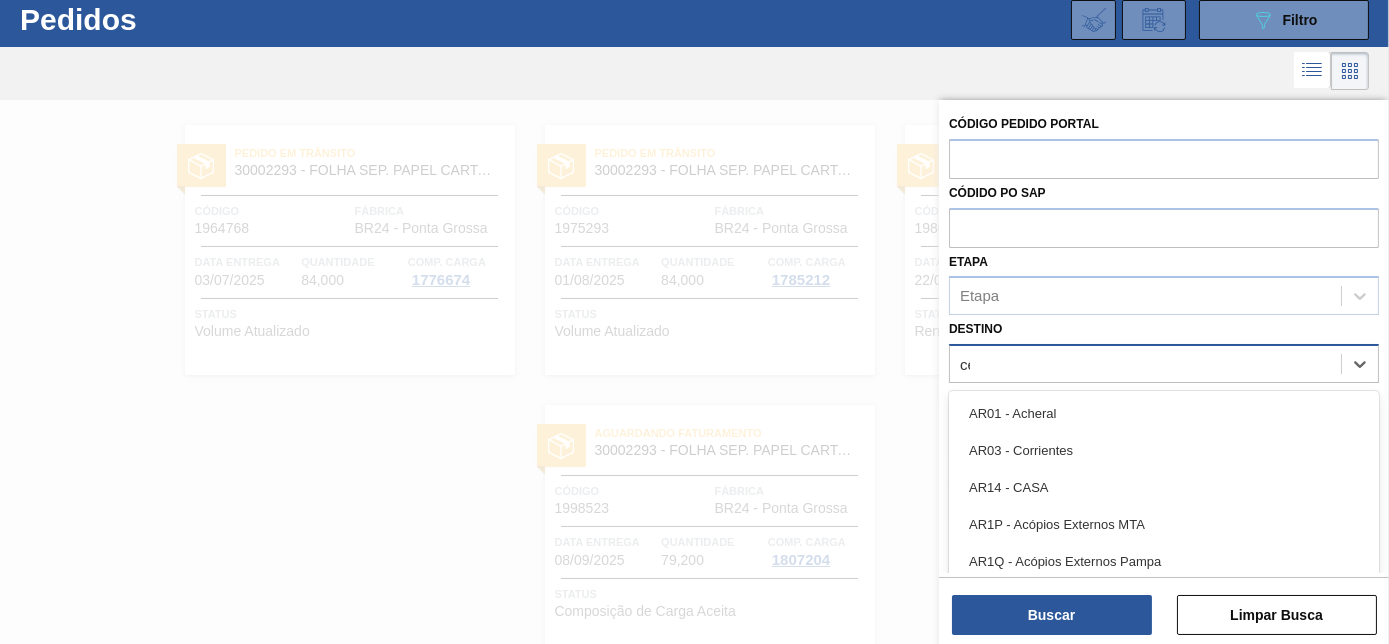 scroll, scrollTop: 53, scrollLeft: 0, axis: vertical 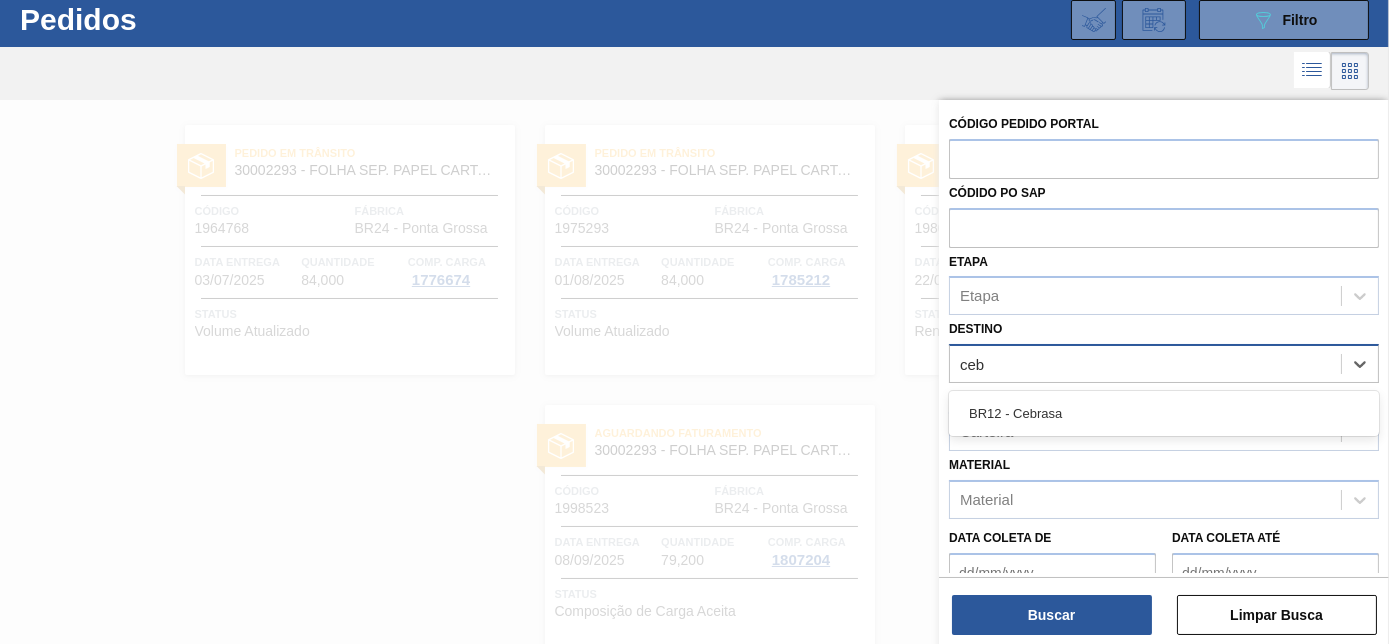 type on "cebr" 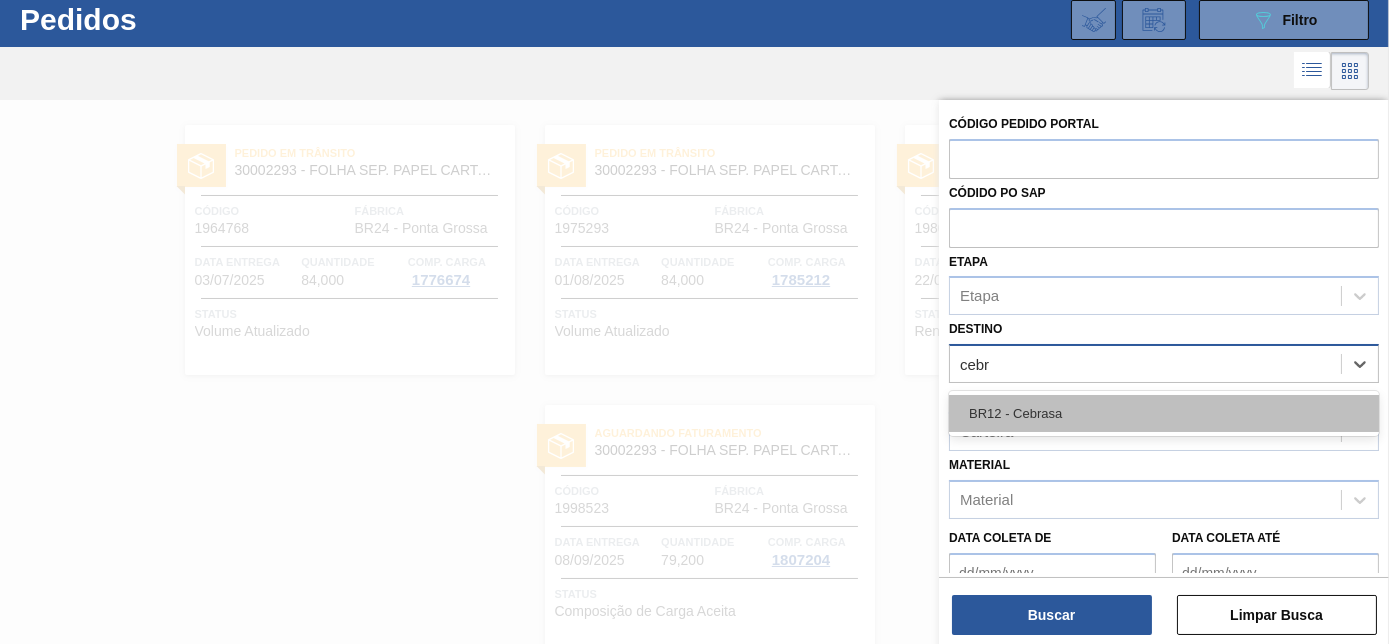 click on "BR12 - Cebrasa" at bounding box center (1164, 413) 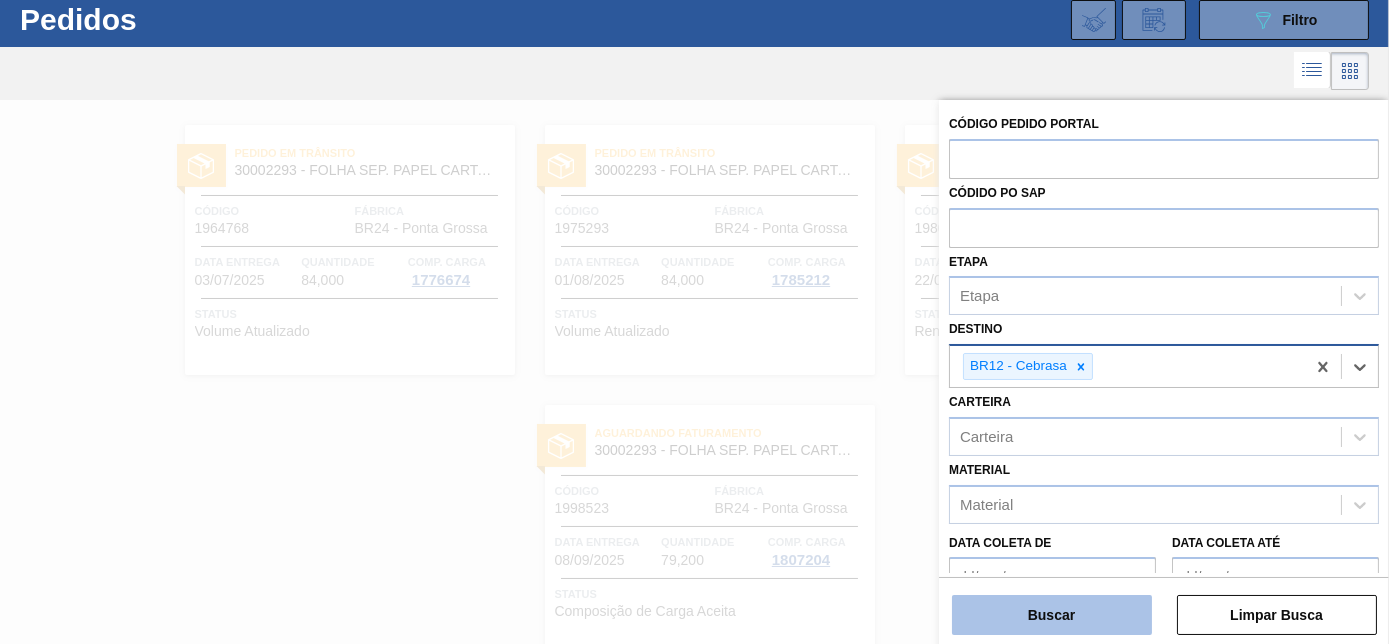 click on "Buscar" at bounding box center [1052, 615] 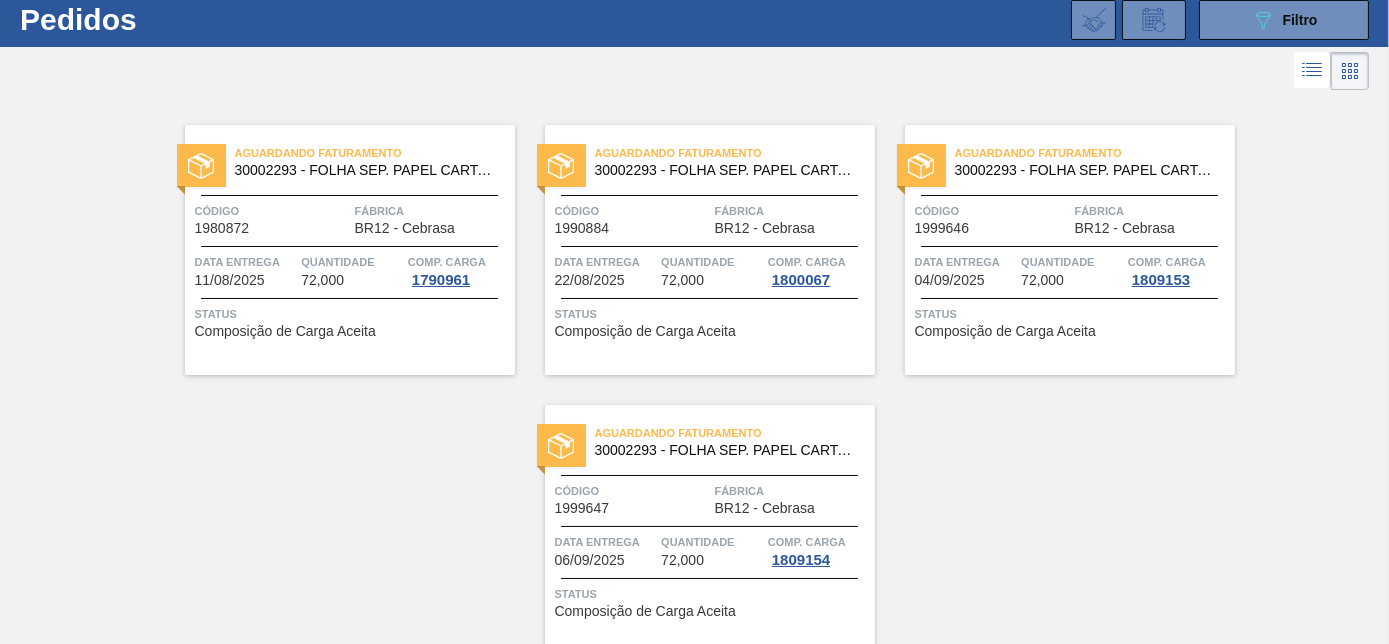 click on "Código 1999646" at bounding box center (992, 218) 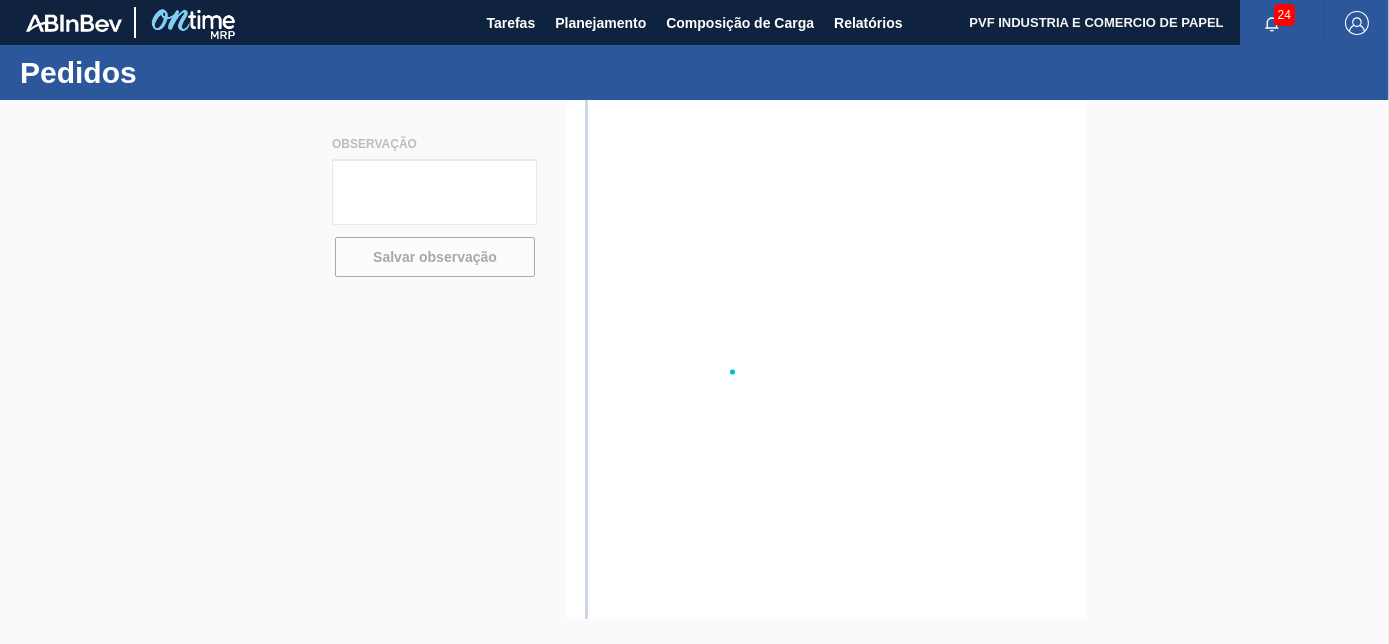 scroll, scrollTop: 0, scrollLeft: 0, axis: both 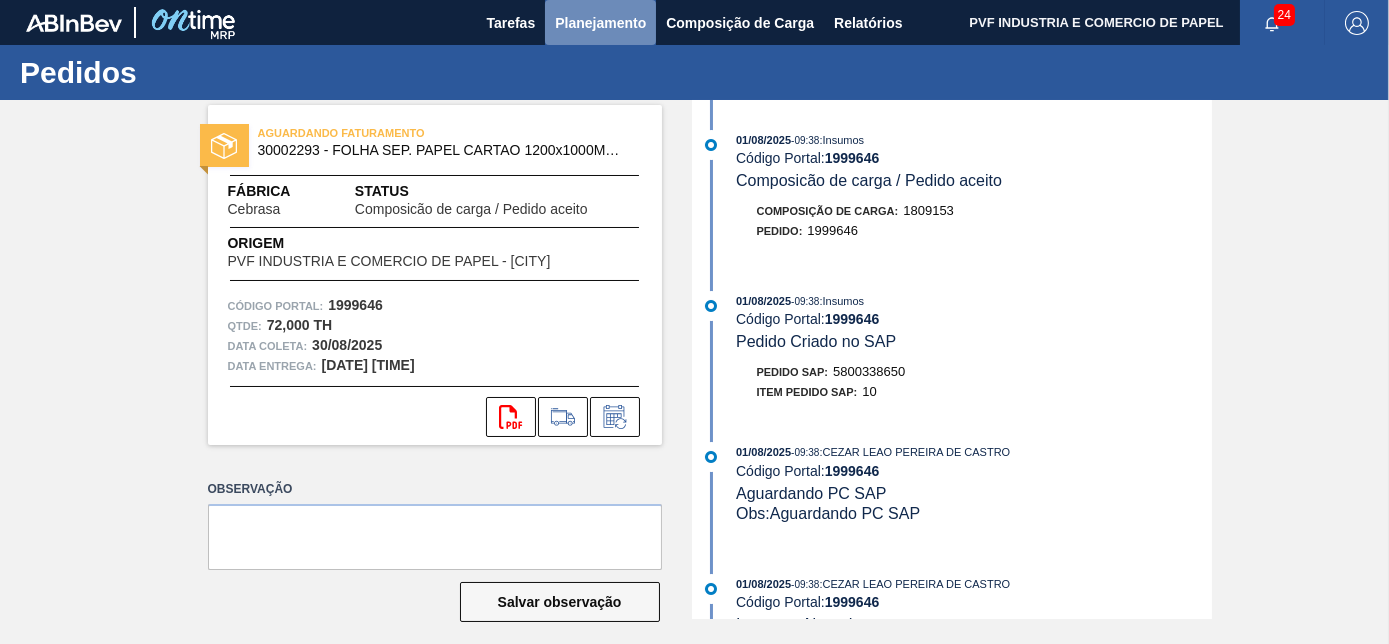 click on "Planejamento" at bounding box center (600, 23) 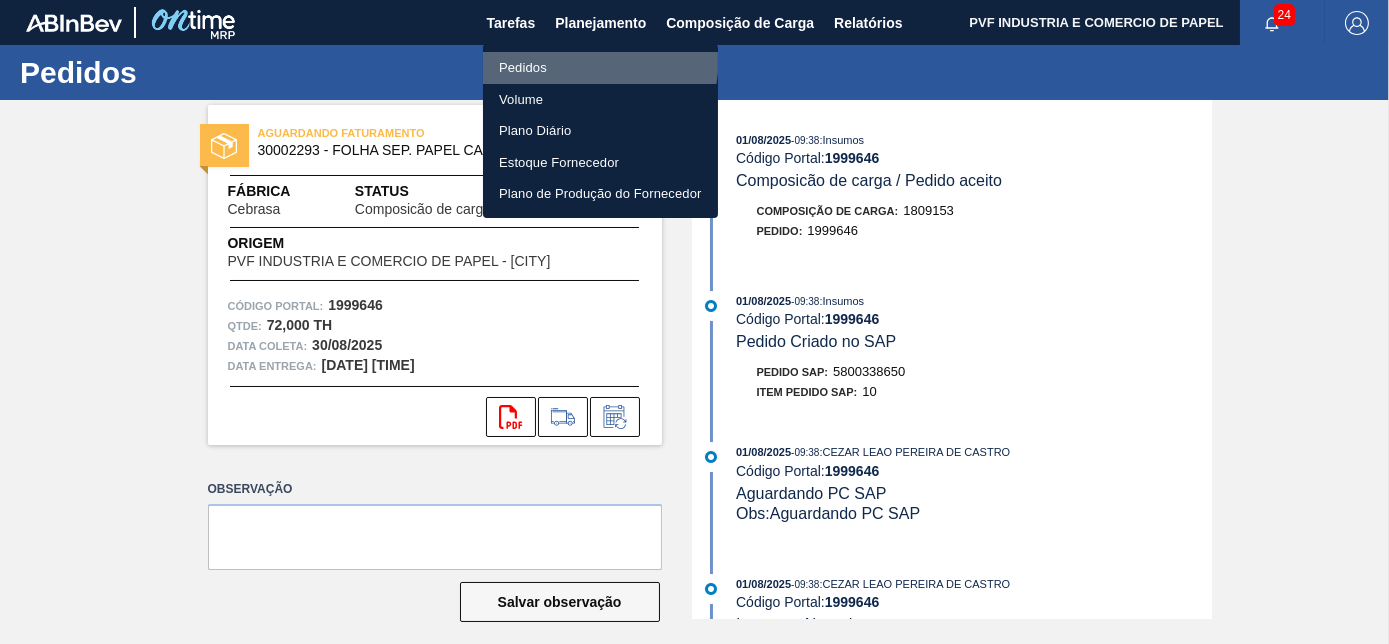 click on "Pedidos" at bounding box center [600, 68] 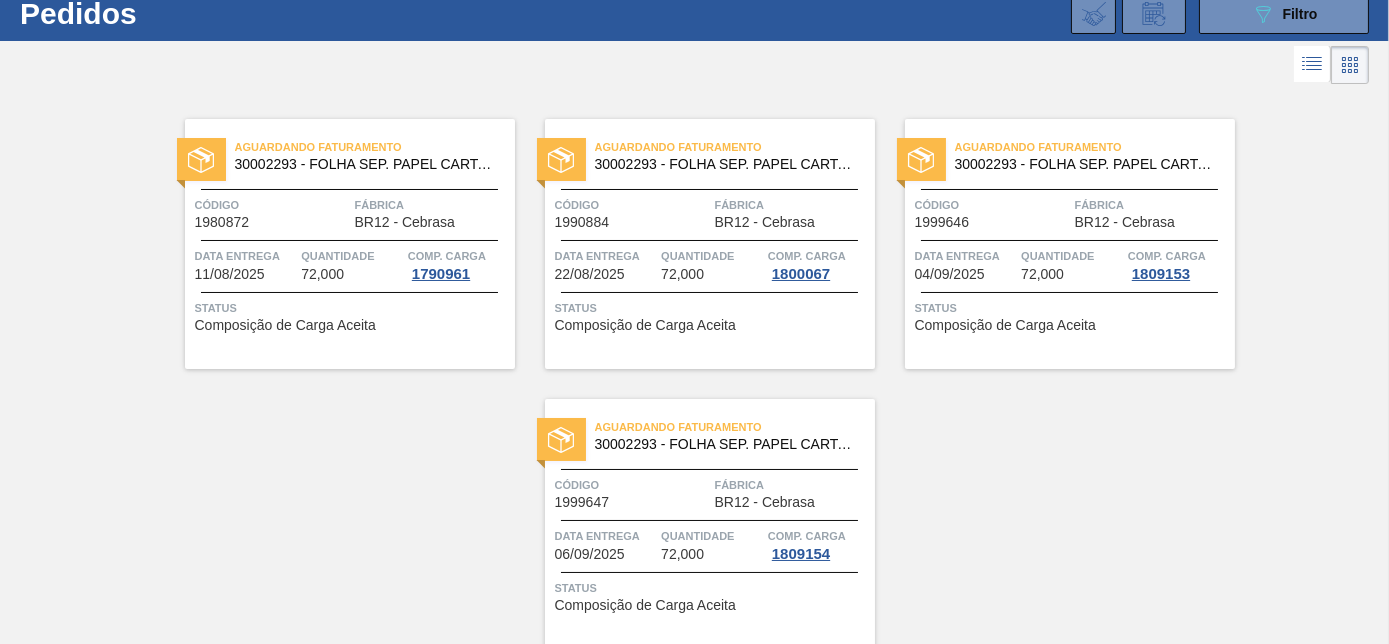 scroll, scrollTop: 90, scrollLeft: 0, axis: vertical 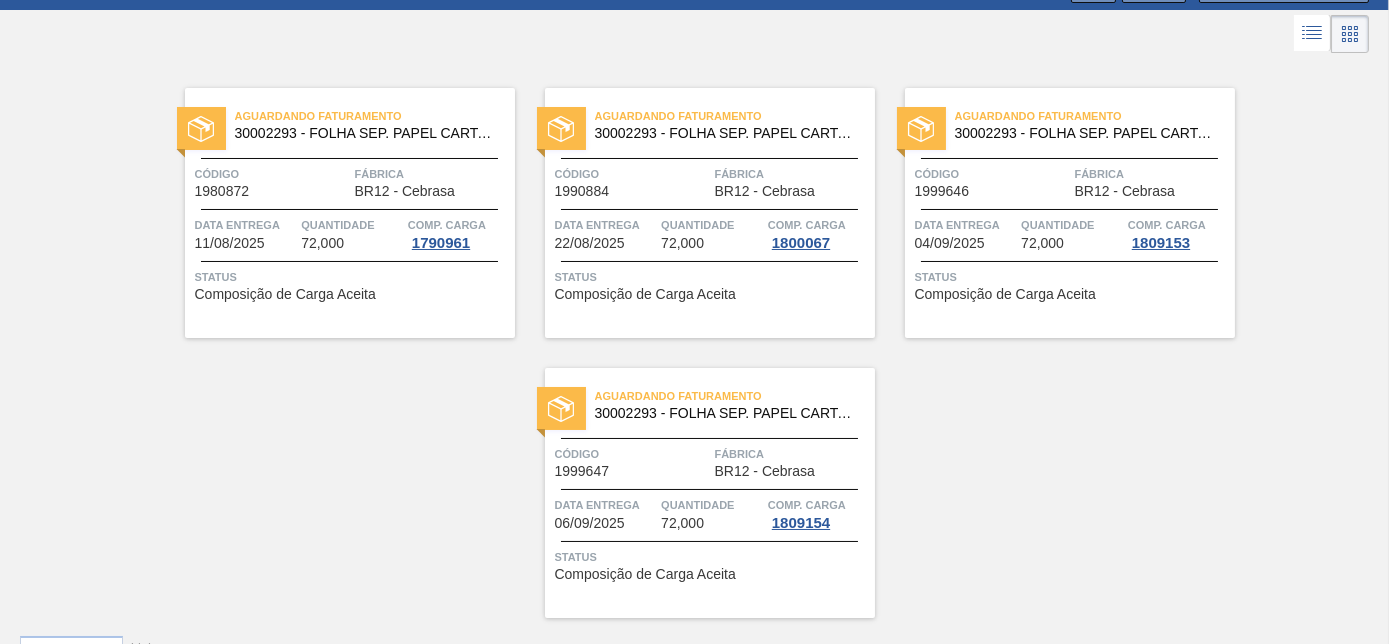 click on "Aguardando Faturamento" at bounding box center [735, 396] 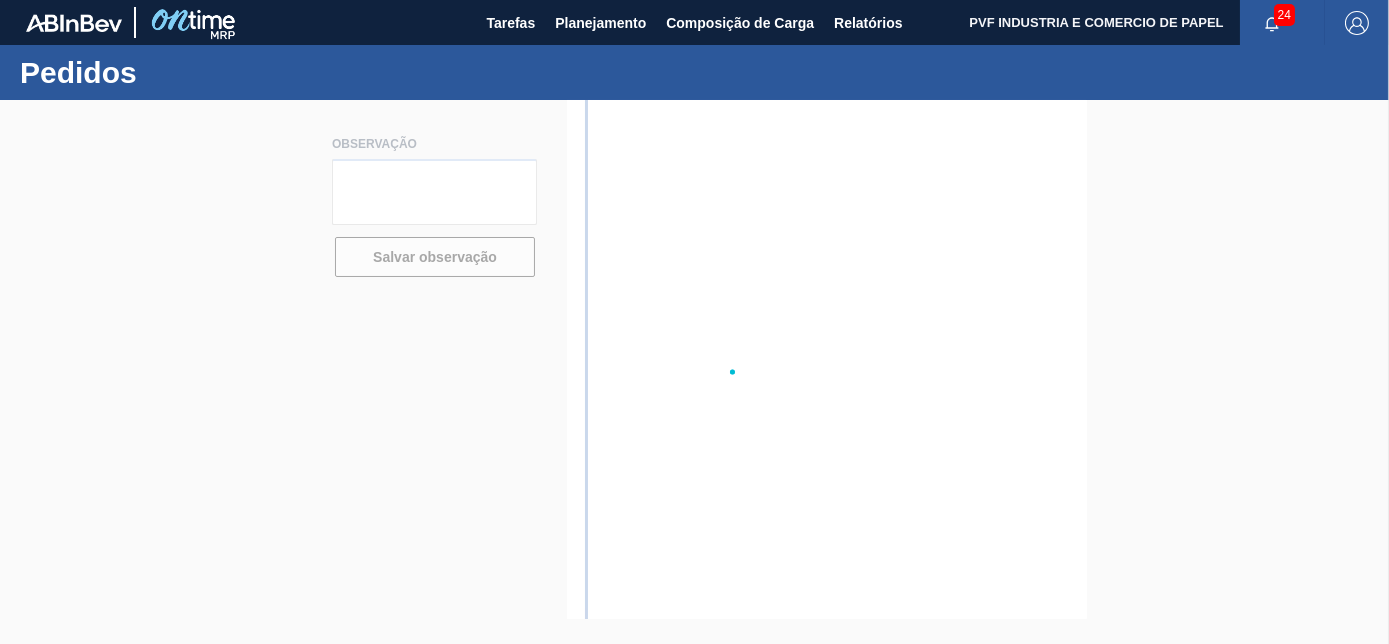 scroll, scrollTop: 0, scrollLeft: 0, axis: both 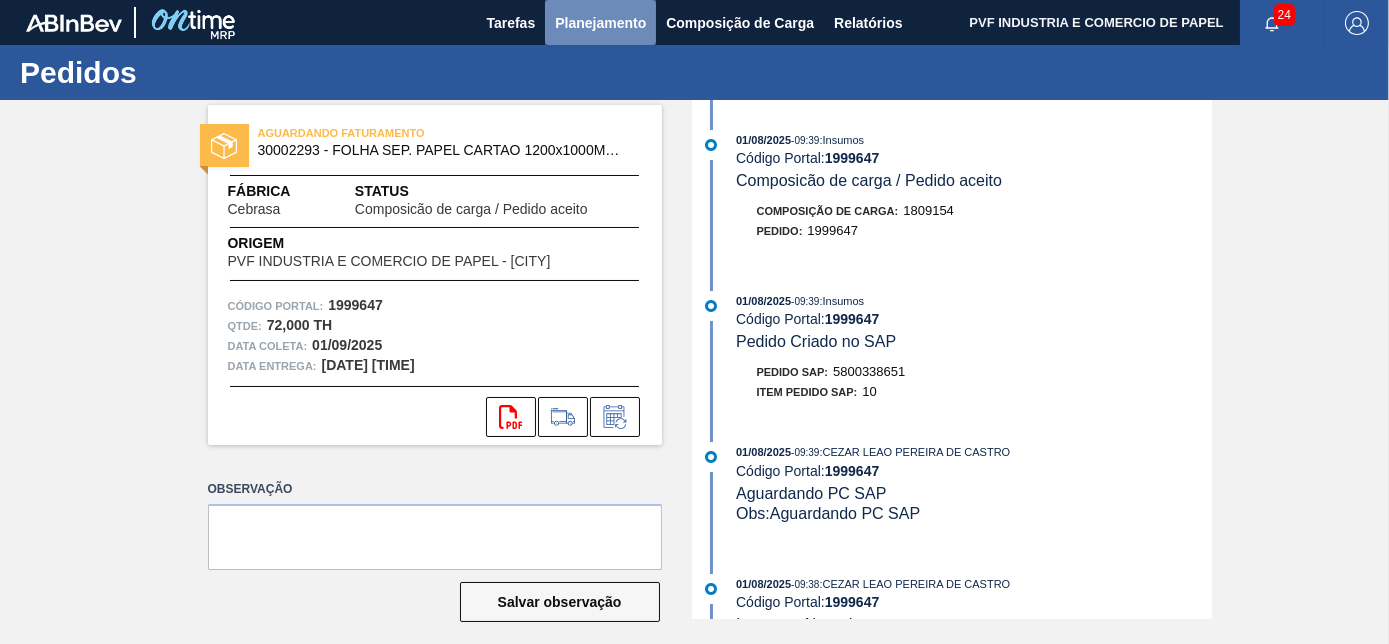 click on "Planejamento" at bounding box center (600, 23) 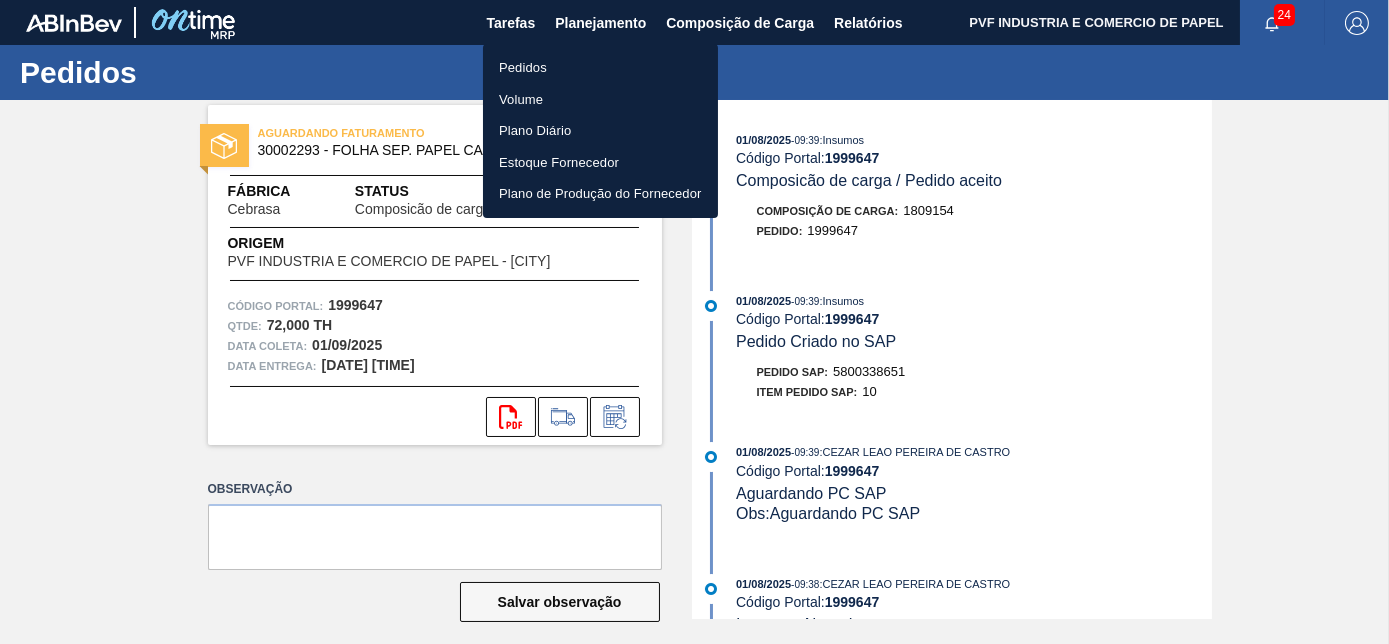click on "Pedidos" at bounding box center (600, 68) 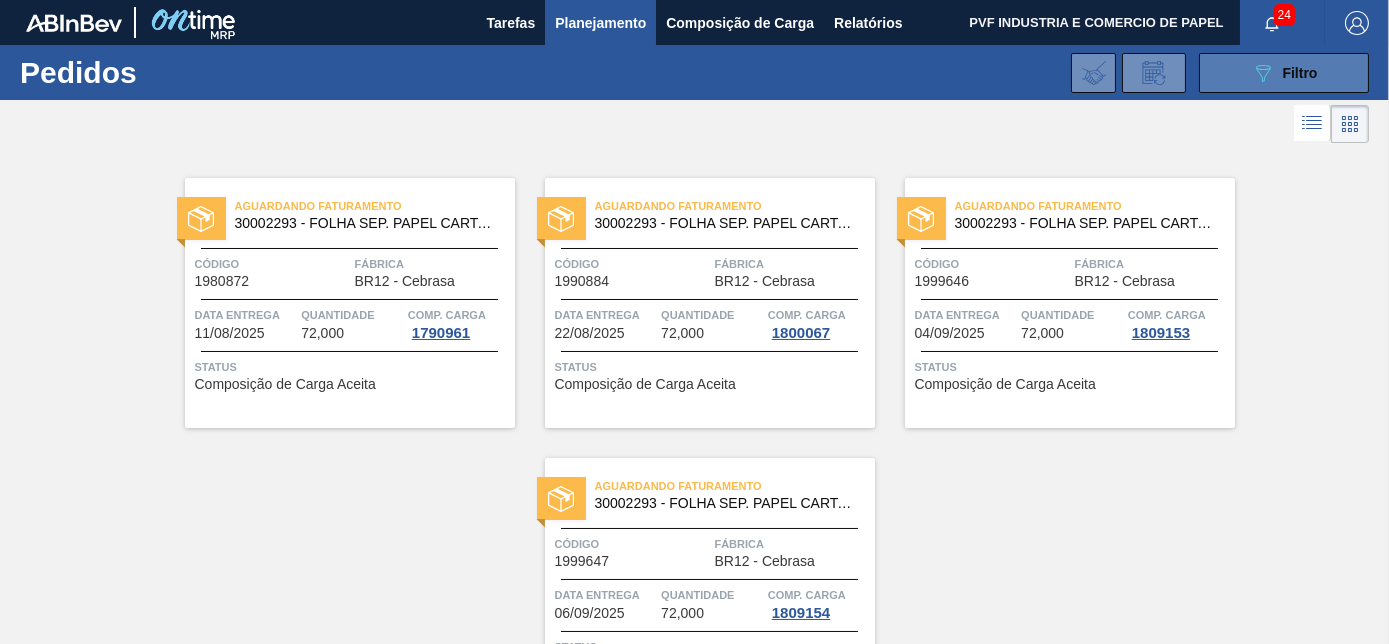 click on "Filtro" at bounding box center [1300, 73] 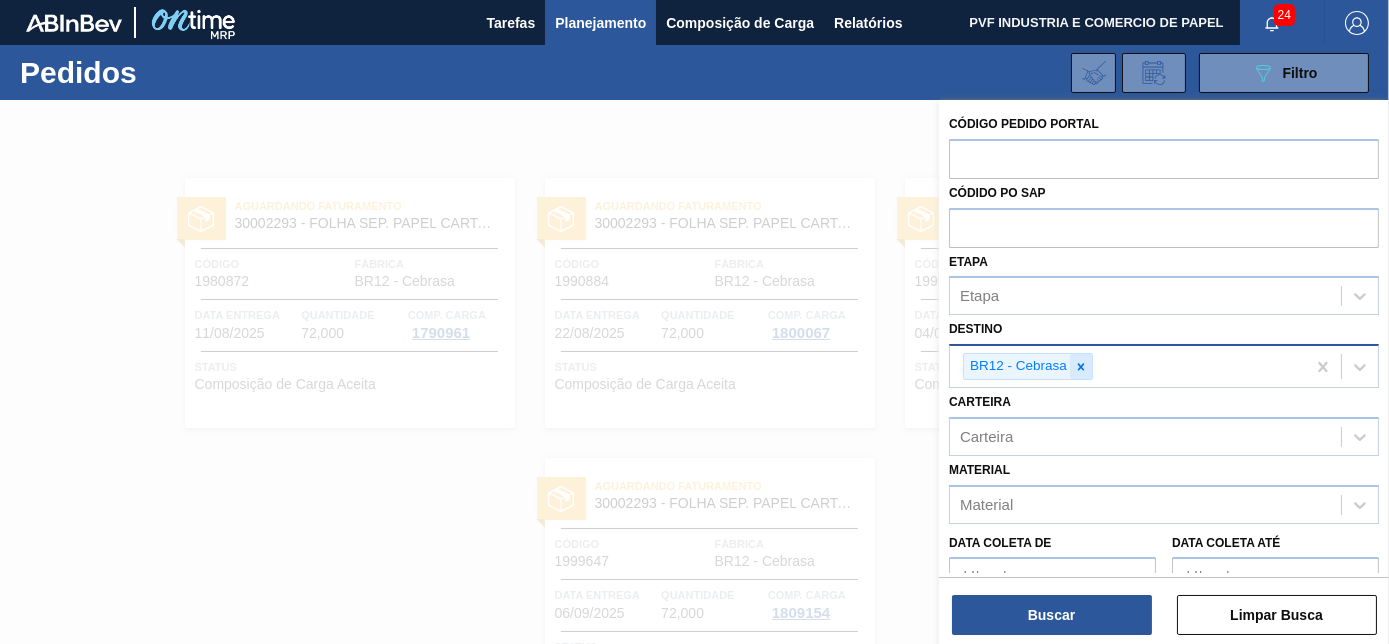 click 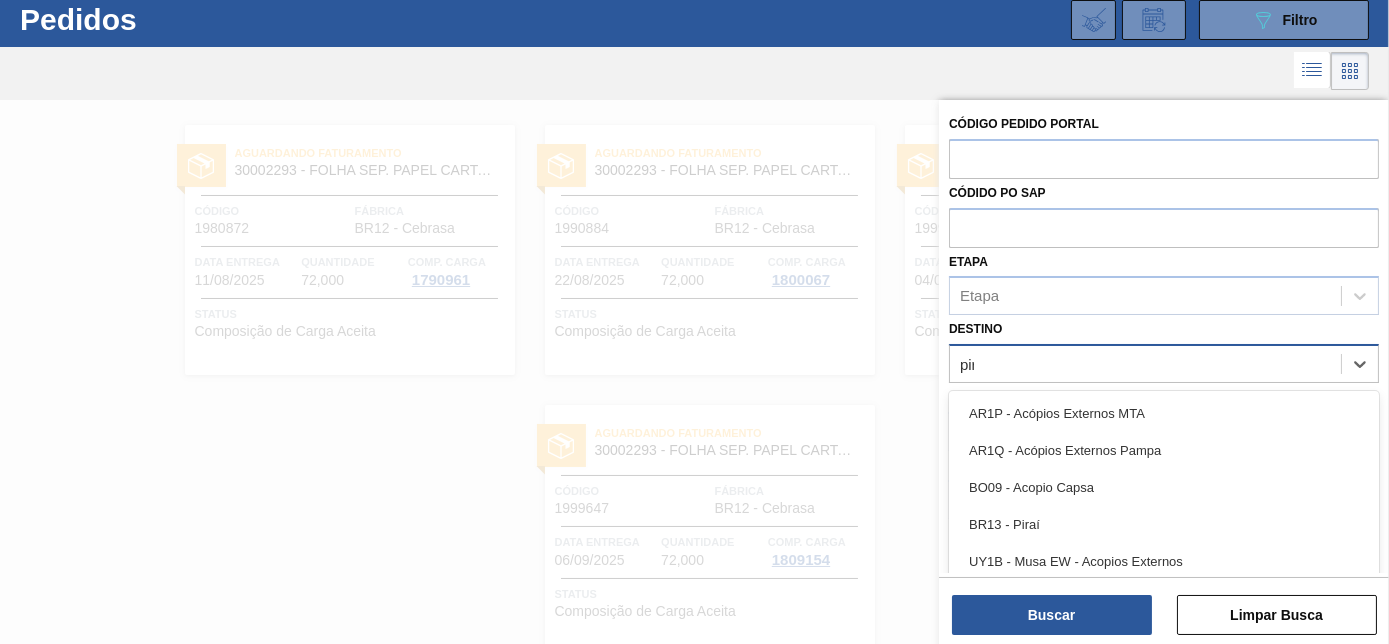 scroll, scrollTop: 53, scrollLeft: 0, axis: vertical 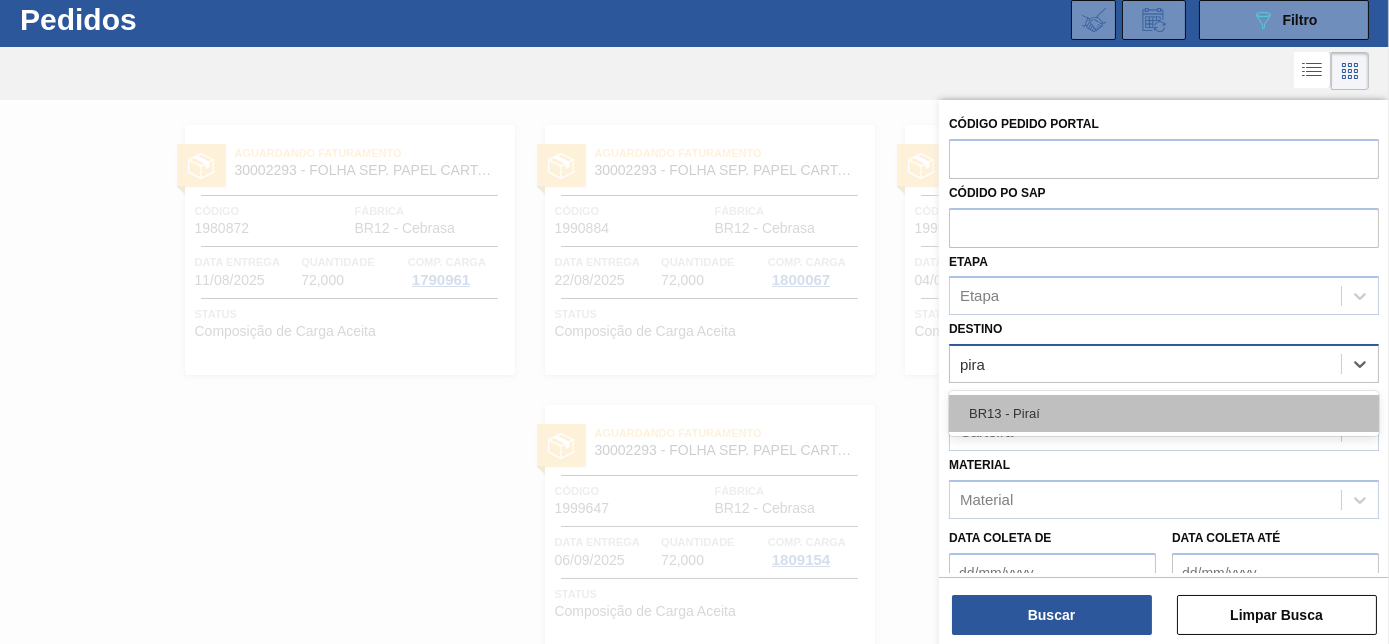 click on "BR13 - Piraí" at bounding box center [1164, 413] 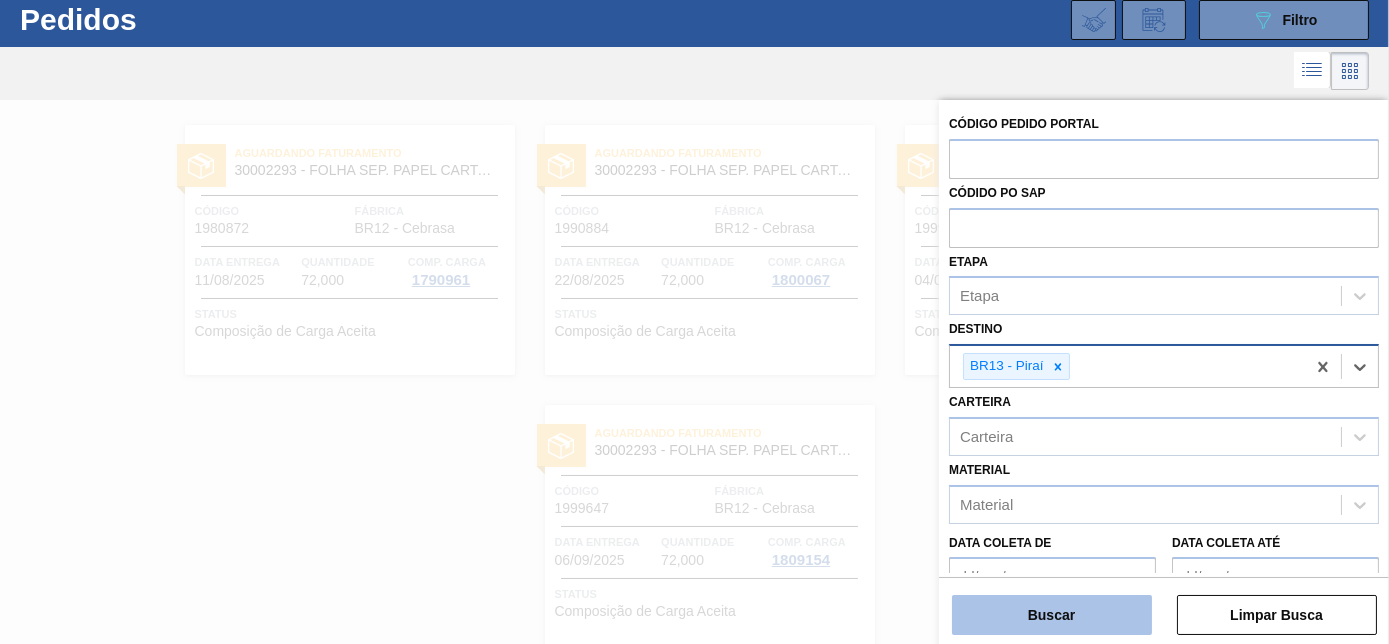 click on "Buscar" at bounding box center (1052, 615) 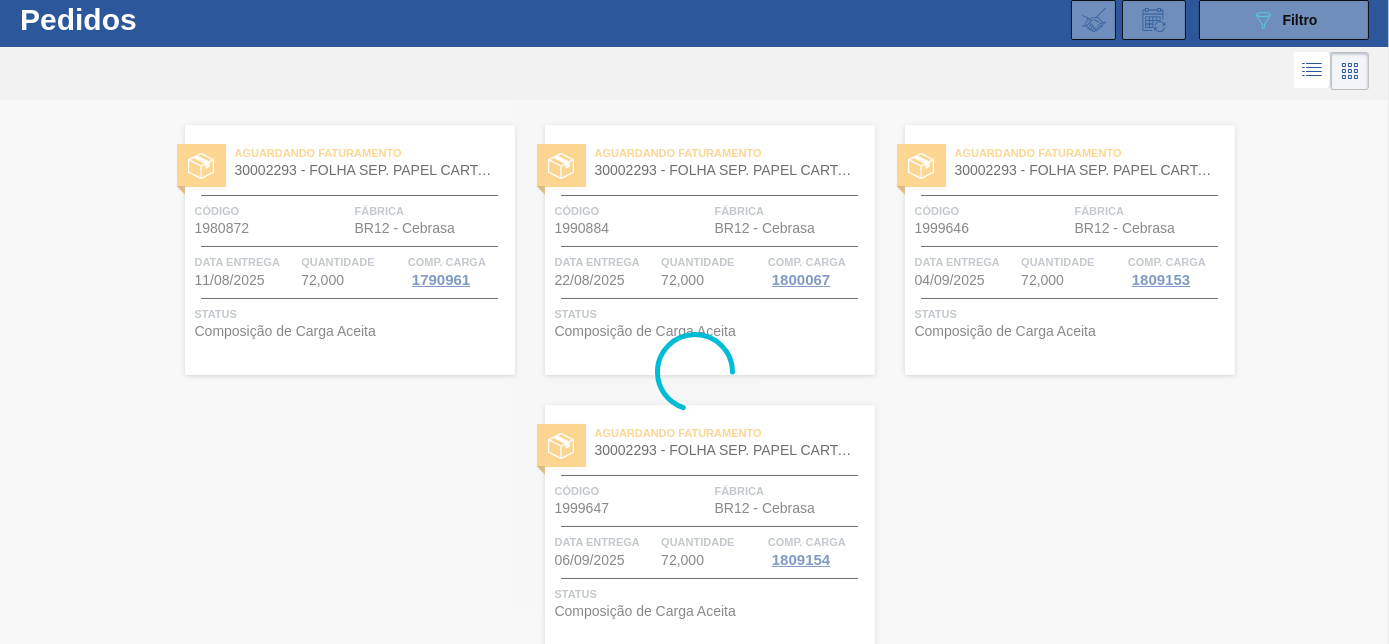 scroll, scrollTop: 0, scrollLeft: 0, axis: both 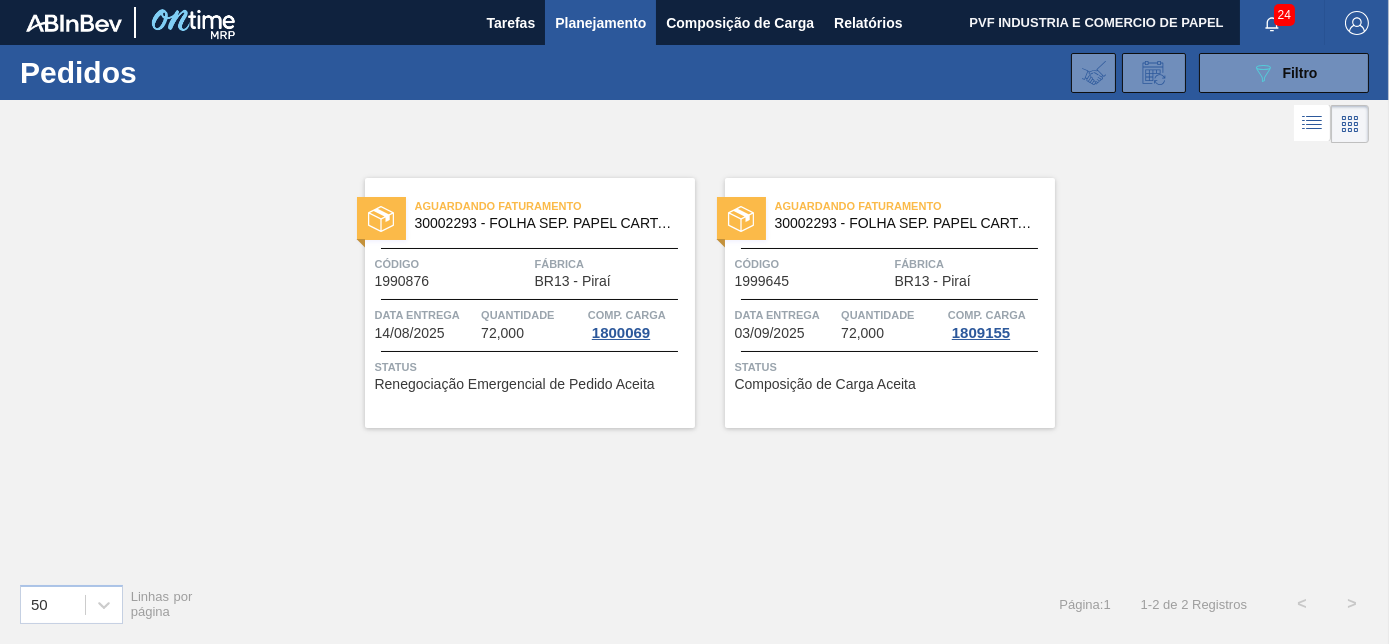 click on "Código" at bounding box center [812, 264] 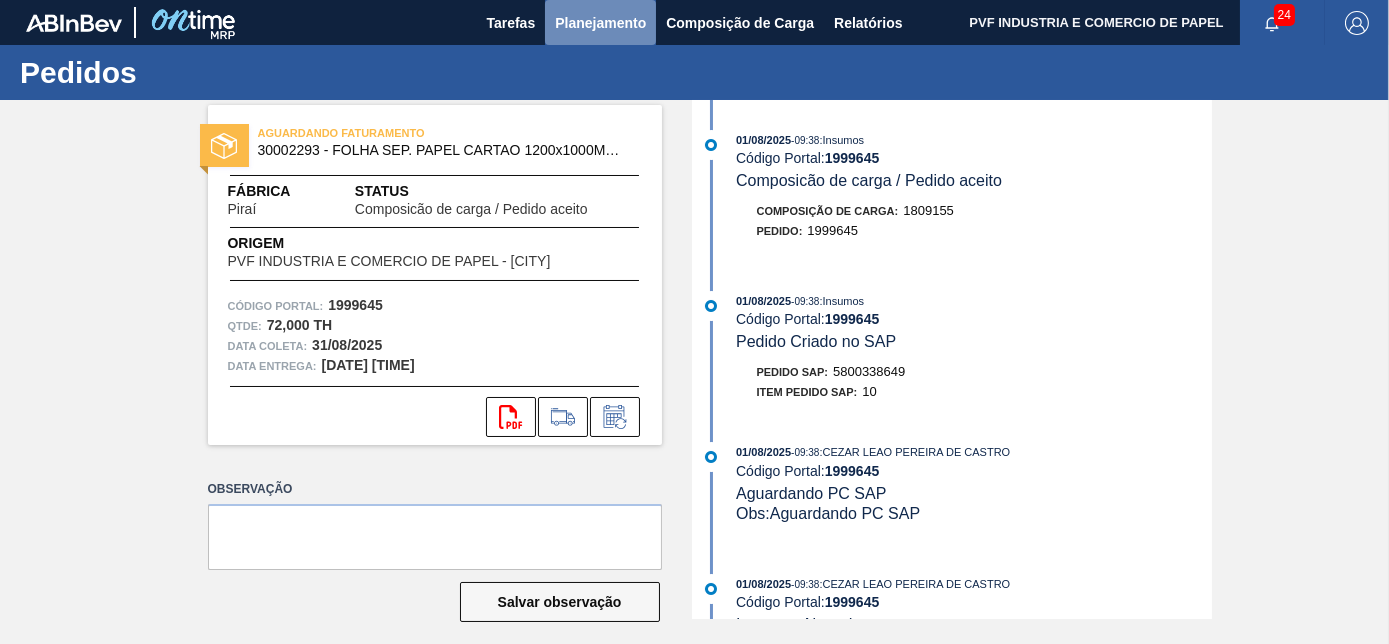 click on "Planejamento" at bounding box center (600, 23) 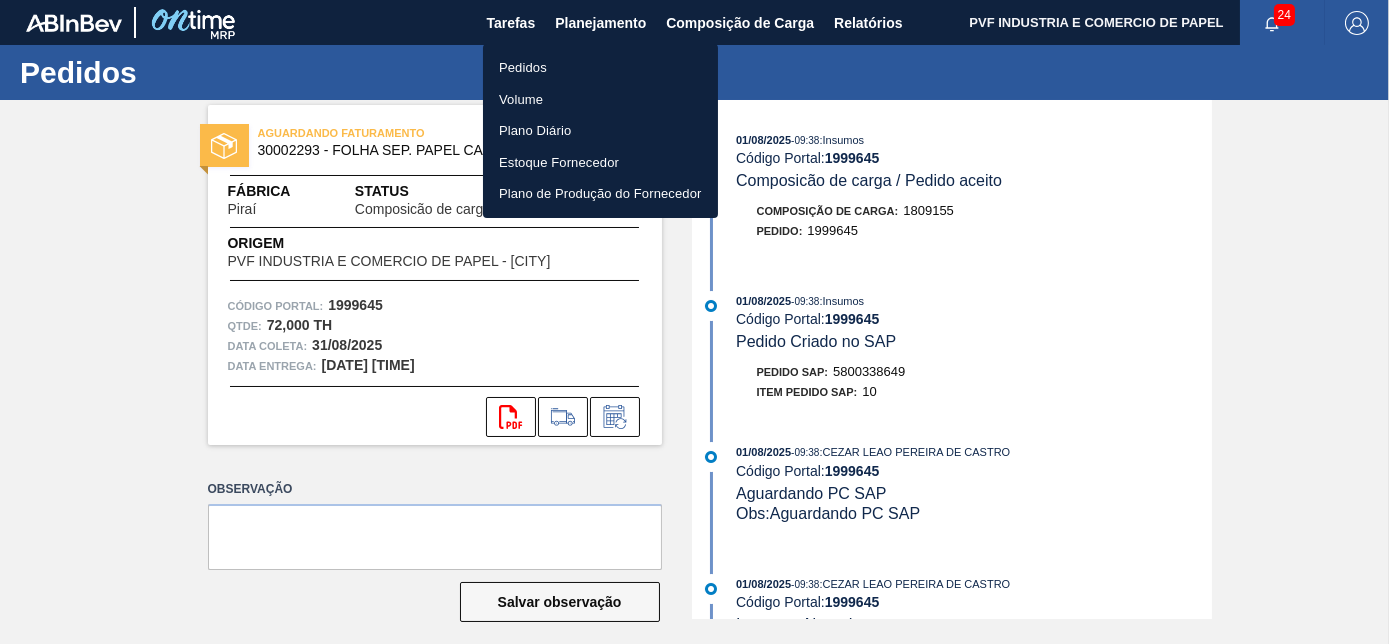 click on "Pedidos" at bounding box center [600, 68] 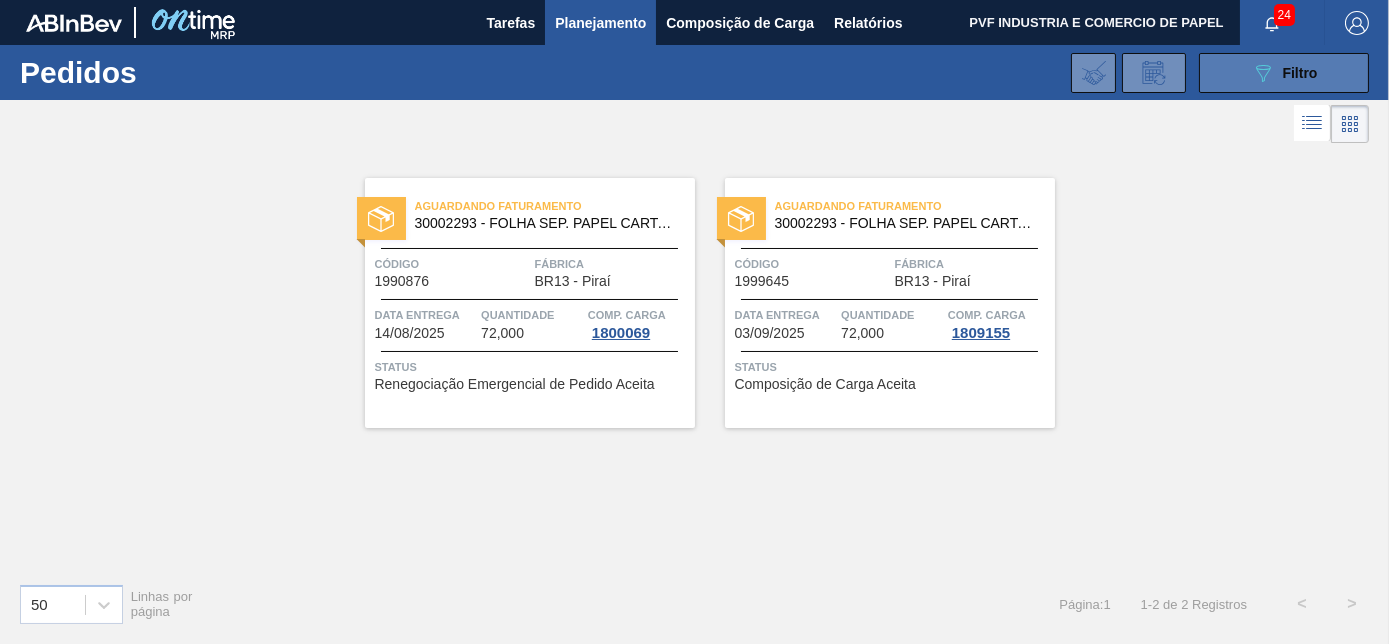 click on "089F7B8B-B2A5-4AFE-B5C0-19BA573D28AC" 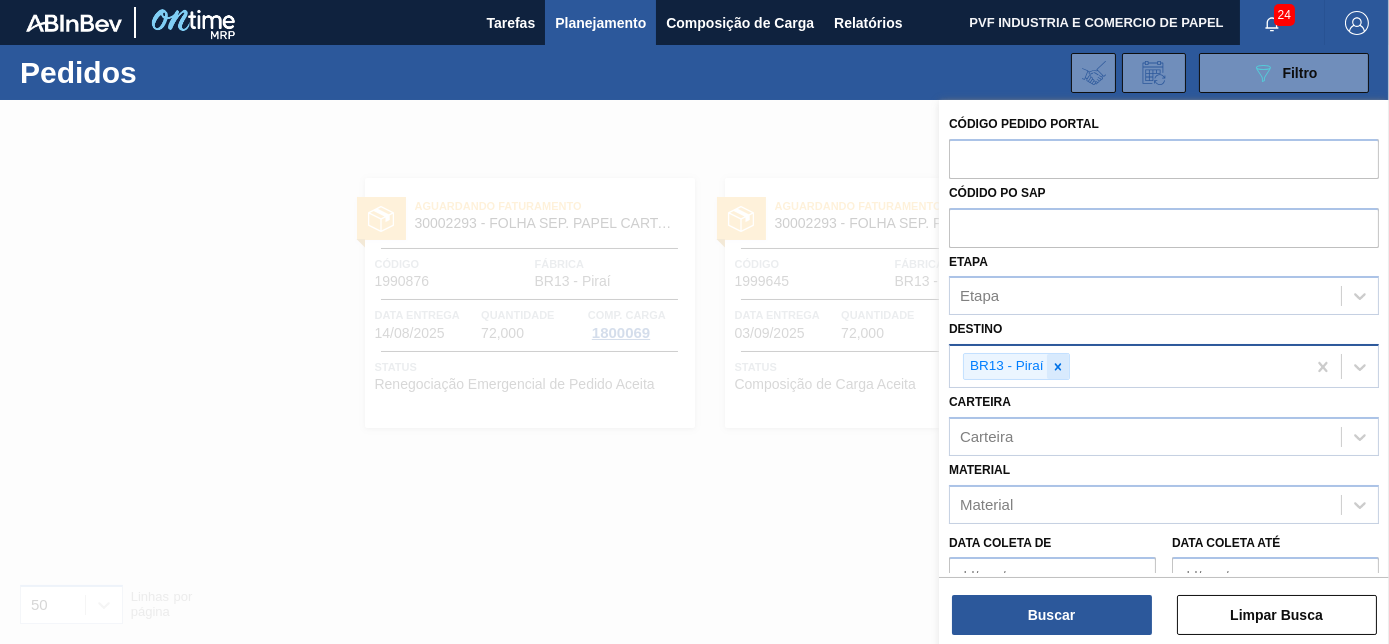 click 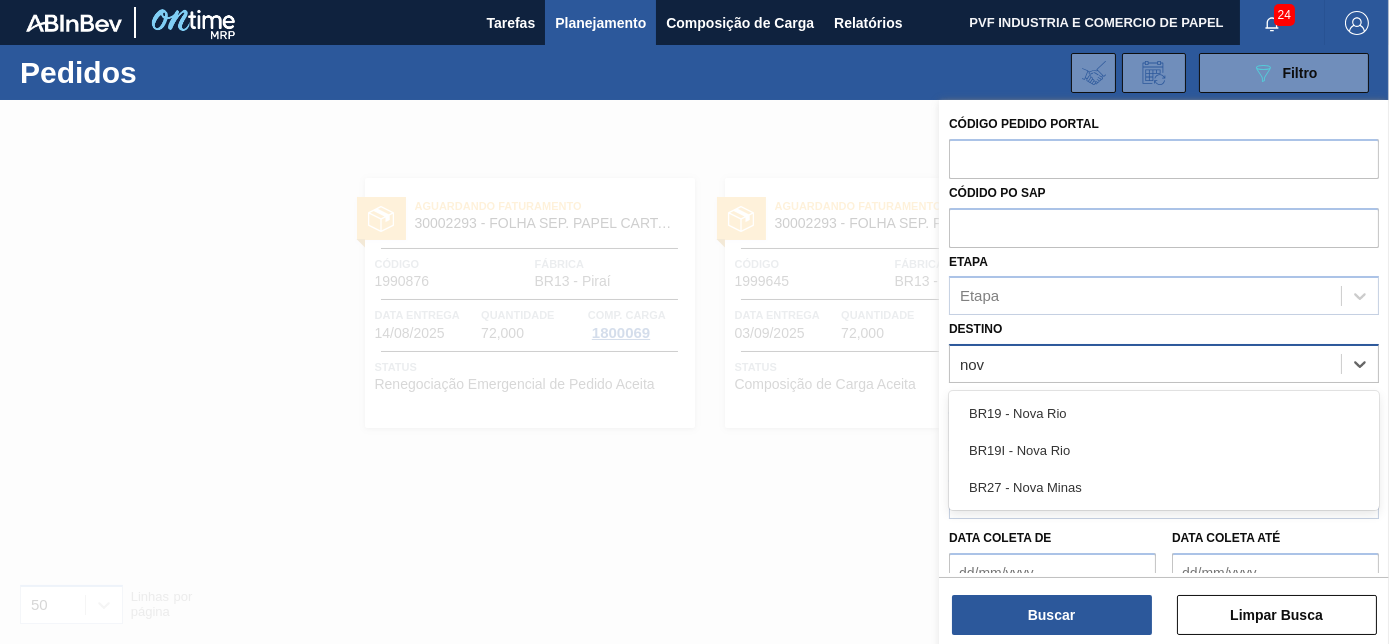 type on "nova" 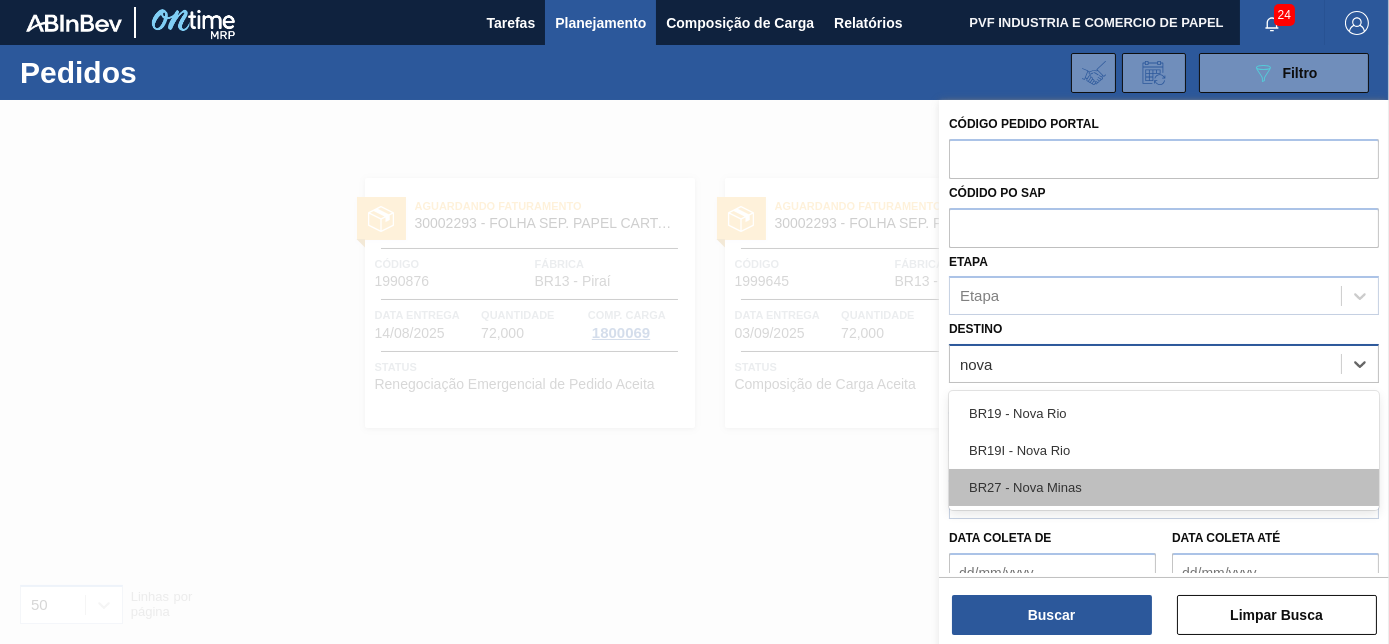 click on "BR27 - Nova Minas" at bounding box center [1164, 487] 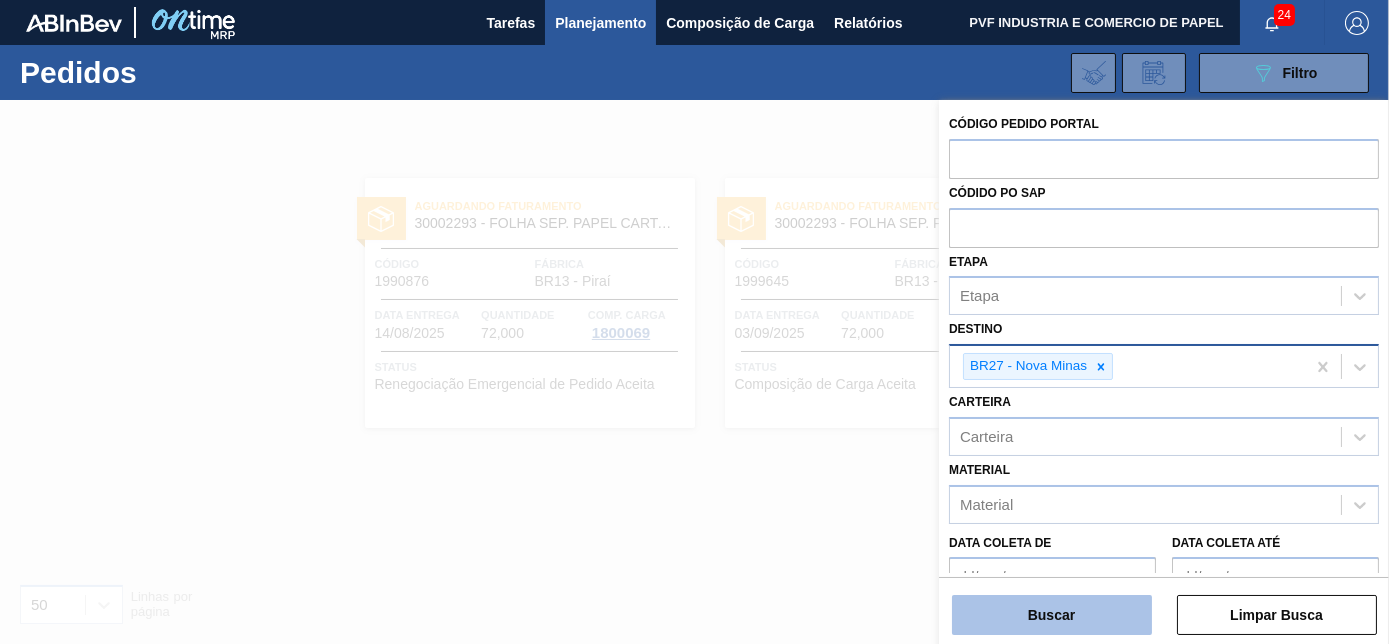 click on "Buscar" at bounding box center (1052, 615) 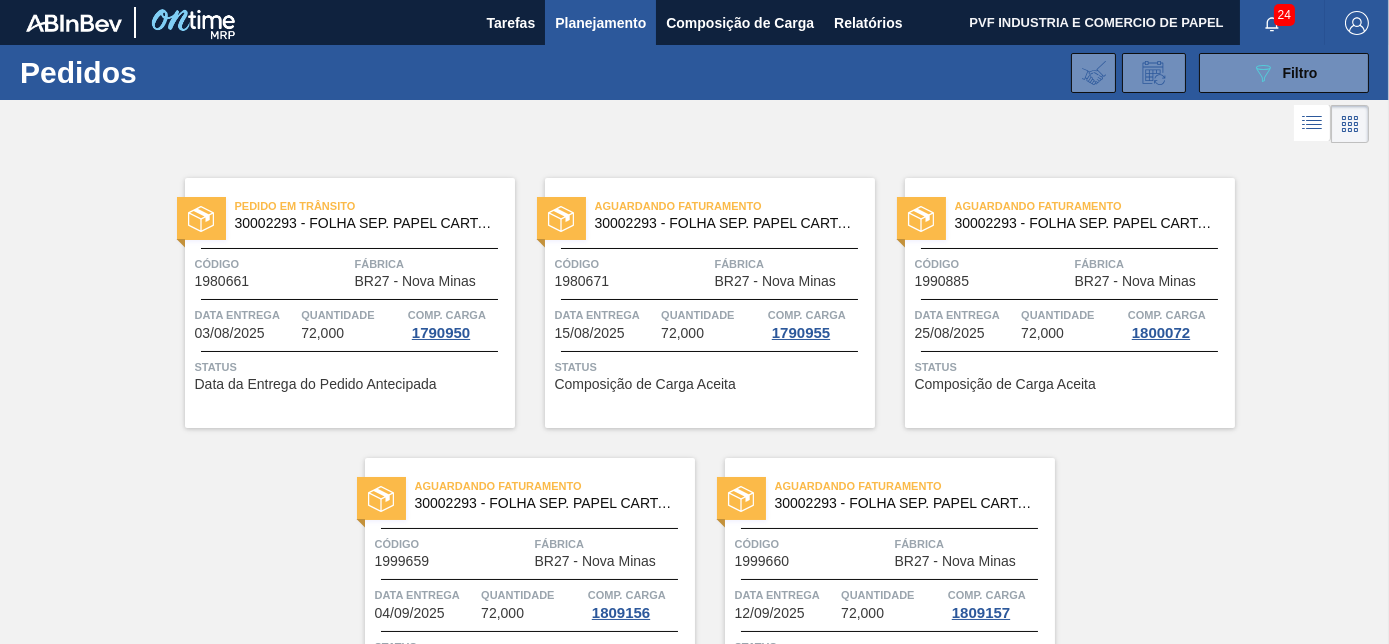 scroll, scrollTop: 138, scrollLeft: 0, axis: vertical 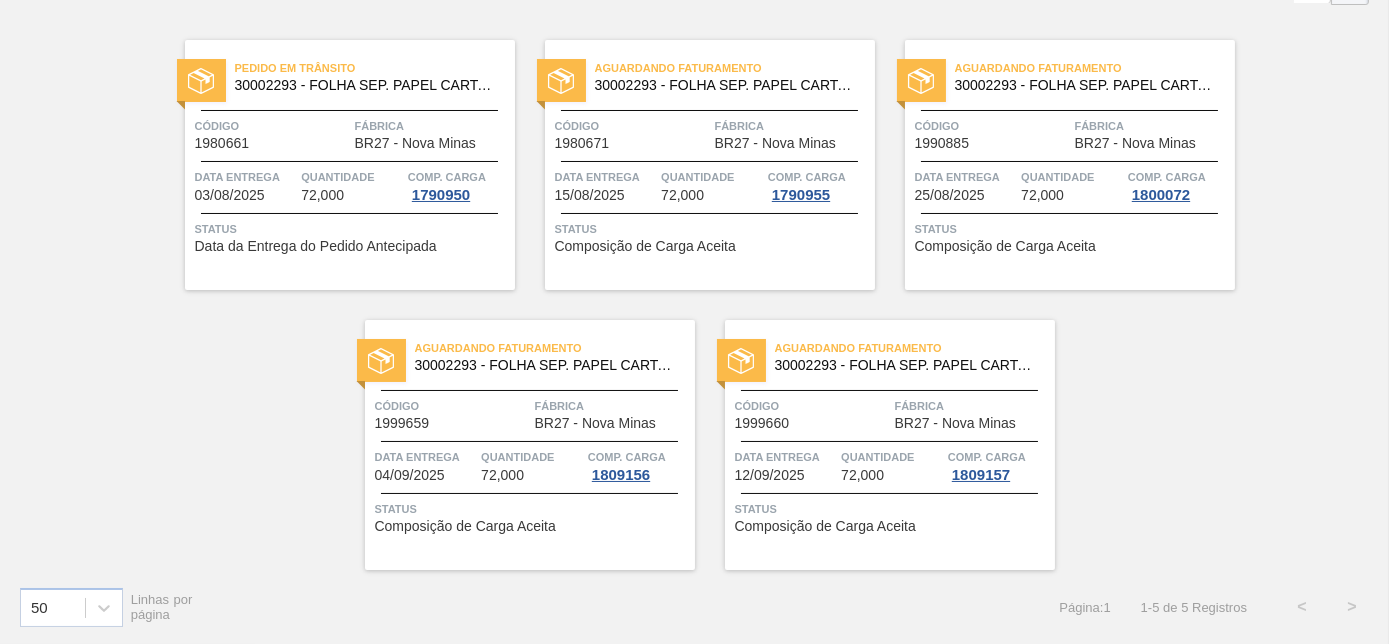 click on "Aguardando Faturamento 30002293 - FOLHA SEP. PAPEL CARTAO 1200x1000M 350g Código 1999659 Fábrica BR27 - Nova Minas Data entrega 04/09/2025 Quantidade 72,000 Comp. Carga 1809156 Status Composição de Carga Aceita" at bounding box center (530, 445) 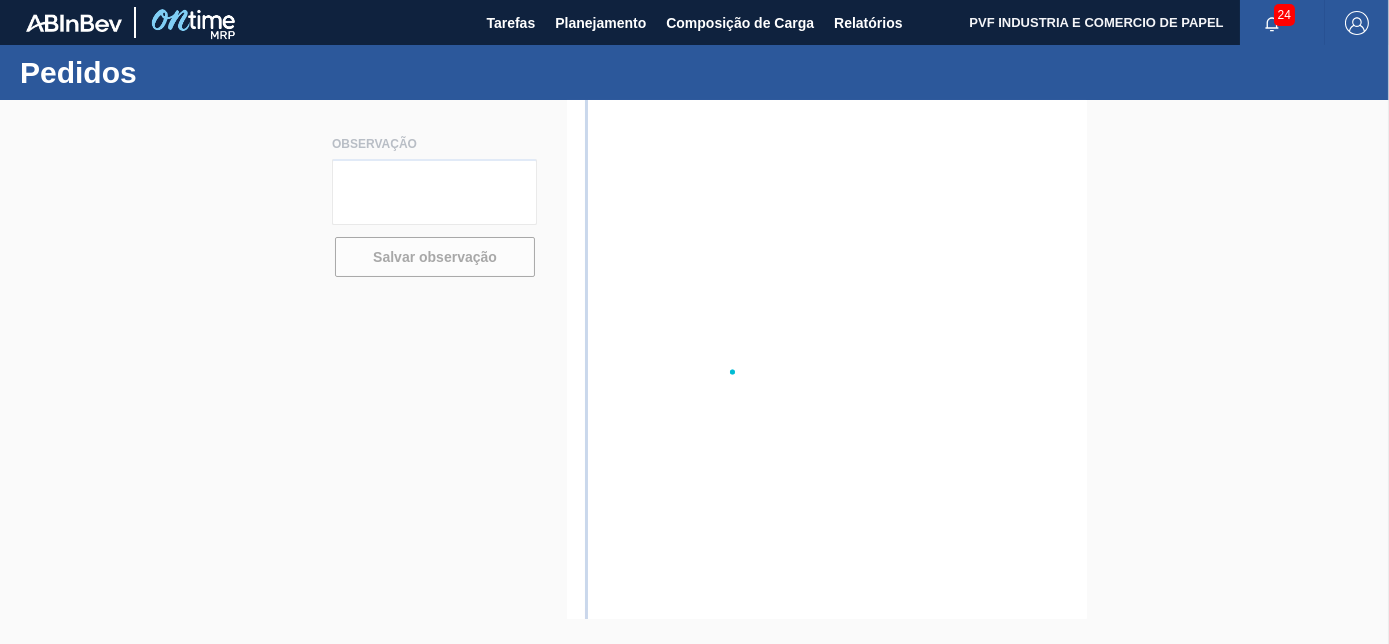 scroll, scrollTop: 0, scrollLeft: 0, axis: both 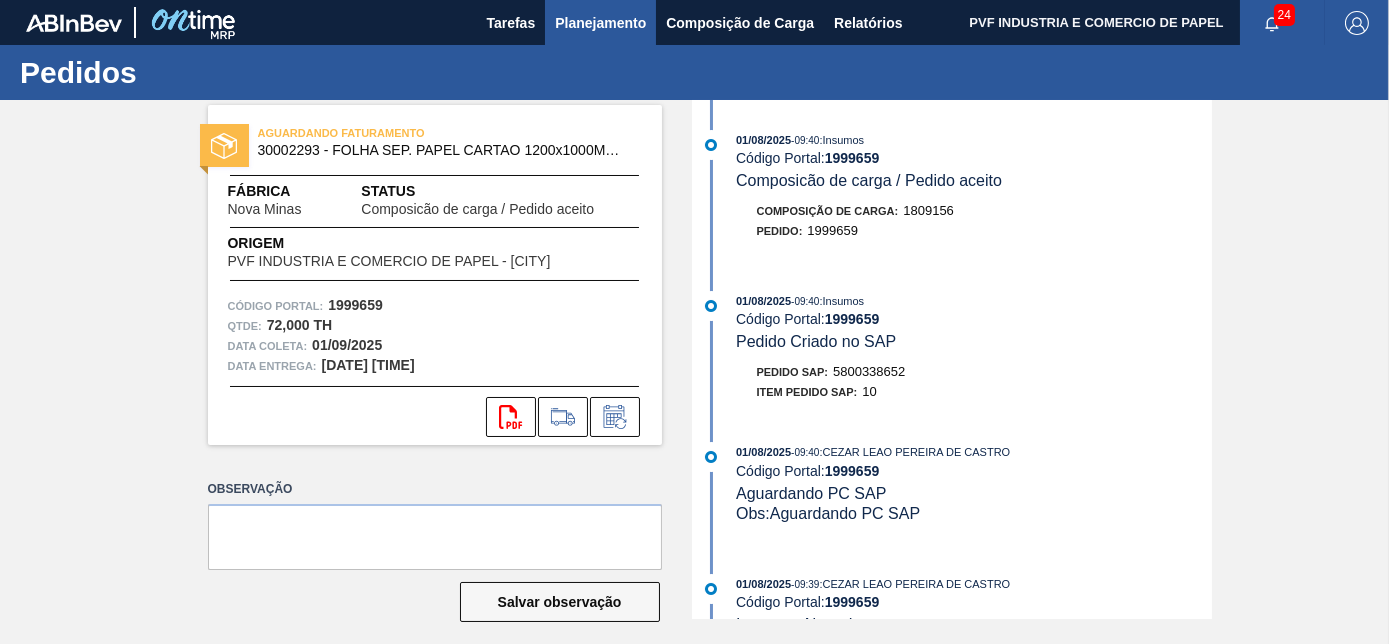 click on "Planejamento" at bounding box center (600, 23) 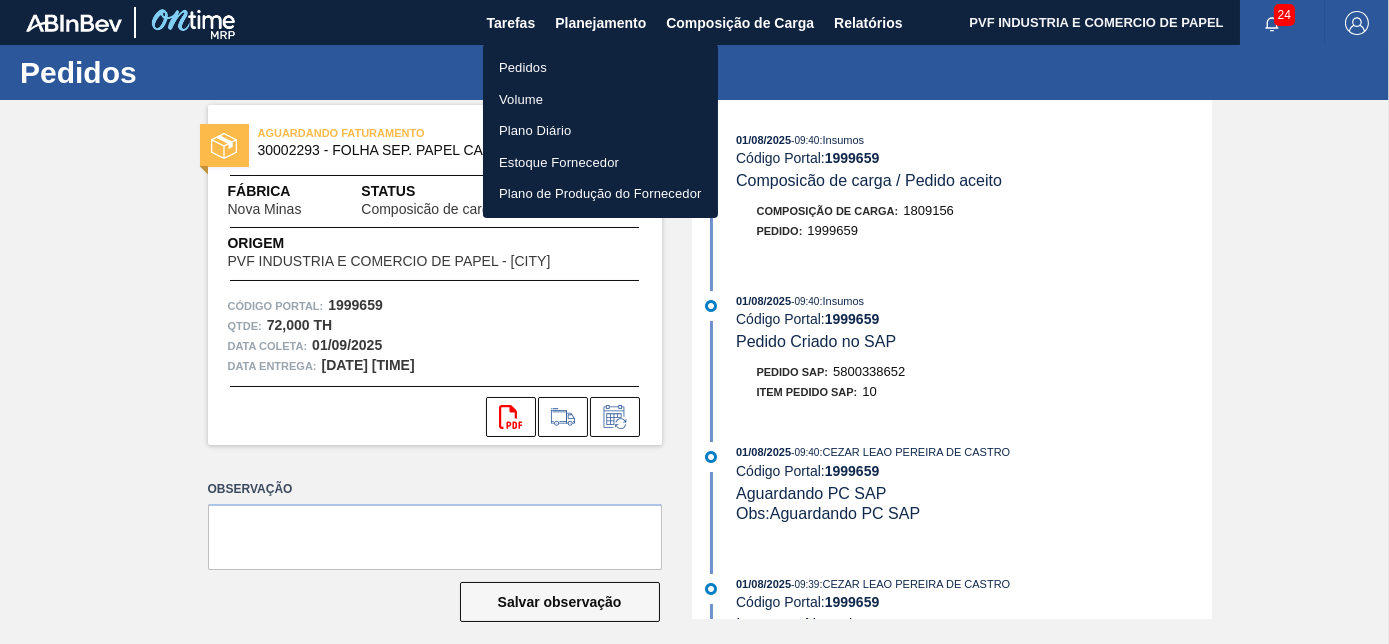 click on "Pedidos" at bounding box center (600, 68) 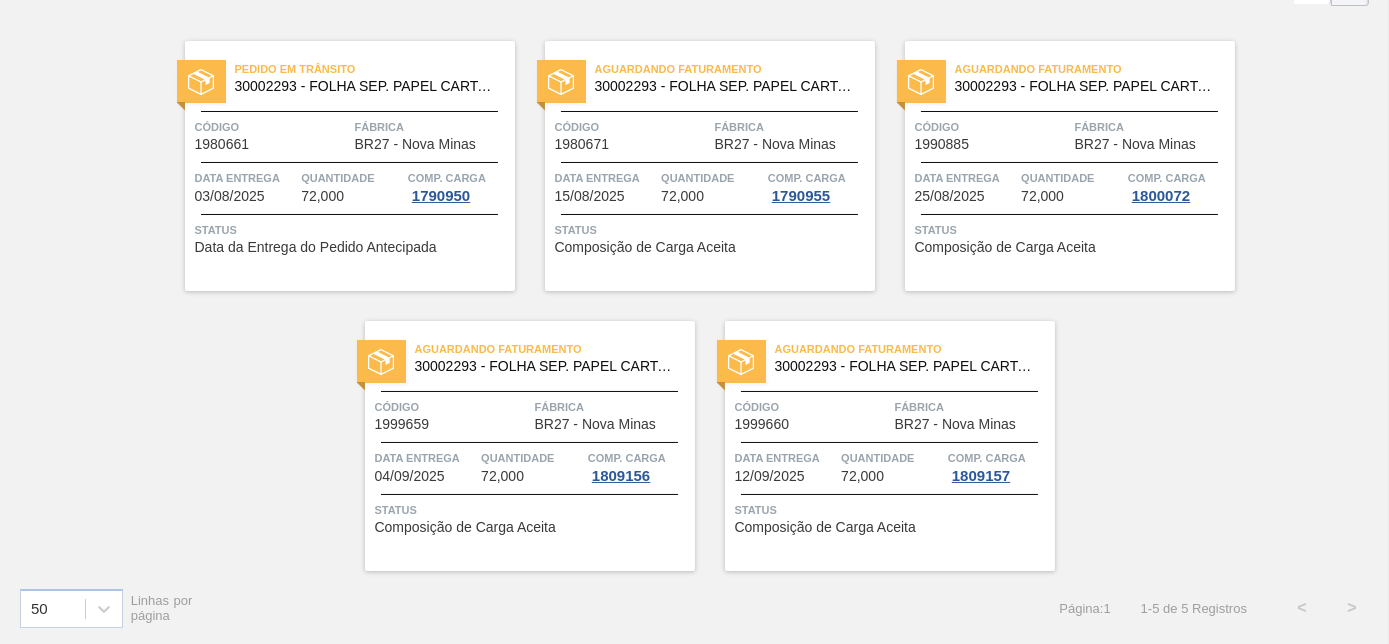 scroll, scrollTop: 138, scrollLeft: 0, axis: vertical 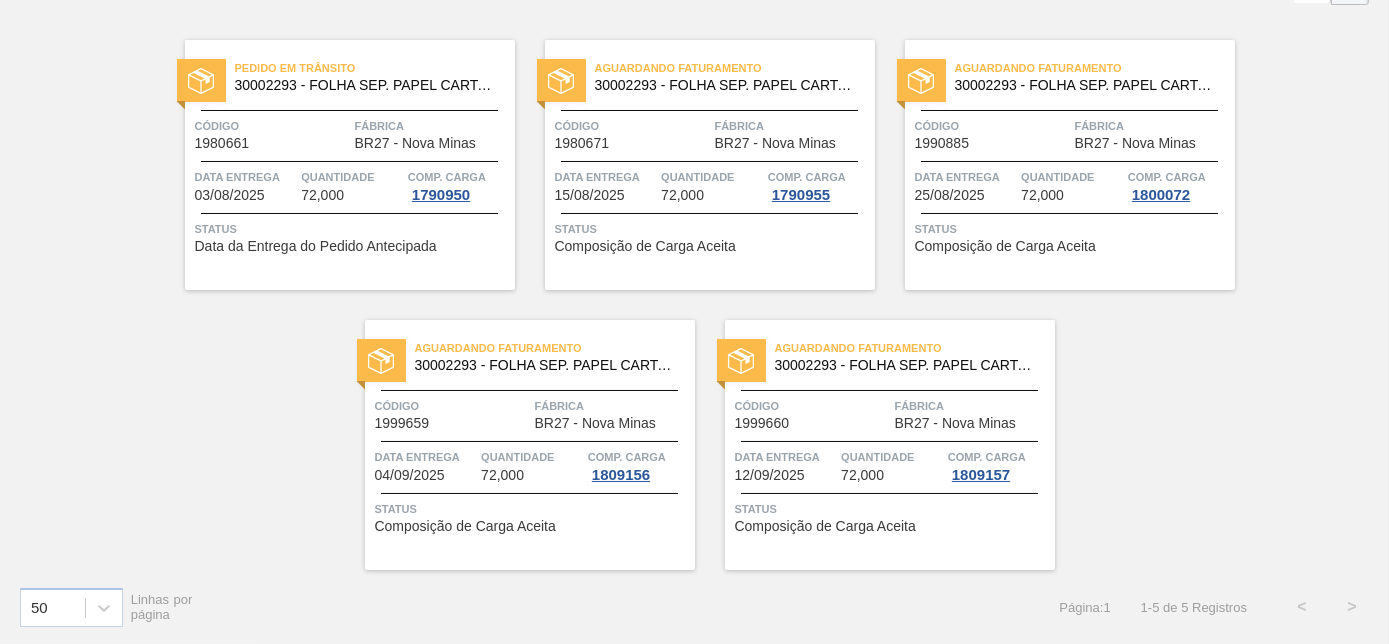 click on "Código" at bounding box center (812, 406) 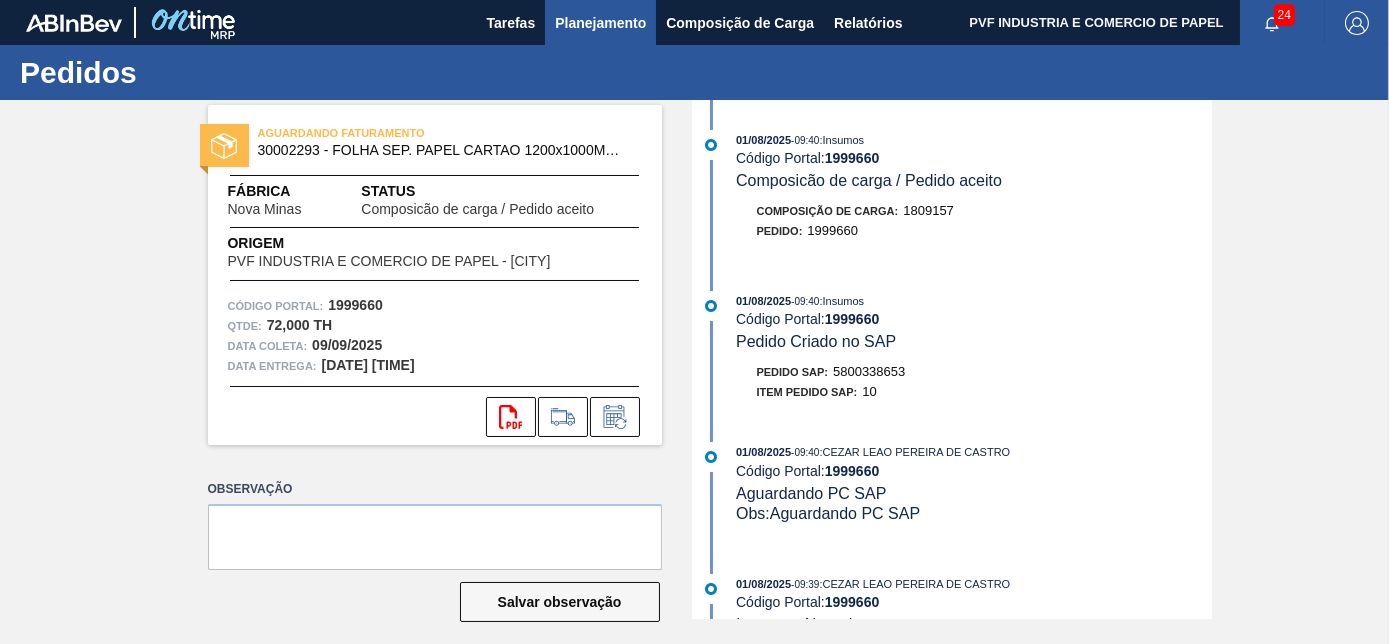 click on "Planejamento" at bounding box center (600, 22) 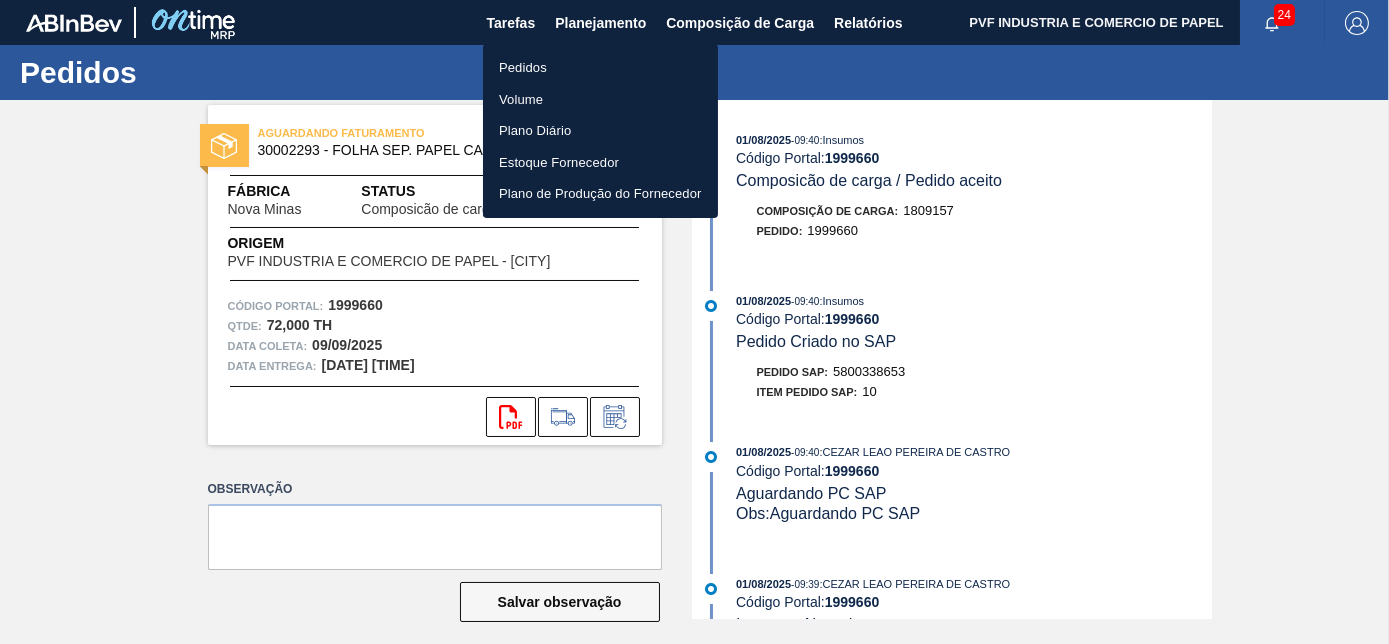 click on "Pedidos" at bounding box center [600, 68] 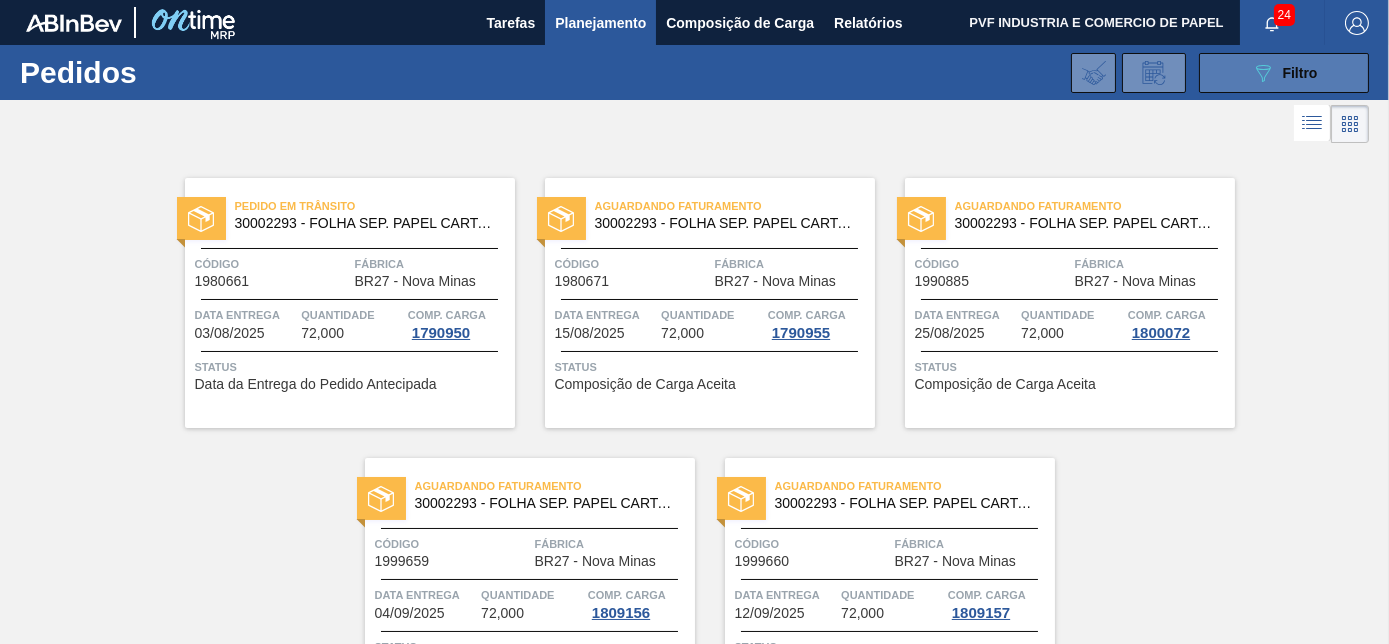 click on "089F7B8B-B2A5-4AFE-B5C0-19BA573D28AC Filtro" at bounding box center (1284, 73) 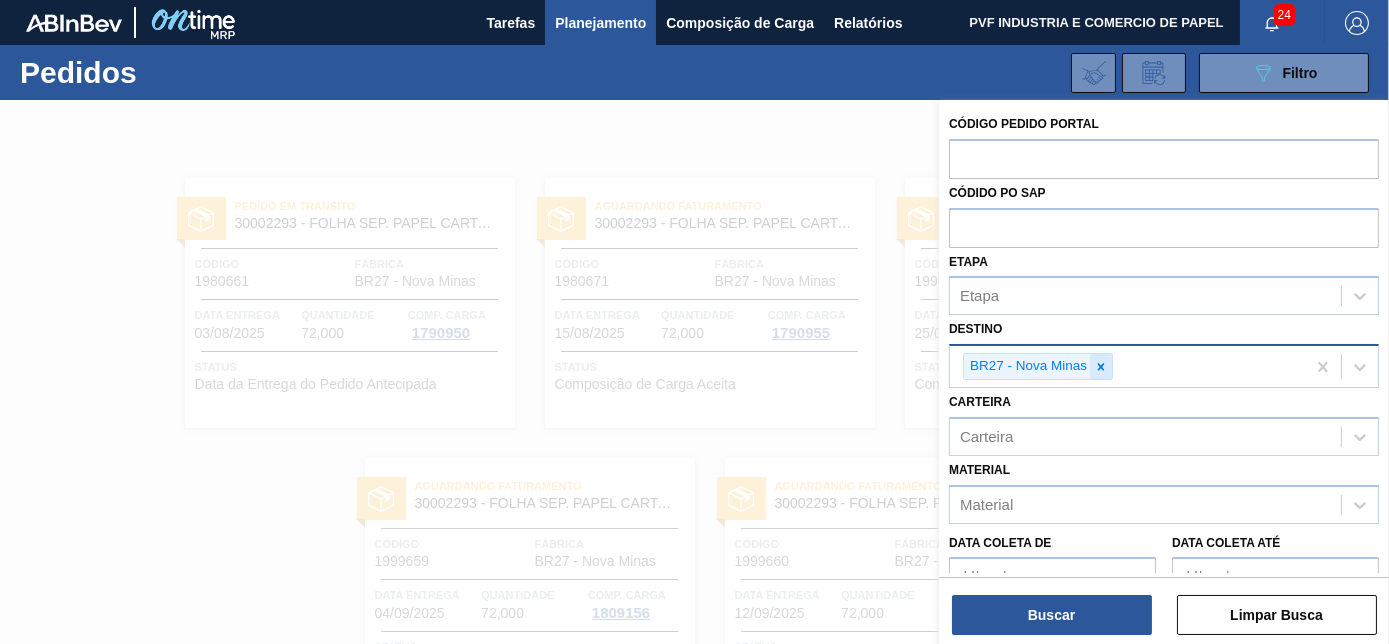 click 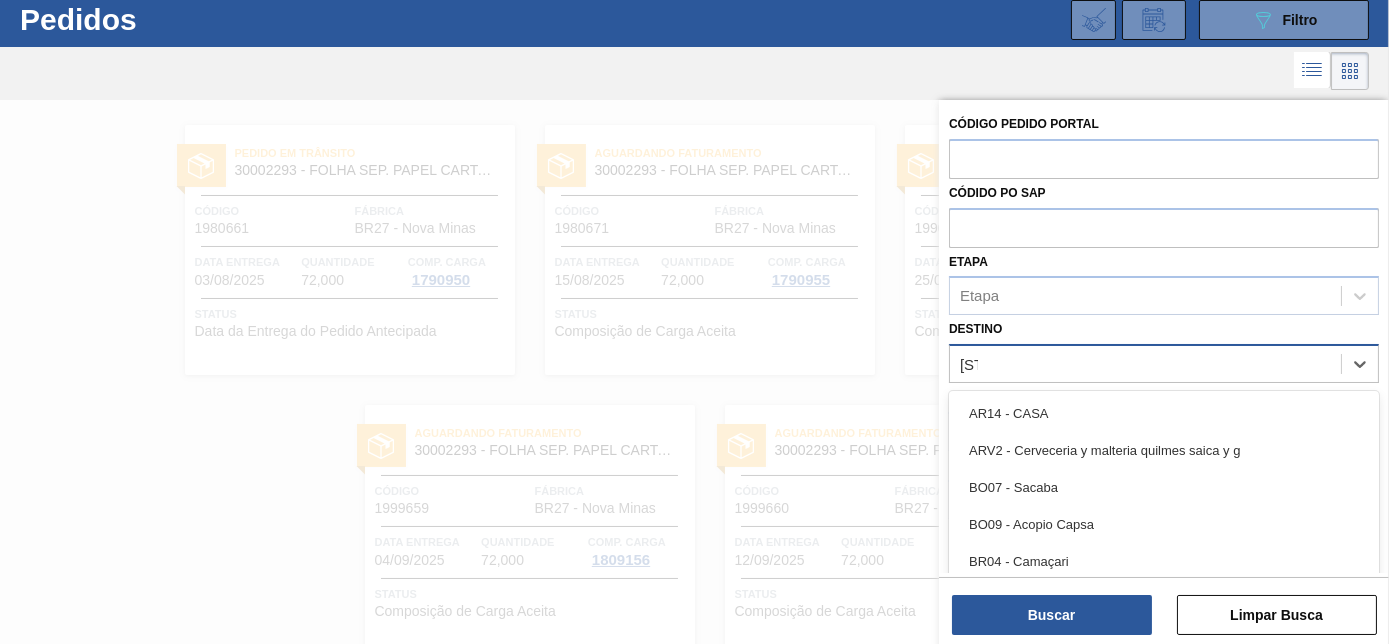 scroll, scrollTop: 53, scrollLeft: 0, axis: vertical 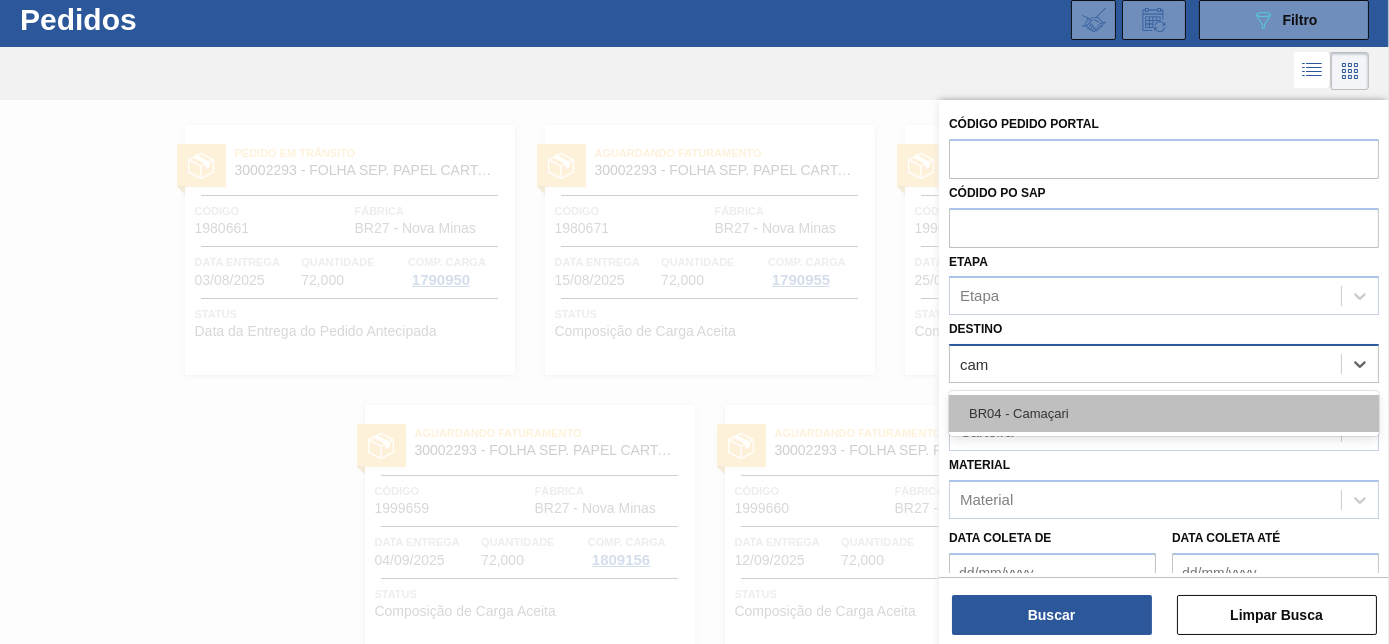 click on "BR04 - Camaçari" at bounding box center (1164, 413) 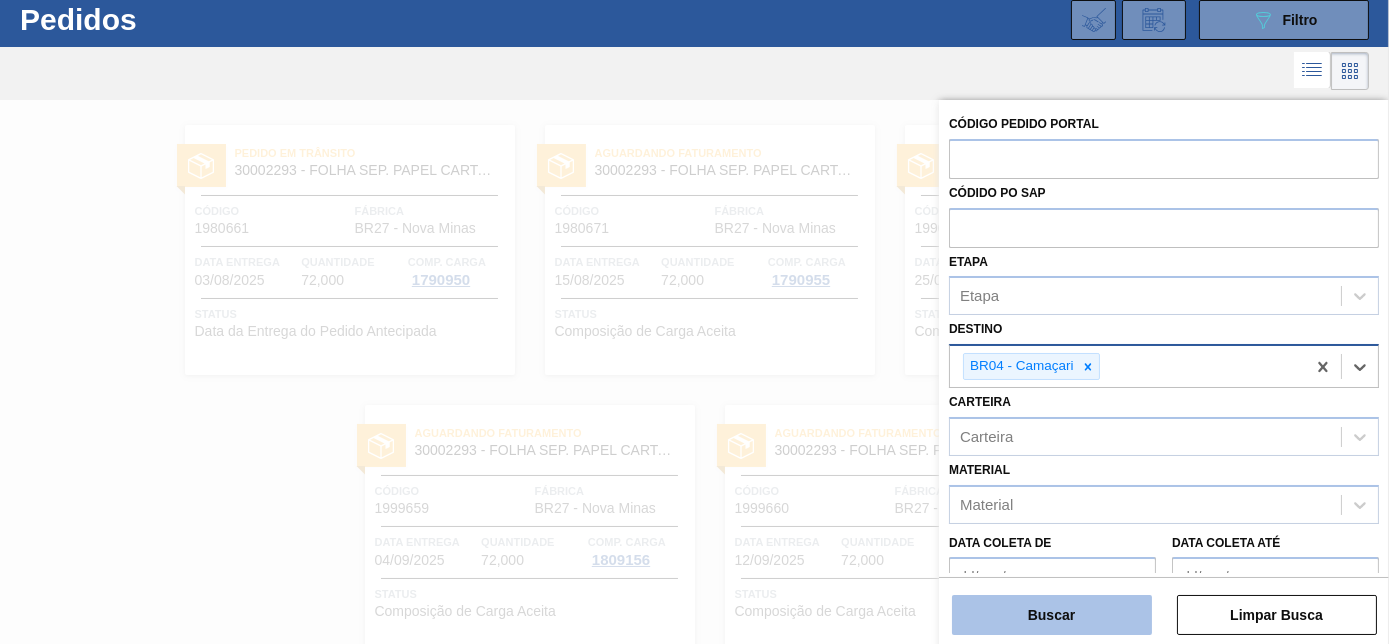 click on "Buscar" at bounding box center [1052, 615] 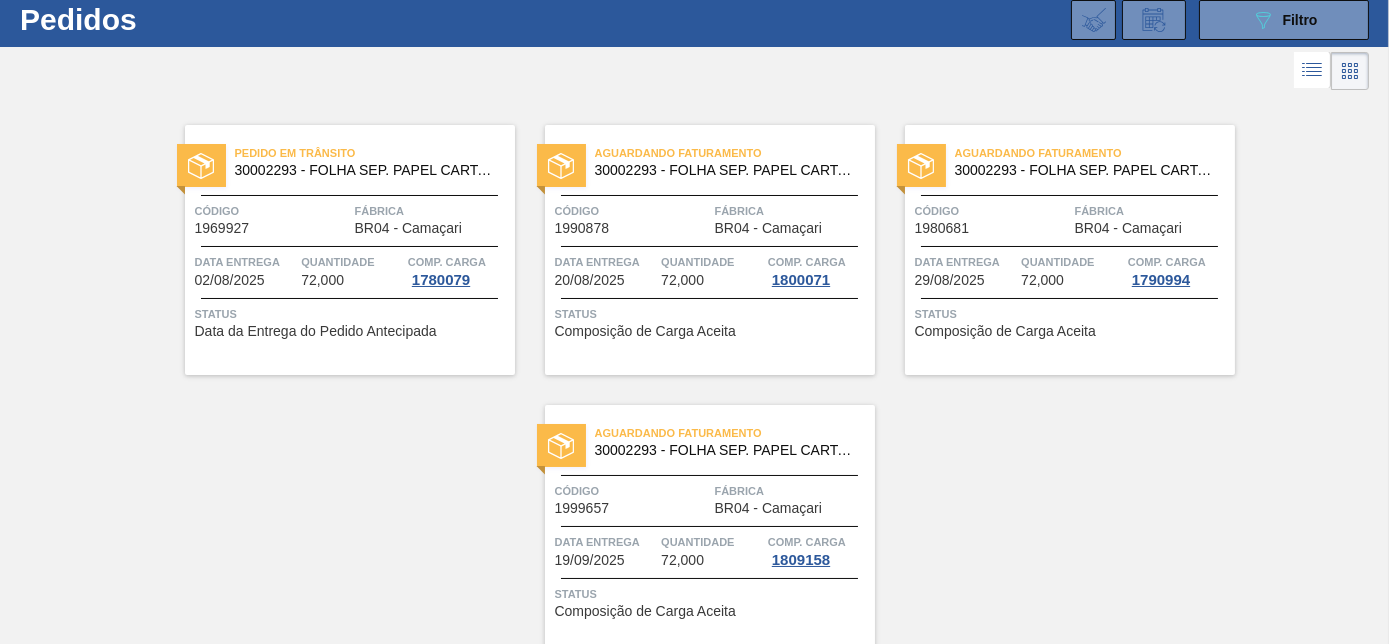 click on "Aguardando Faturamento 30002293 - FOLHA SEP. PAPEL CARTAO 1200x1000M 350g Código 1999657 Fábrica BR04 - Camaçari Data entrega 19/09/2025 Quantidade 72,000 Comp. Carga 1809158 Status Composição de Carga Aceita" at bounding box center (710, 530) 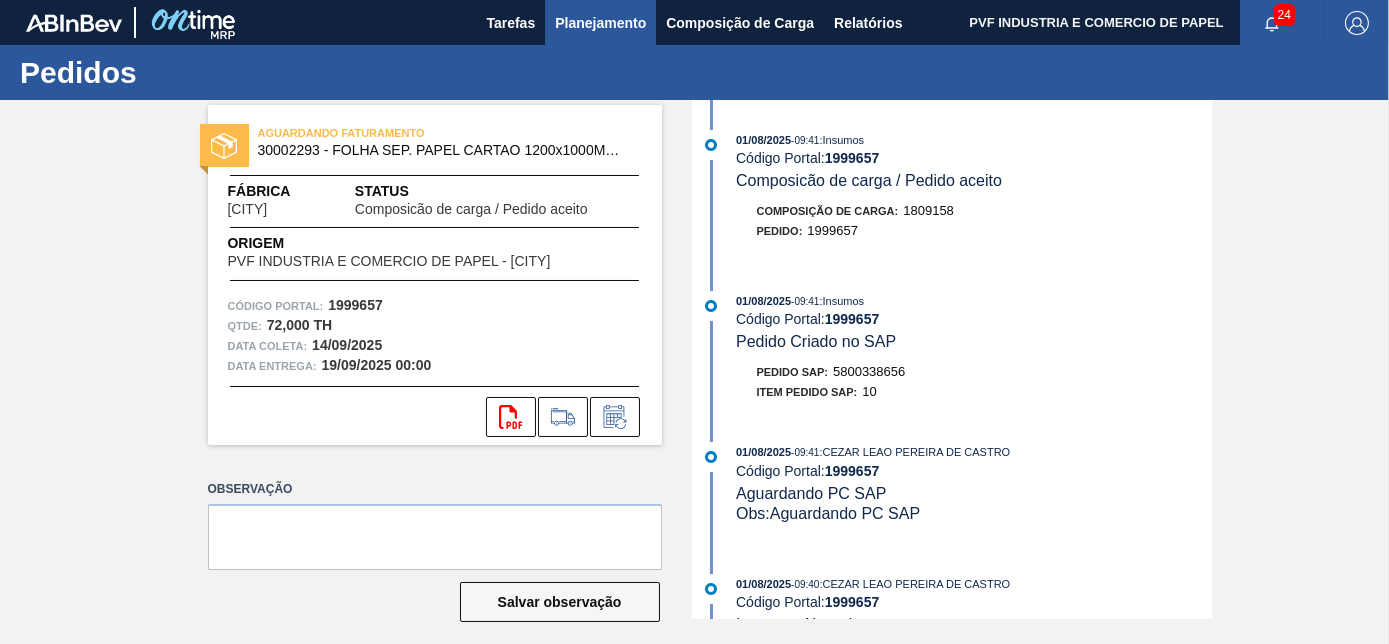 click on "Planejamento" at bounding box center [600, 23] 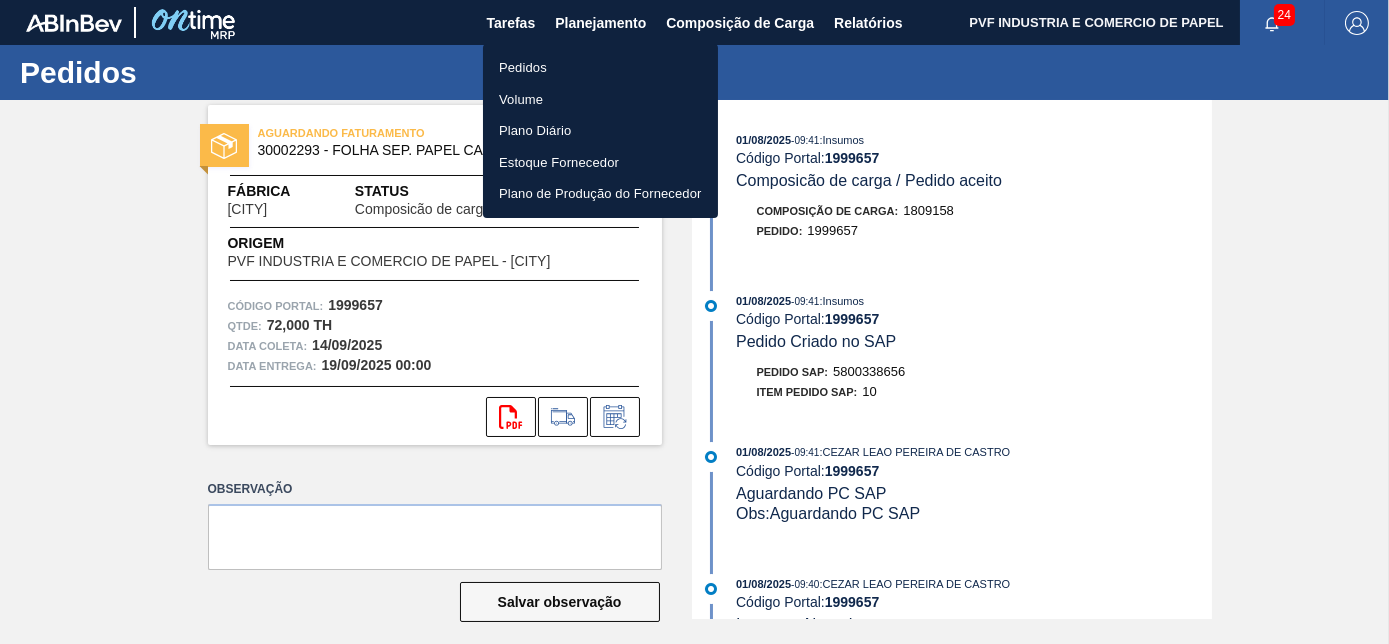 click on "Pedidos" at bounding box center (600, 68) 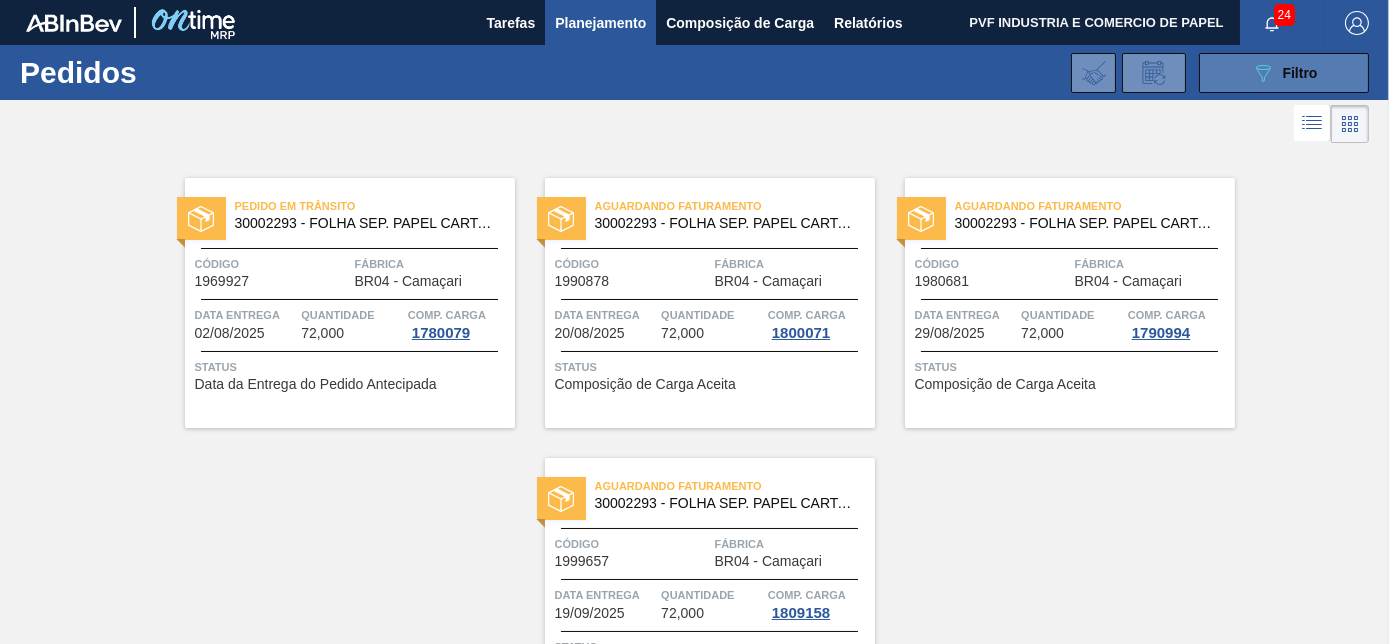 click on "089F7B8B-B2A5-4AFE-B5C0-19BA573D28AC Filtro" at bounding box center [1284, 73] 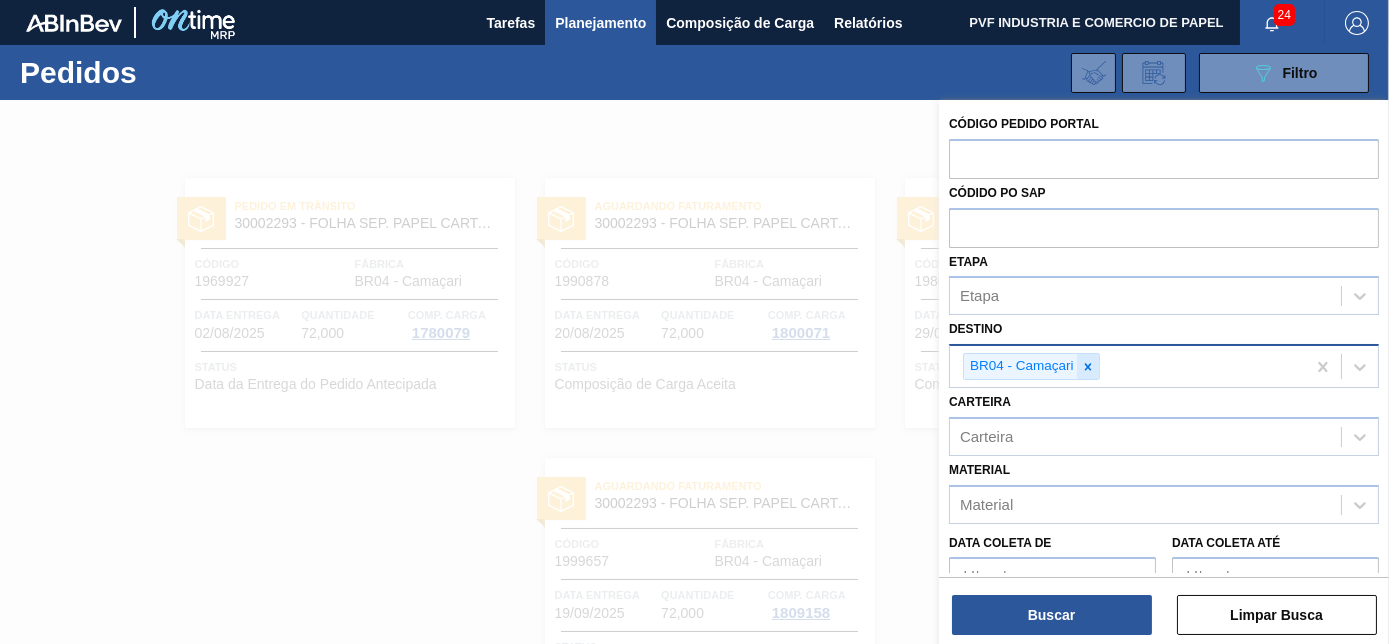 click 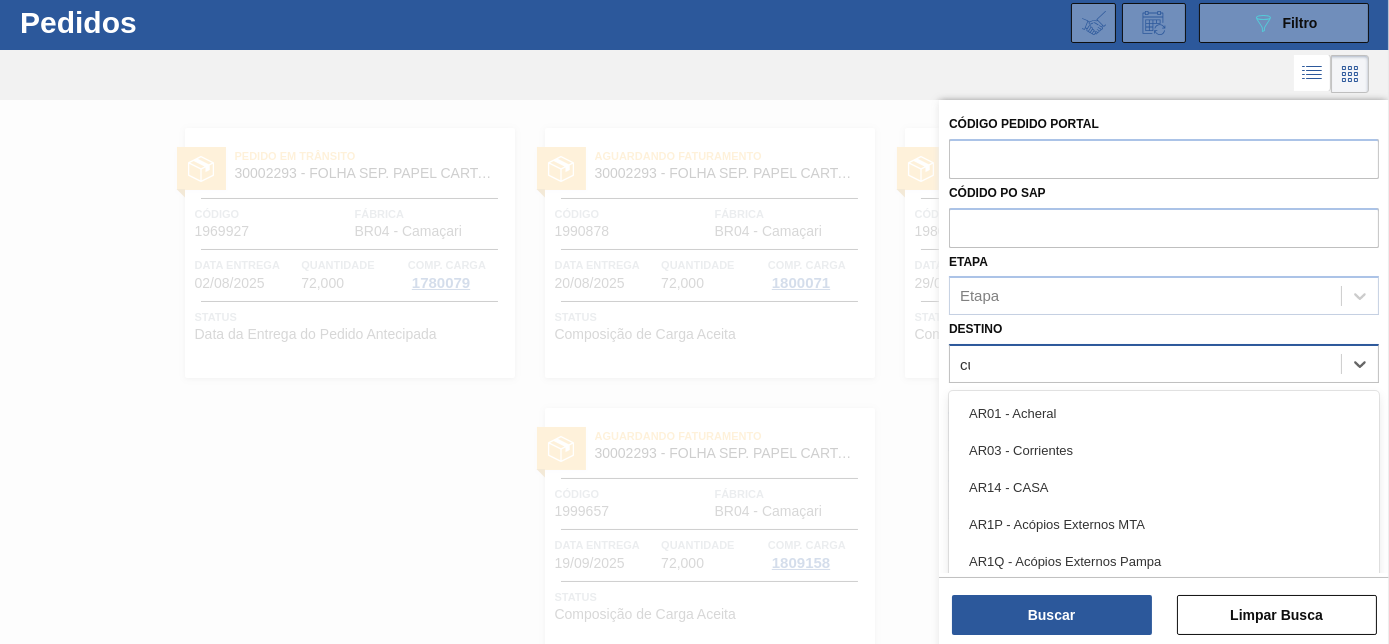 scroll, scrollTop: 53, scrollLeft: 0, axis: vertical 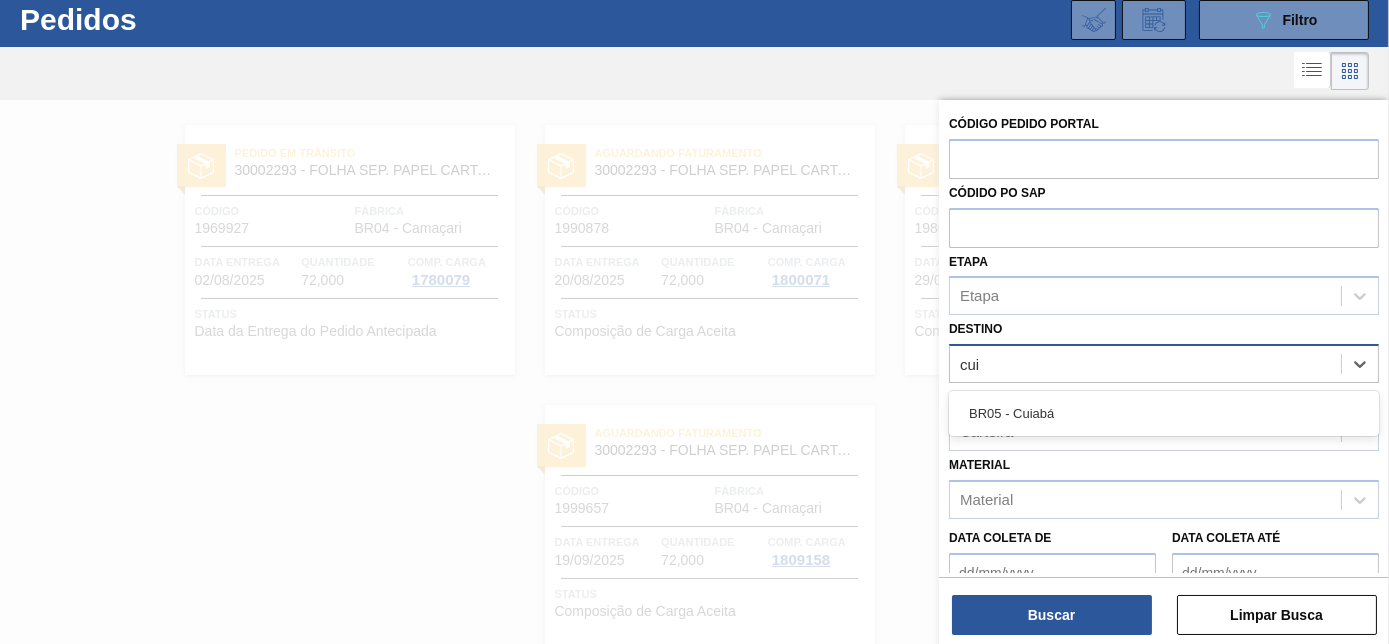 type on "cuia" 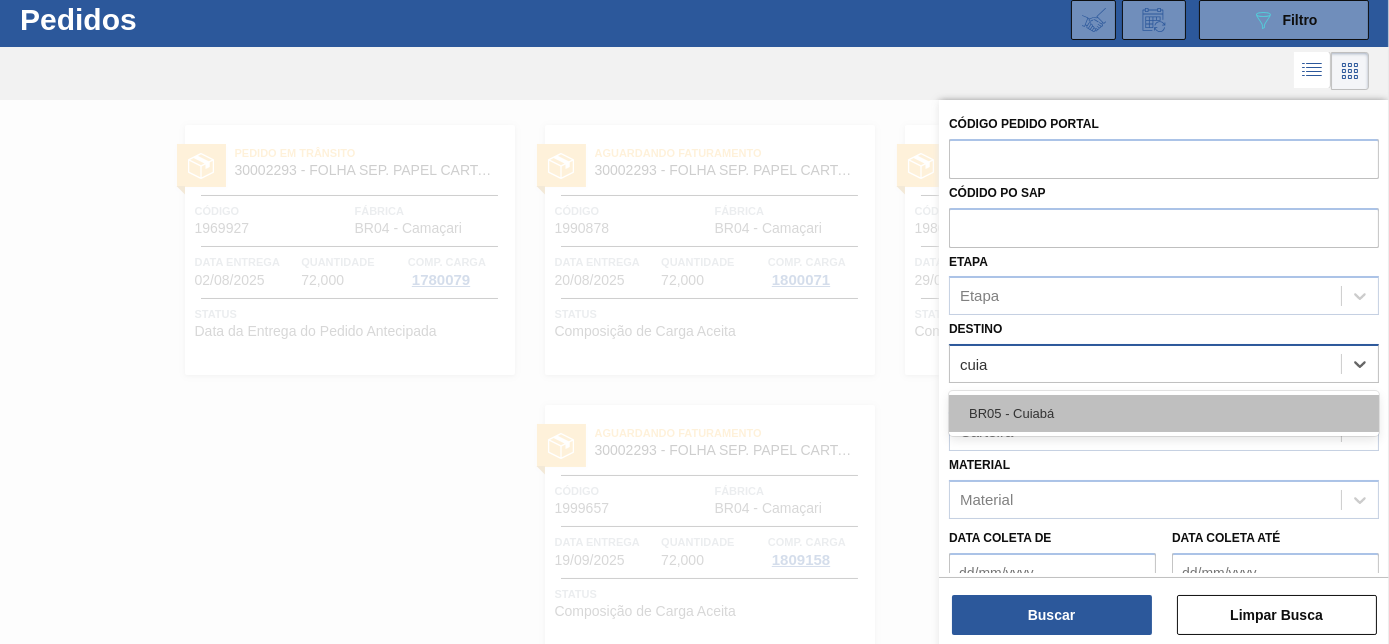 click on "BR05 - Cuiabá" at bounding box center (1164, 413) 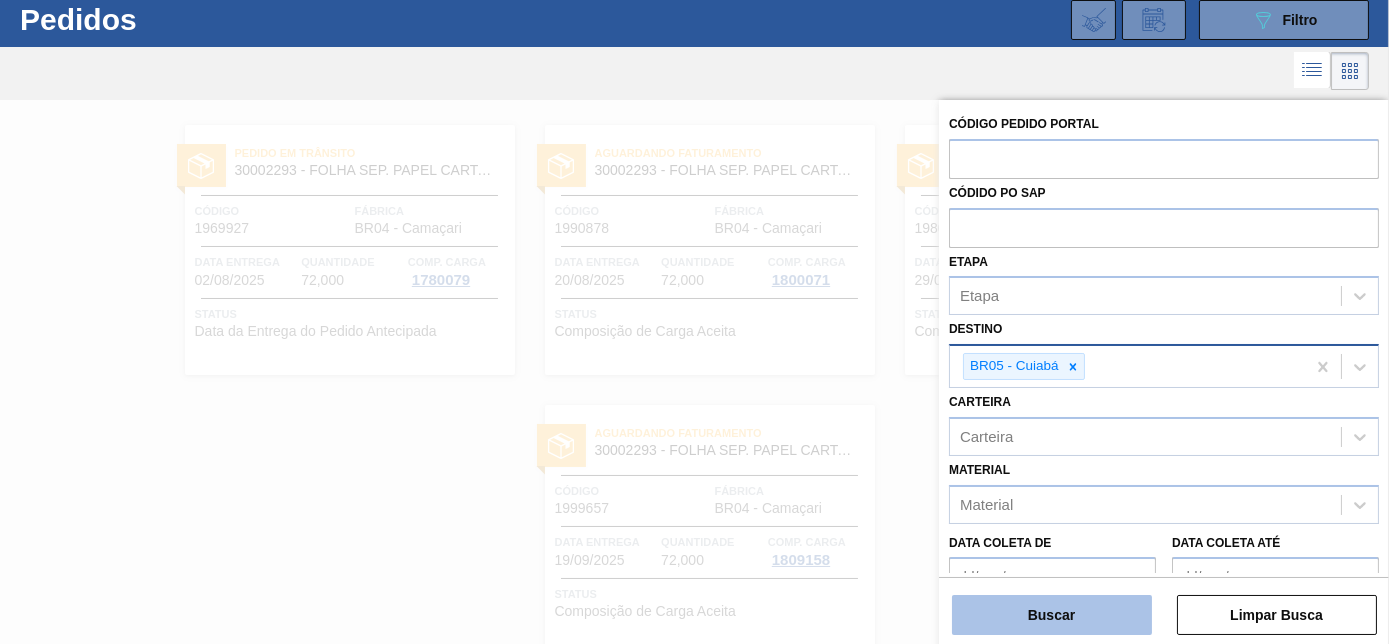 click on "Buscar" at bounding box center (1052, 615) 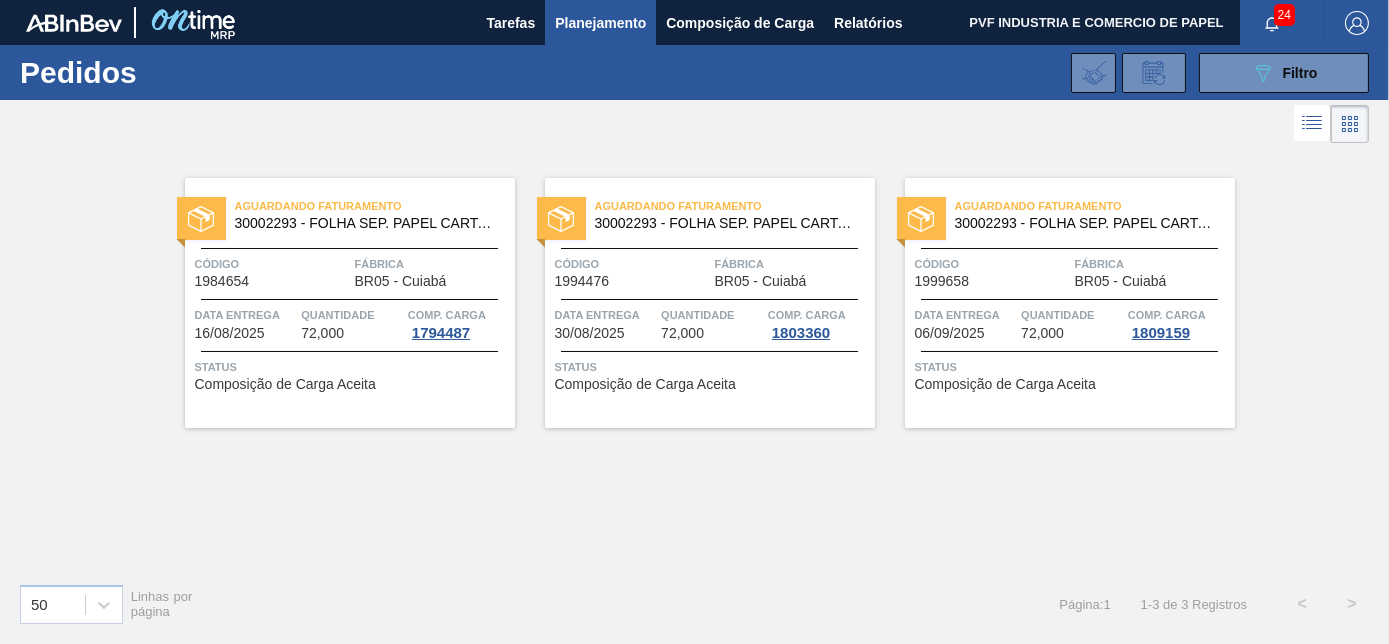 scroll, scrollTop: 0, scrollLeft: 0, axis: both 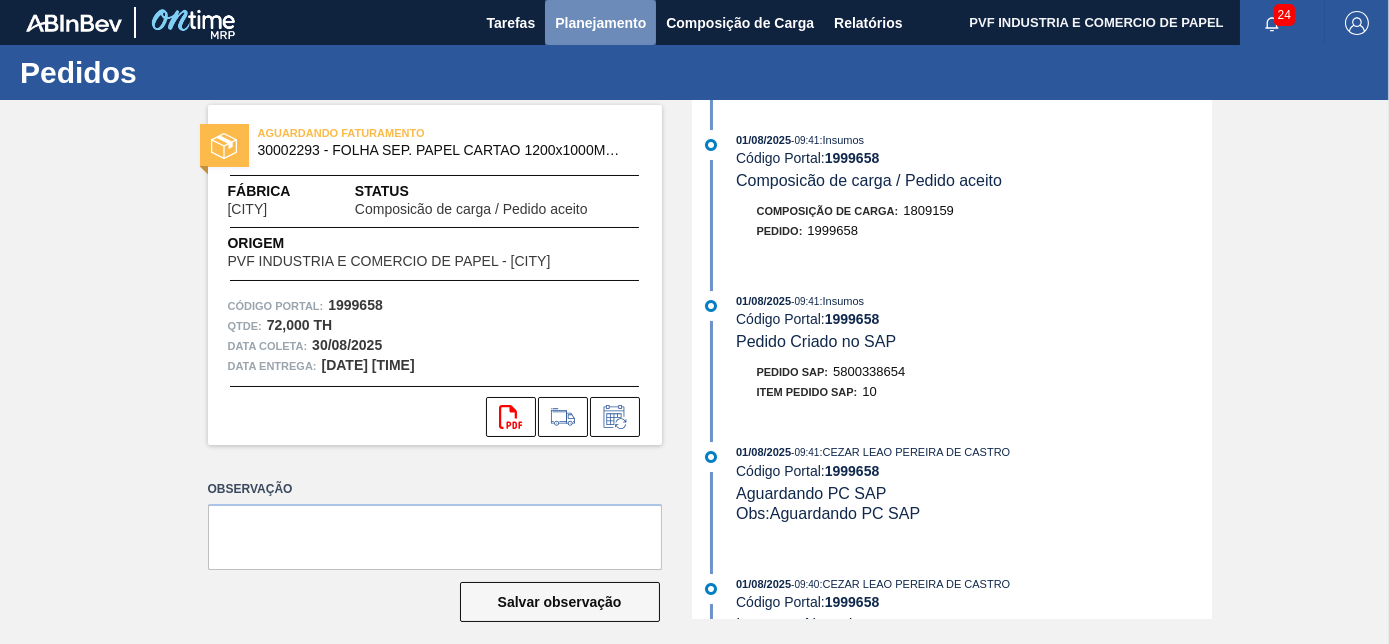 click on "Planejamento" at bounding box center [600, 23] 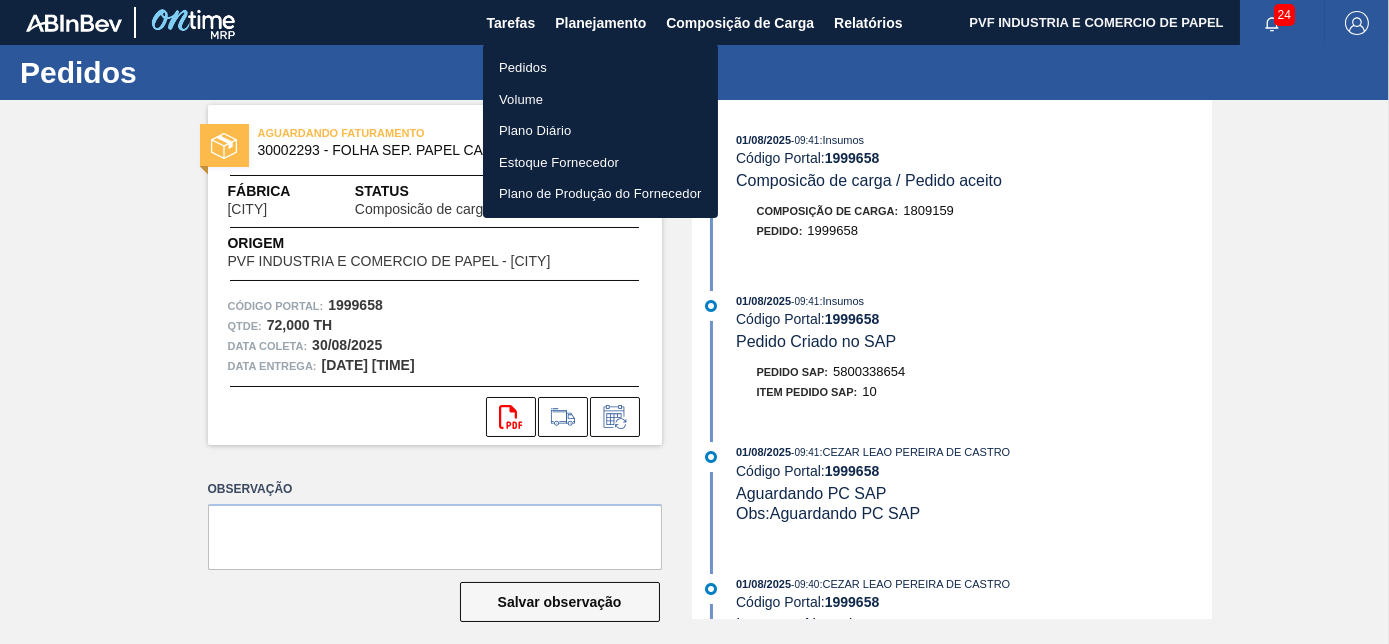 click on "Pedidos" at bounding box center [600, 68] 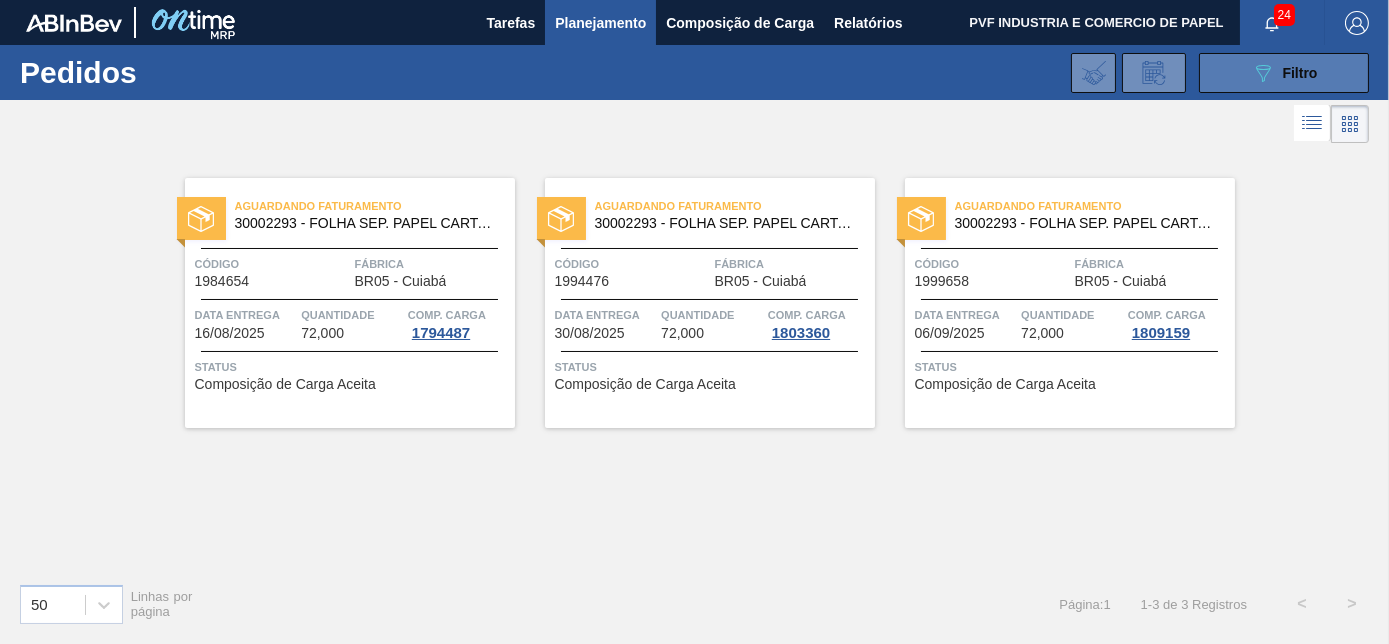 click 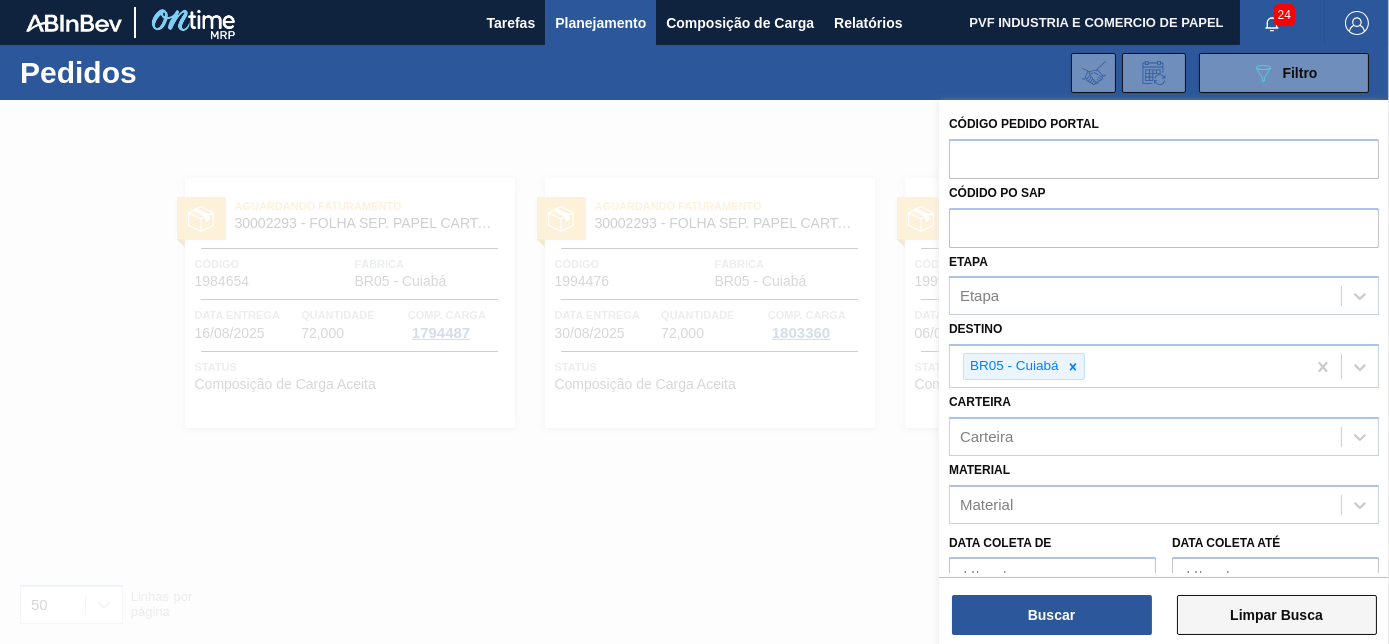 click on "Limpar Busca" at bounding box center (1277, 615) 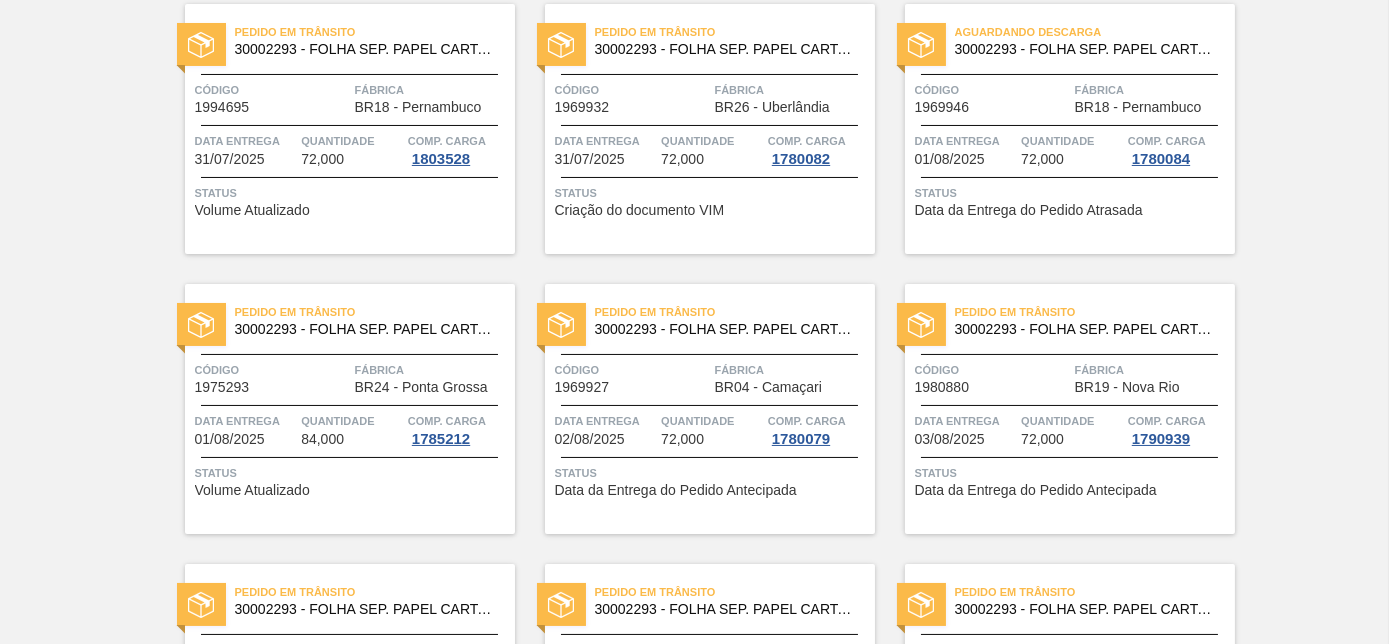 scroll, scrollTop: 909, scrollLeft: 0, axis: vertical 